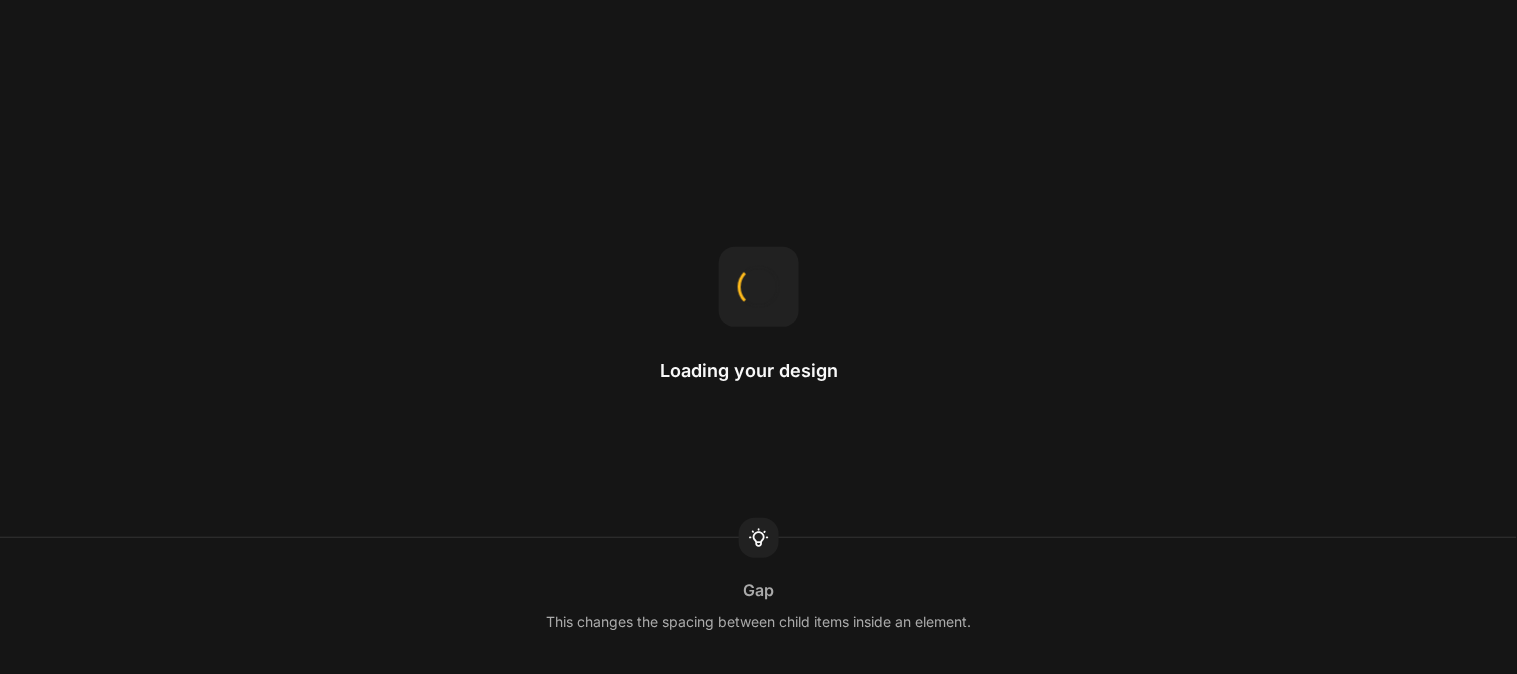scroll, scrollTop: 0, scrollLeft: 0, axis: both 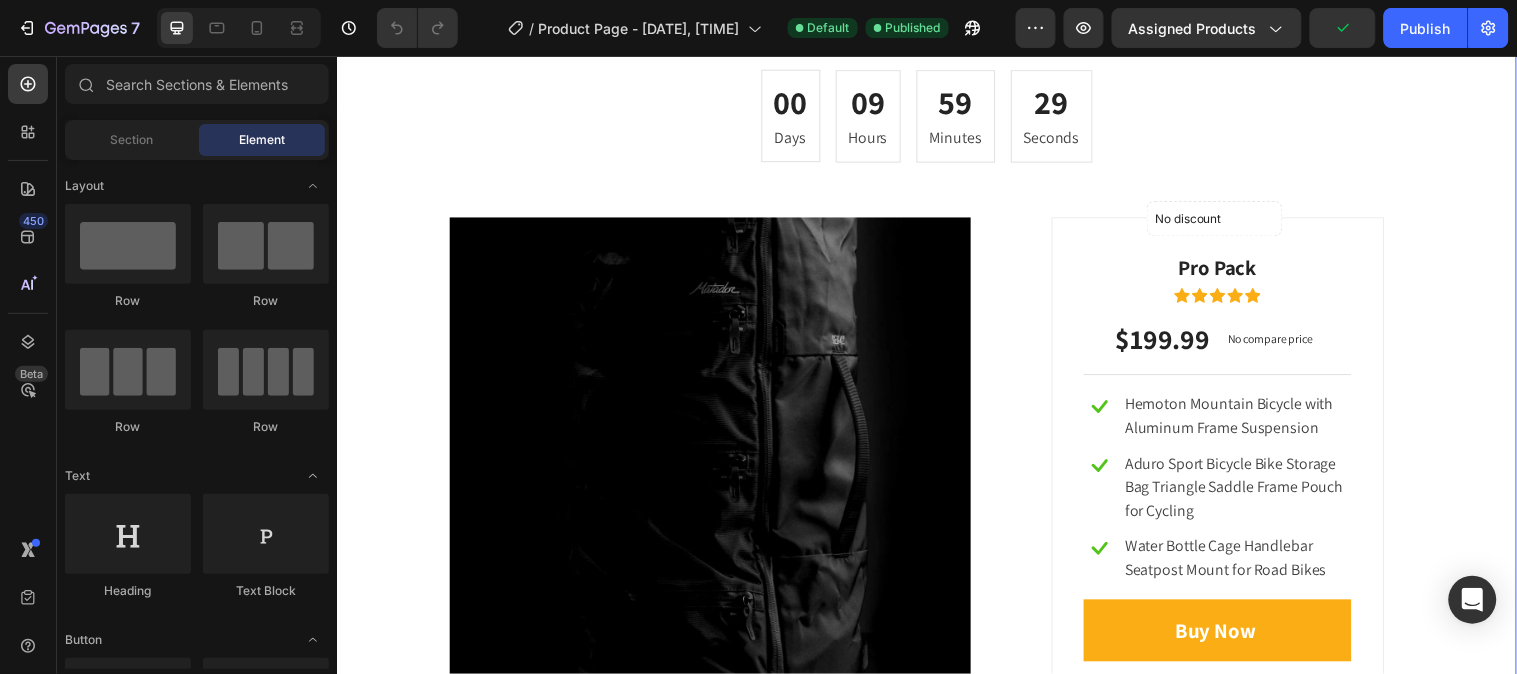 click on "Limited-time Promotion With Bicycle Kit Hemoton Mountain Heading 00 Days 09 Hours 59 Minutes 29 Seconds CountDown Timer Row Product Images No discount   Not be displayed when published Product Badge Row Pro Pack Text block                Icon                Icon                Icon                Icon                Icon Icon List Hoz $199.99 (P) Price (P) Price No compare price (P) Price Row                Title Line
Icon Hemoton Mountain Bicycle with Aluminum Frame Suspension Text block Row
Icon Aduro Sport Bicycle Bike Storage Bag Triangle Saddle Frame Pouch for Cycling Text block Row
Icon Water Bottle Cage Handlebar Seatpost Mount for Road Bikes Text block Row Buy Now (P) Cart Button Row Product Section 7" at bounding box center [936, 353] 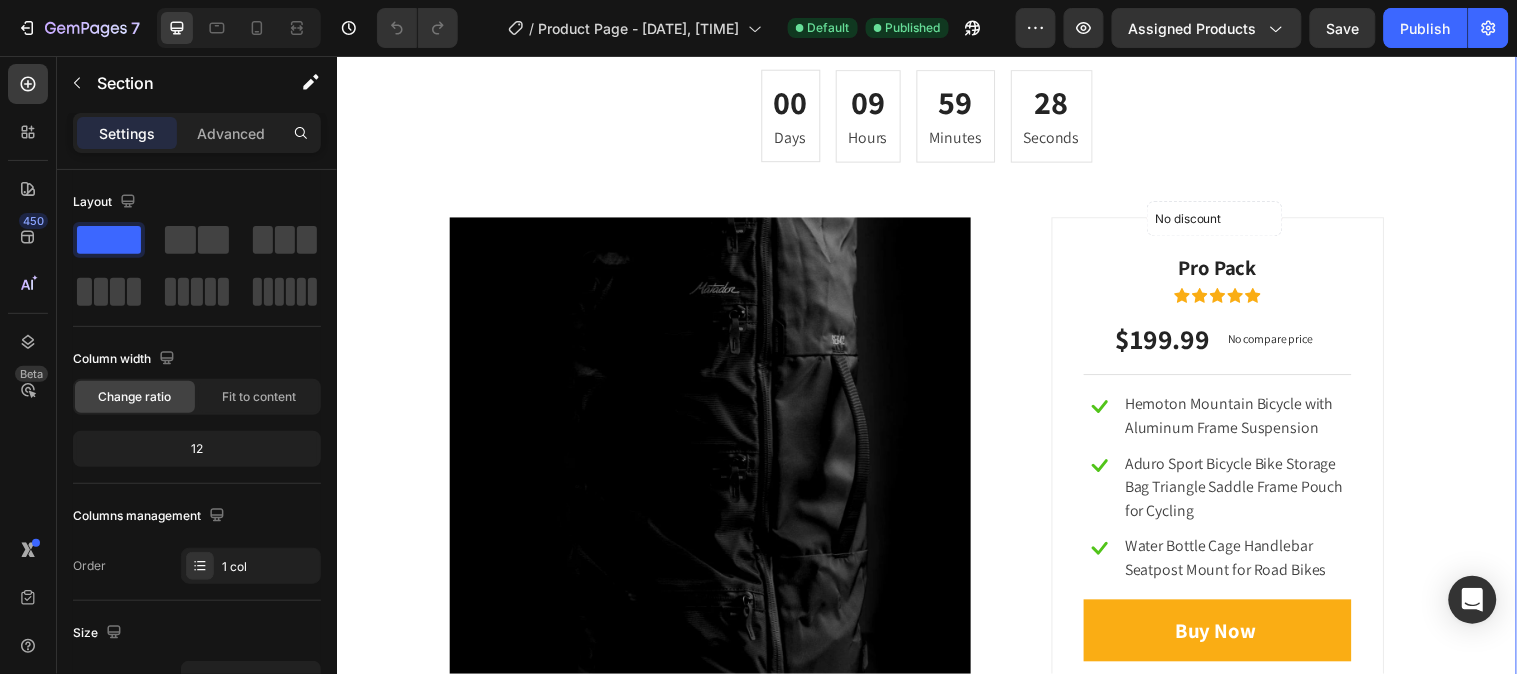 click 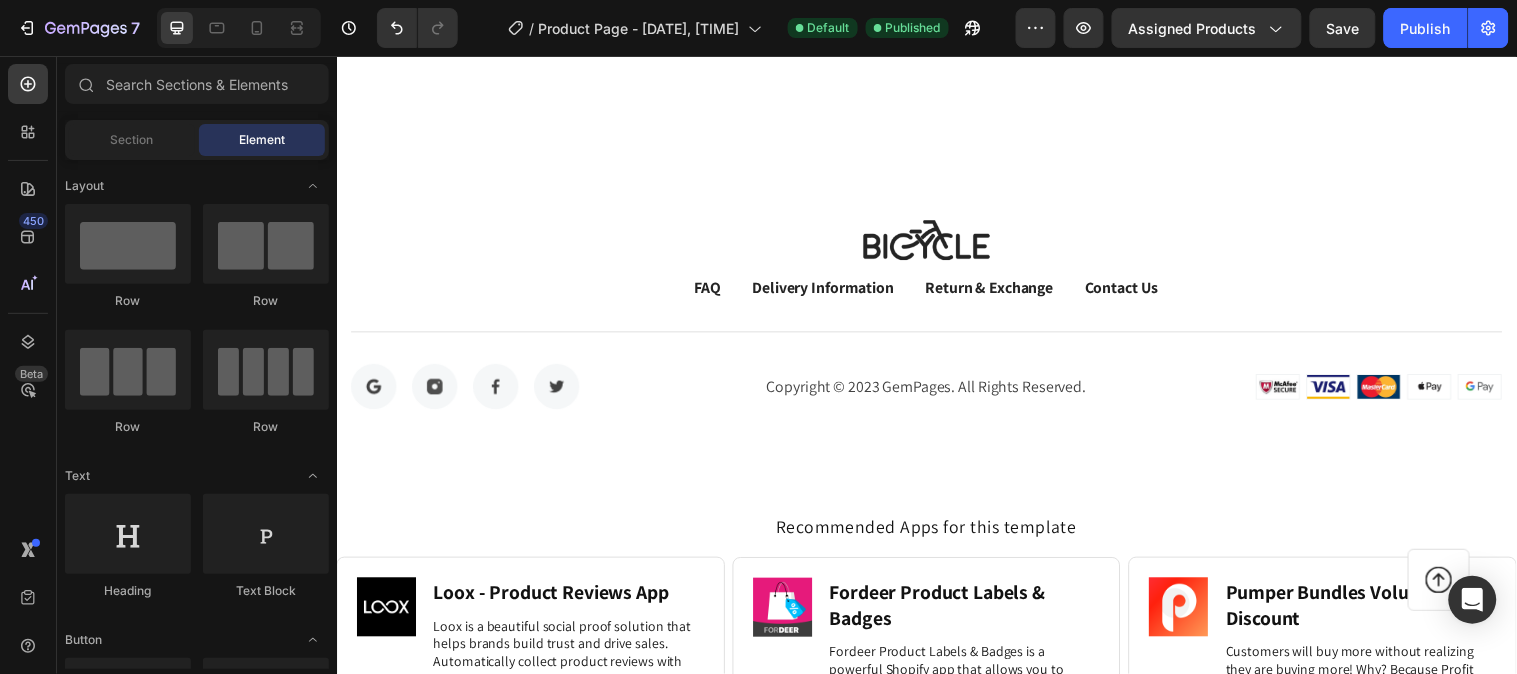 scroll, scrollTop: 3333, scrollLeft: 0, axis: vertical 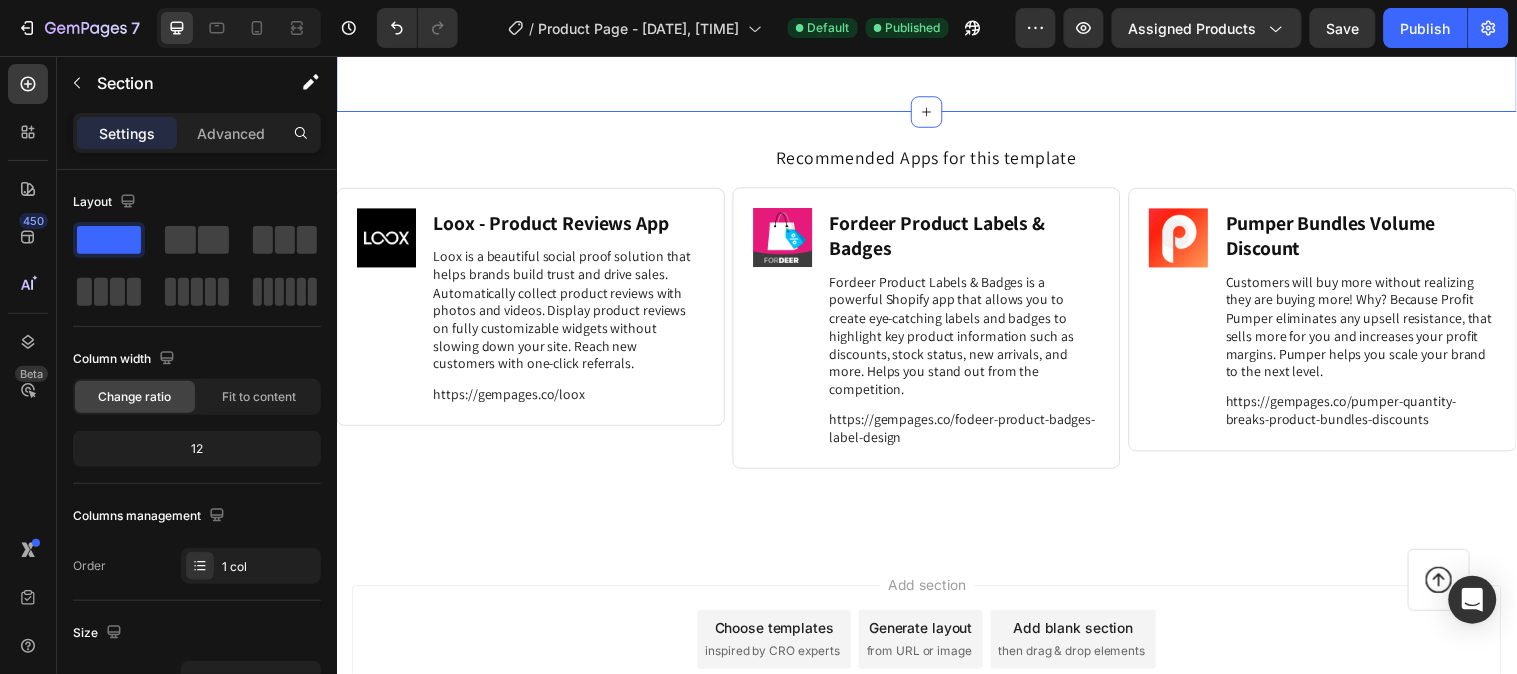 click 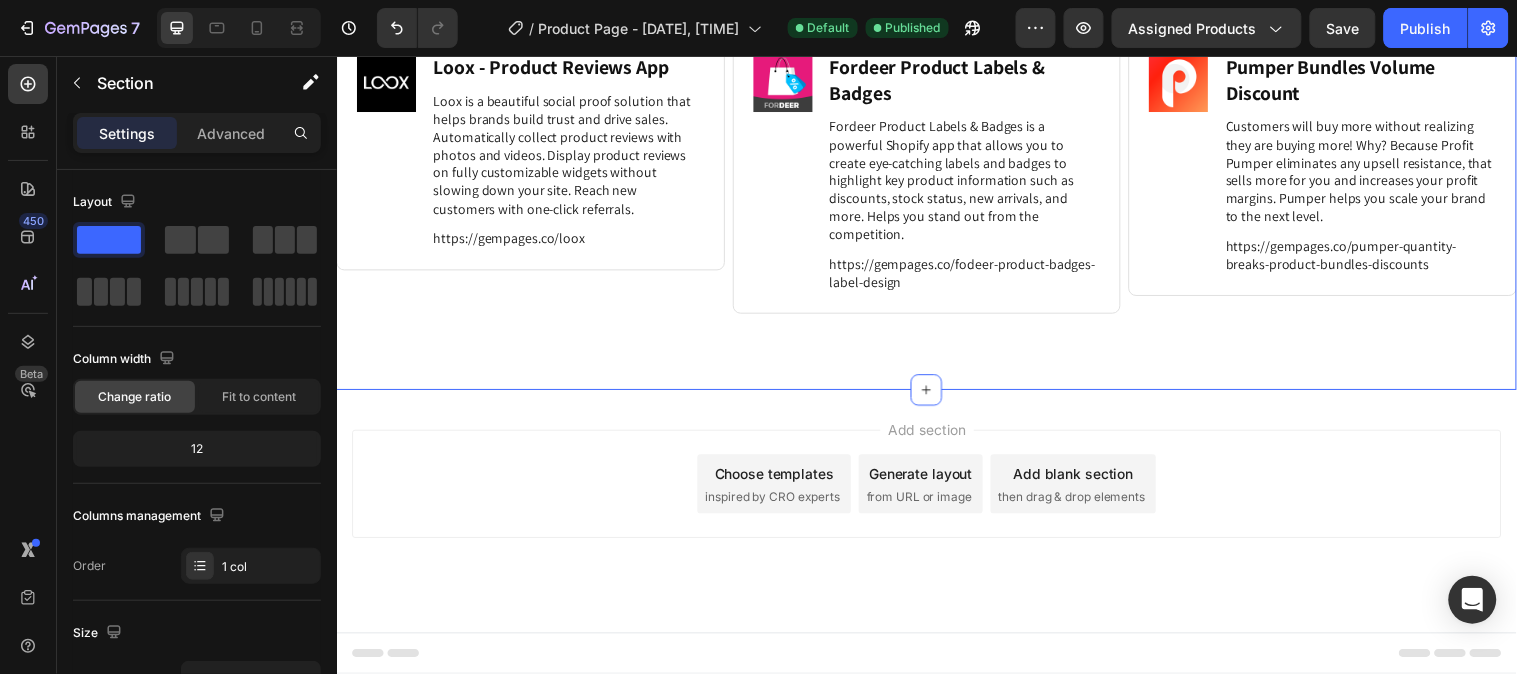 click 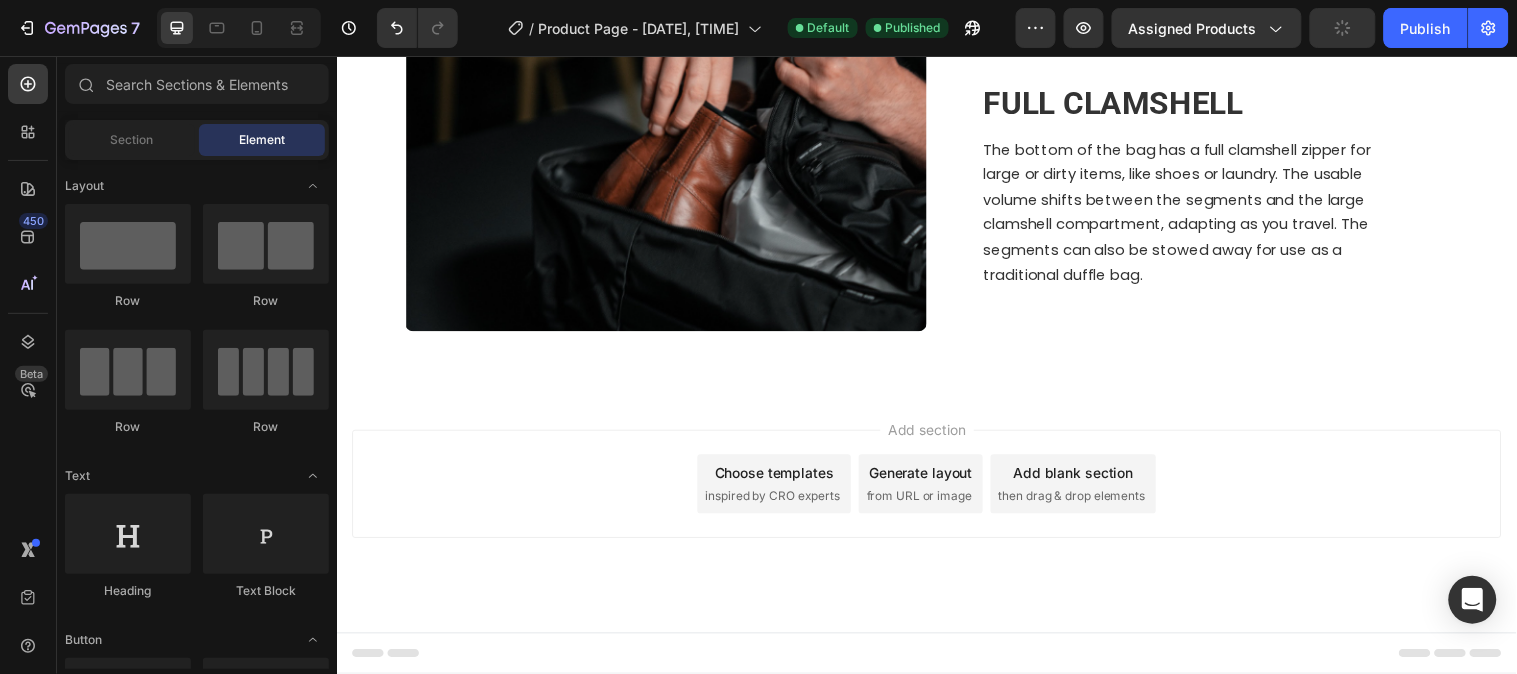 click on "Add section Choose templates inspired by CRO experts Generate layout from URL or image Add blank section then drag & drop elements" at bounding box center (936, 490) 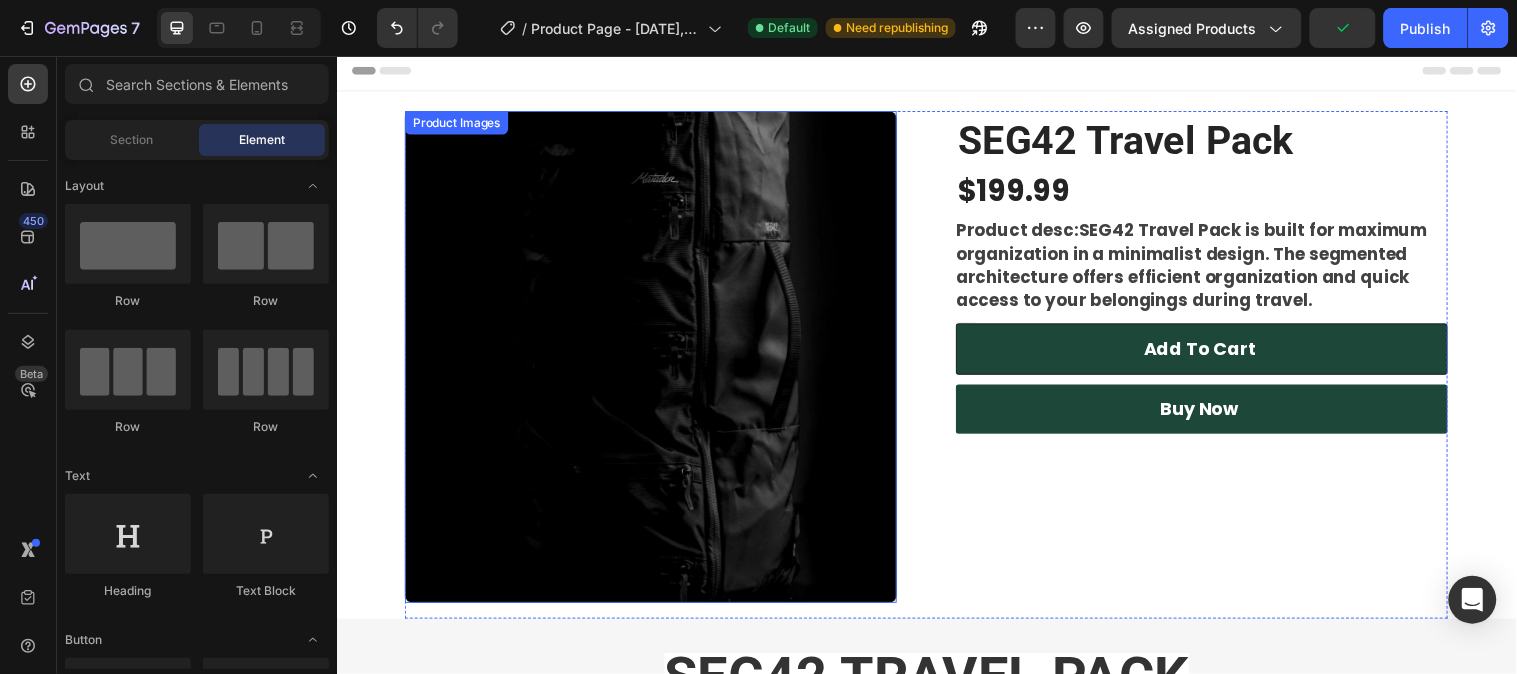scroll, scrollTop: 0, scrollLeft: 0, axis: both 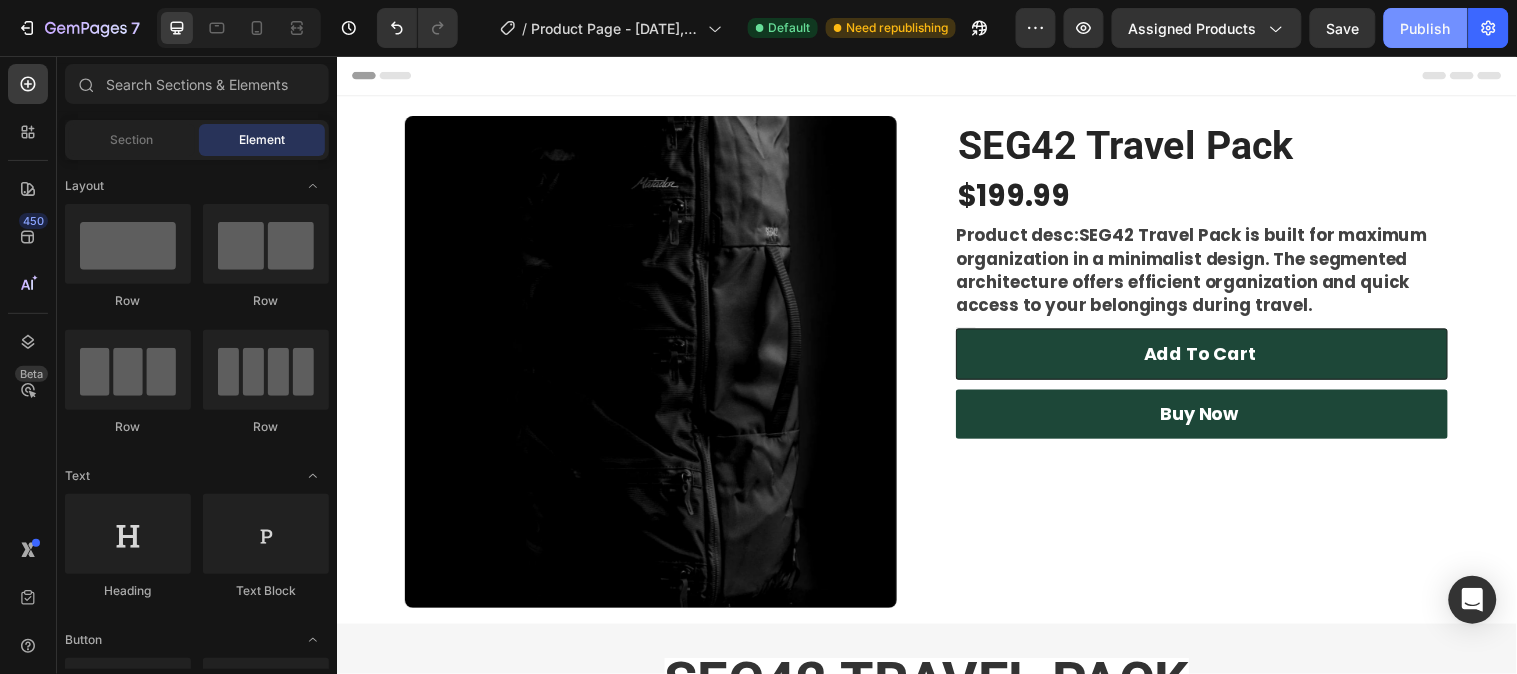 click on "Publish" at bounding box center (1426, 28) 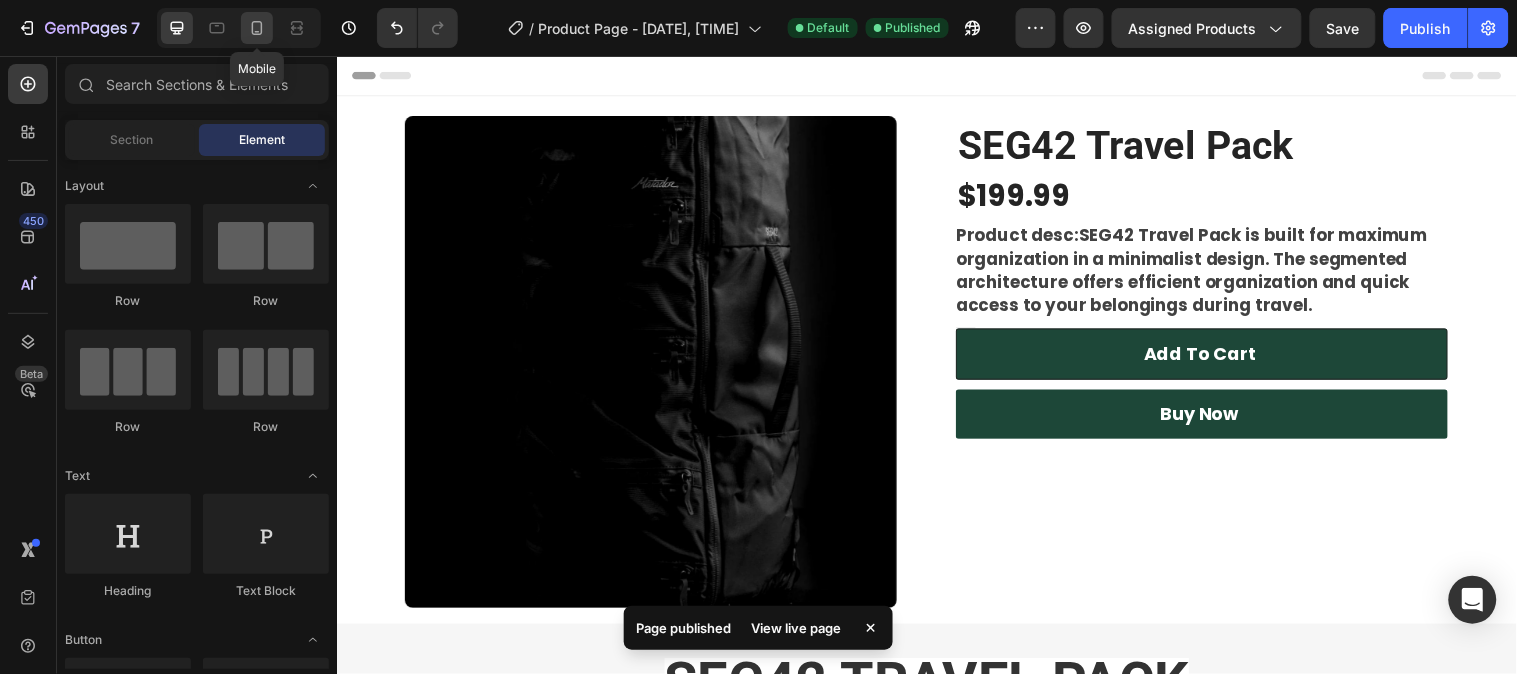 click 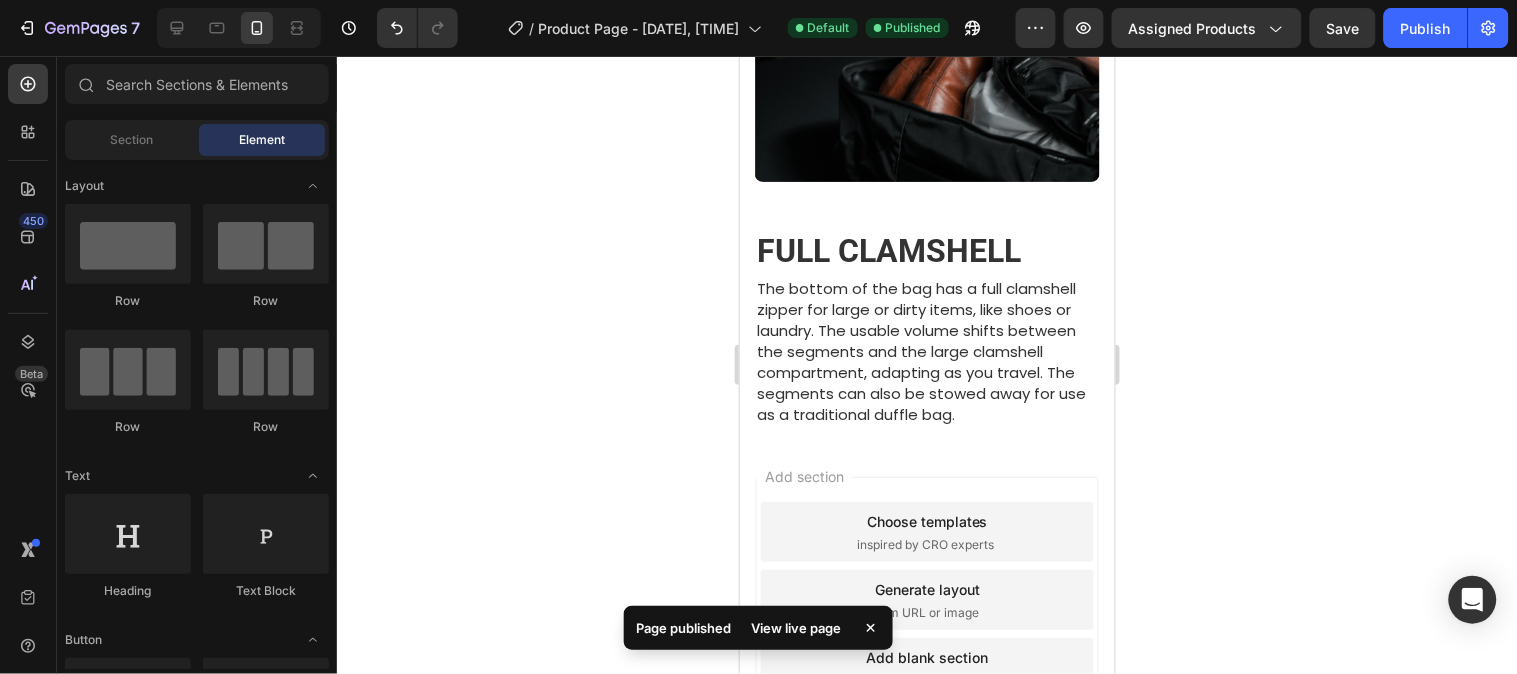 scroll, scrollTop: 3394, scrollLeft: 0, axis: vertical 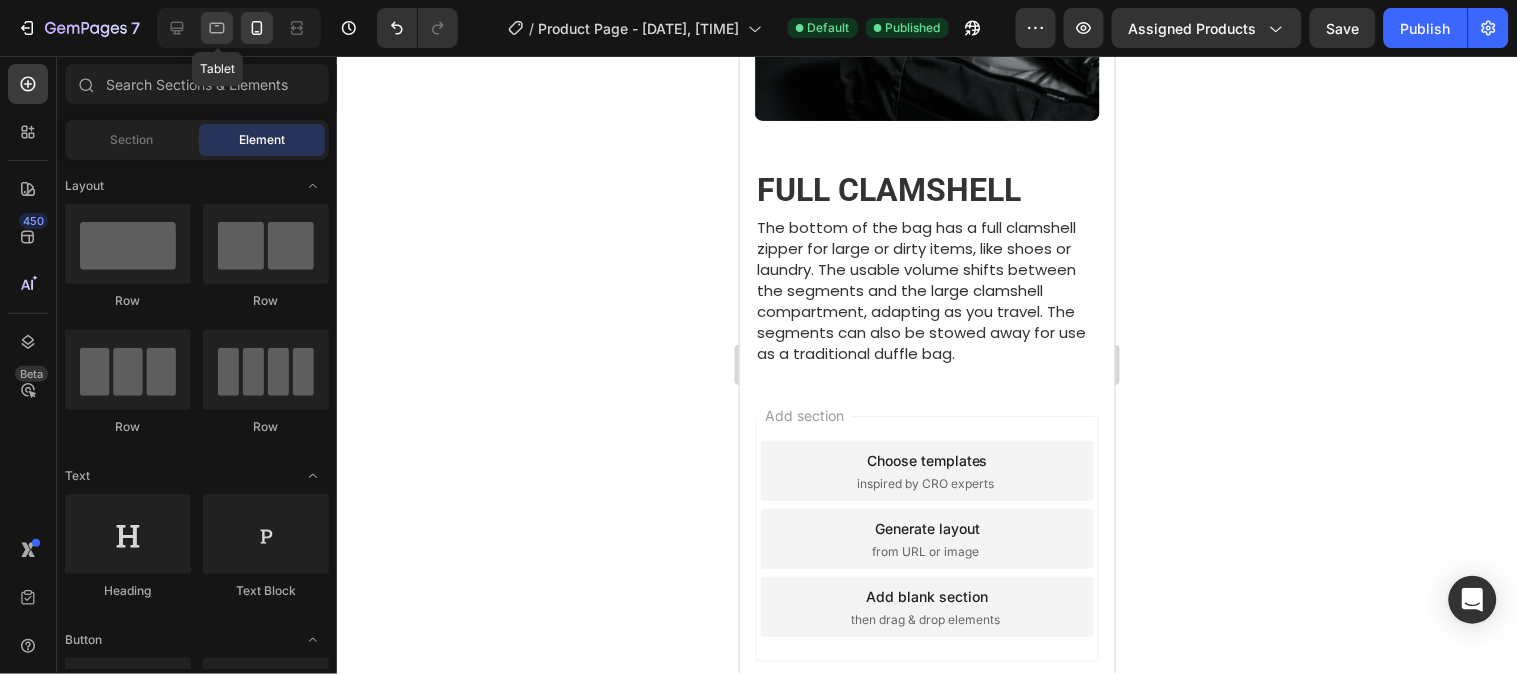 click 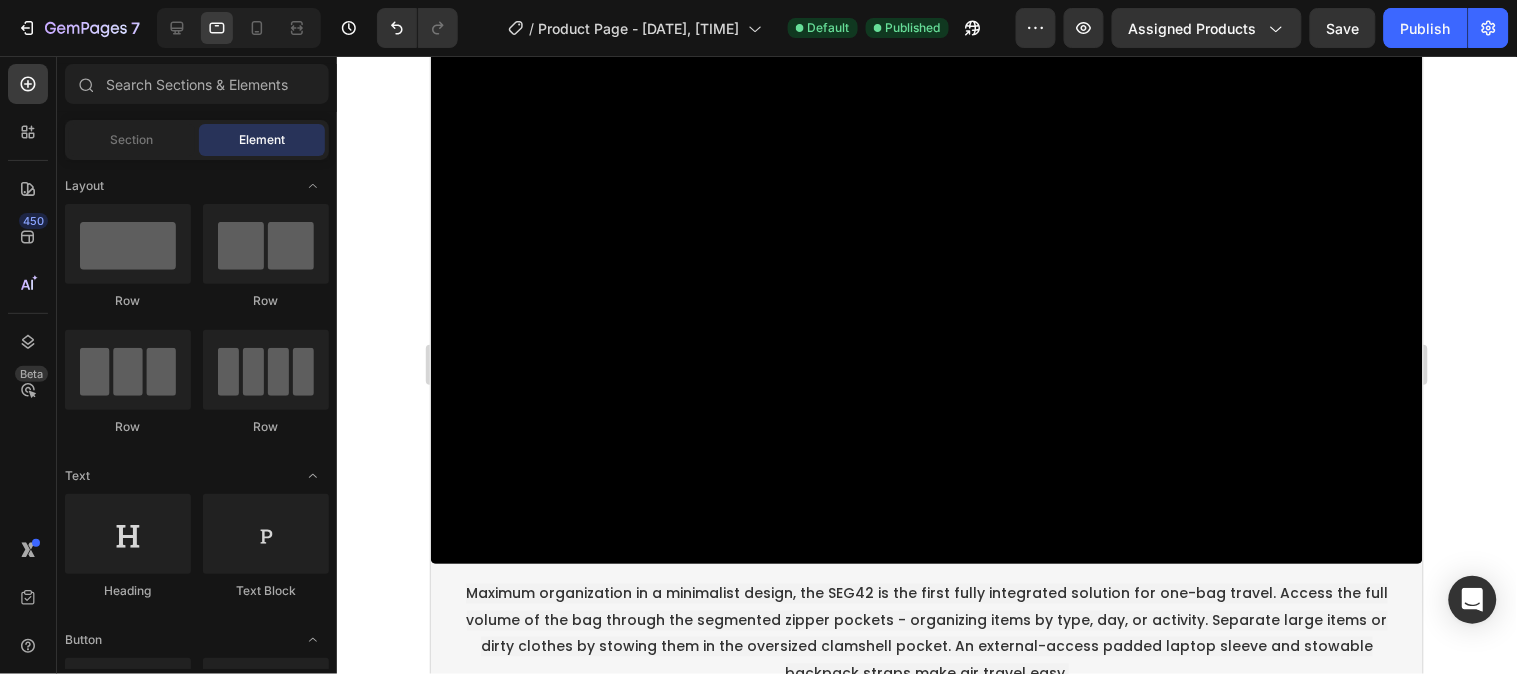 scroll, scrollTop: 124, scrollLeft: 0, axis: vertical 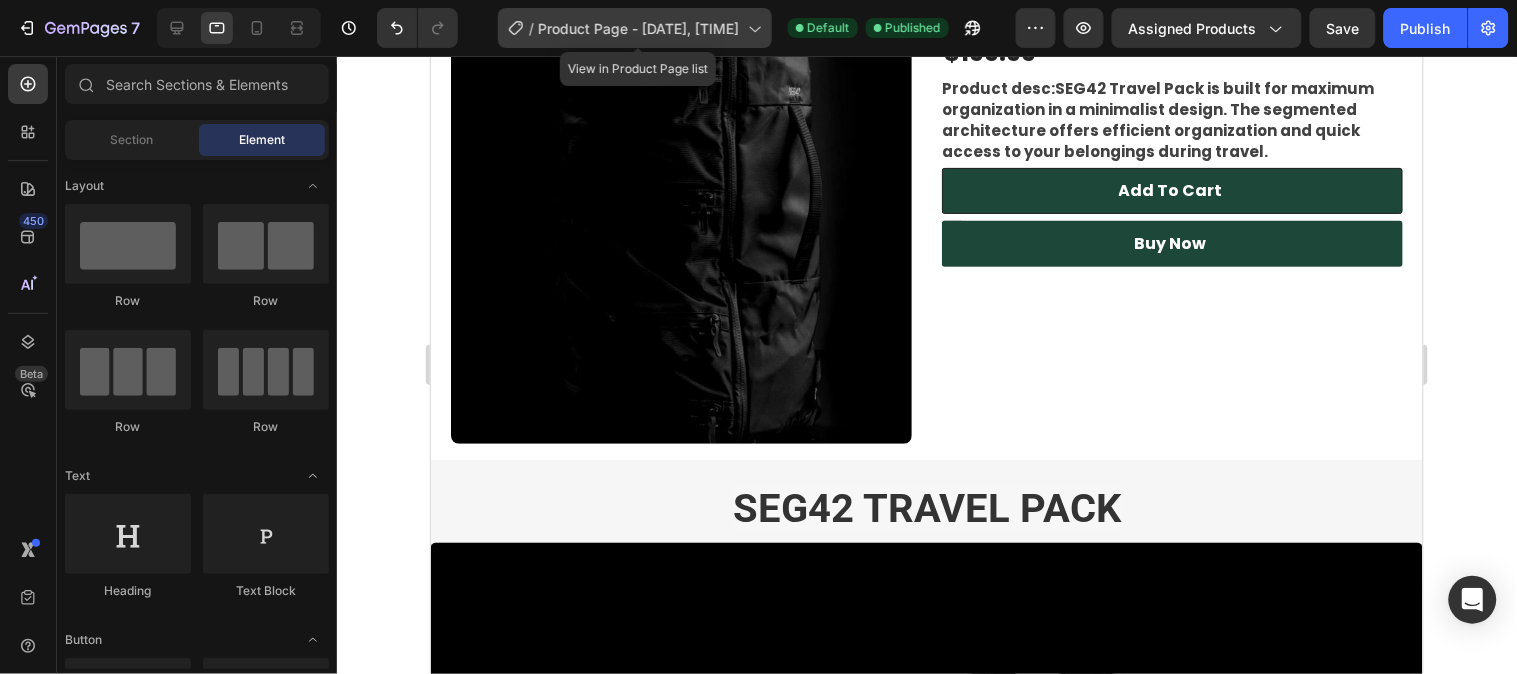 click 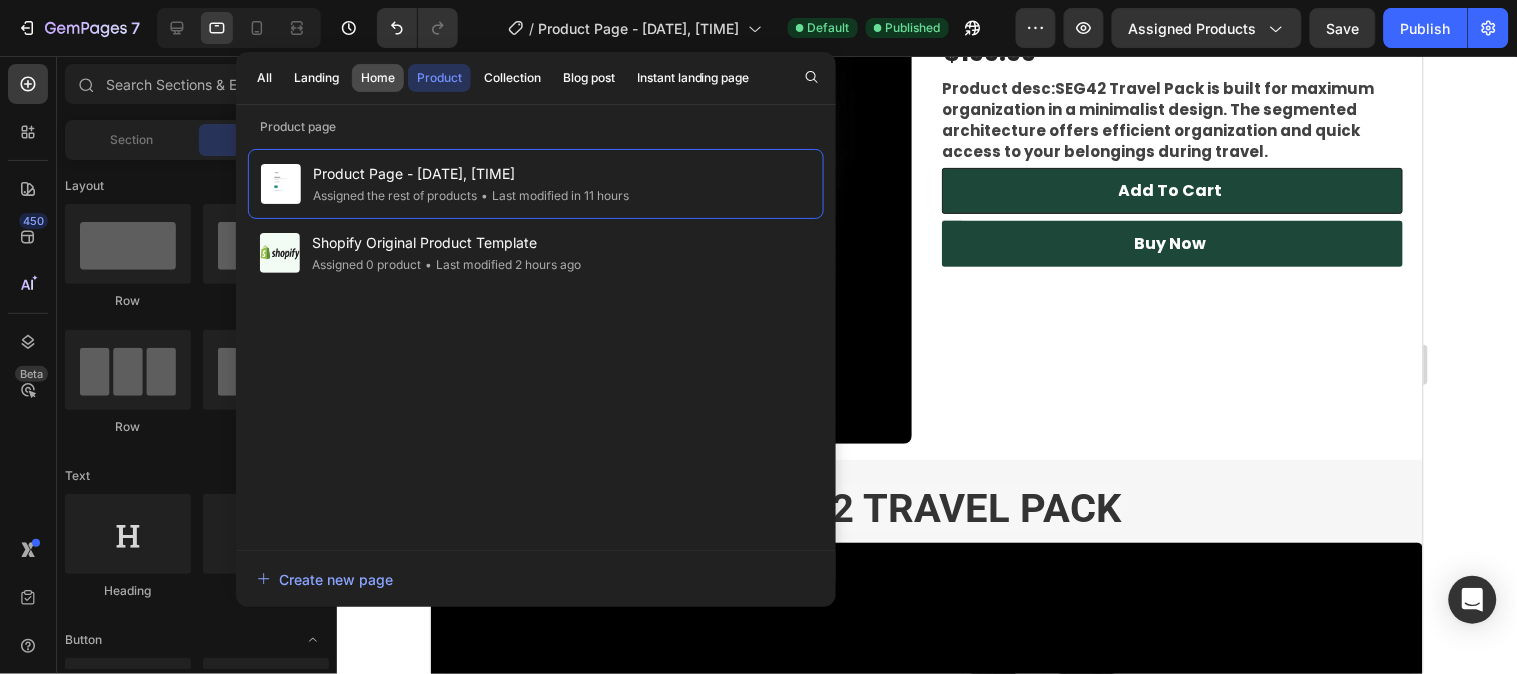 click on "Home" at bounding box center (378, 78) 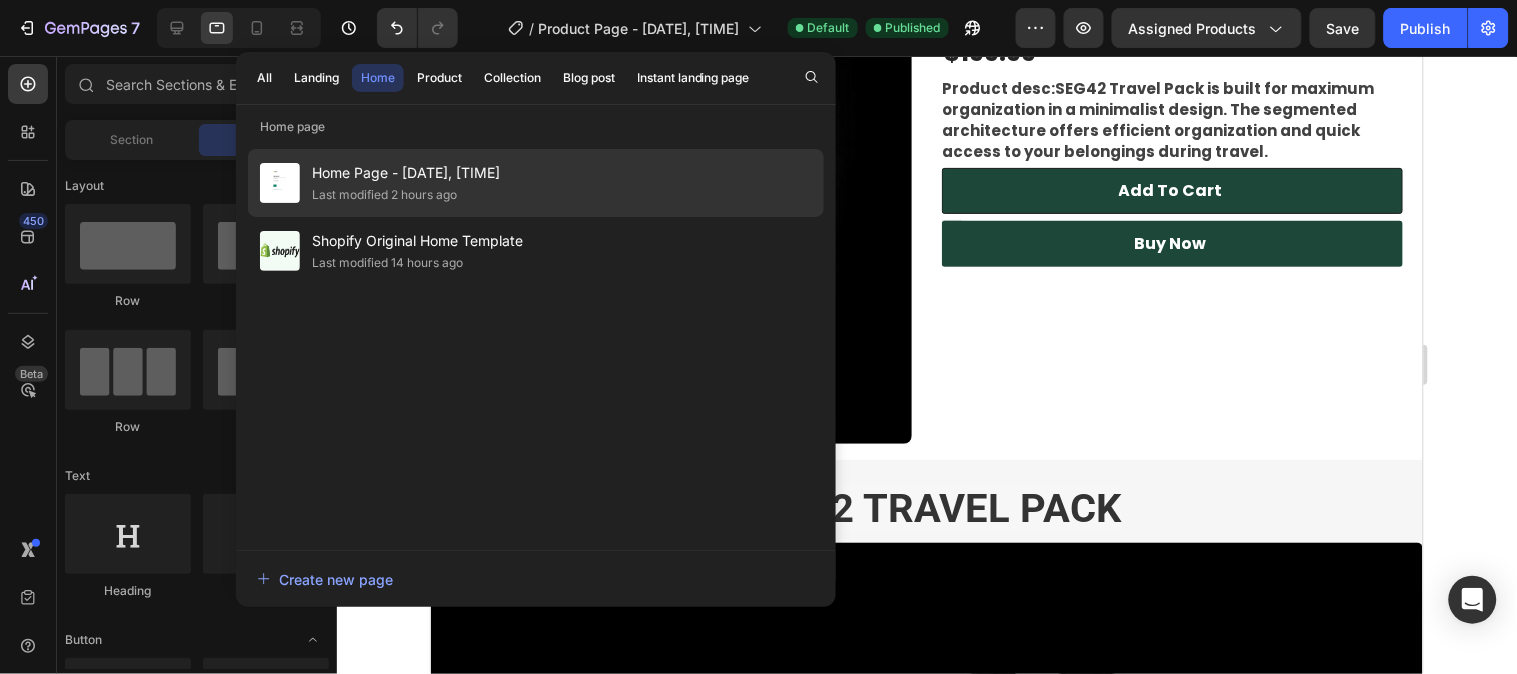 click on "Home Page - Aug 1, 10:36:47 Last modified 2 hours ago" 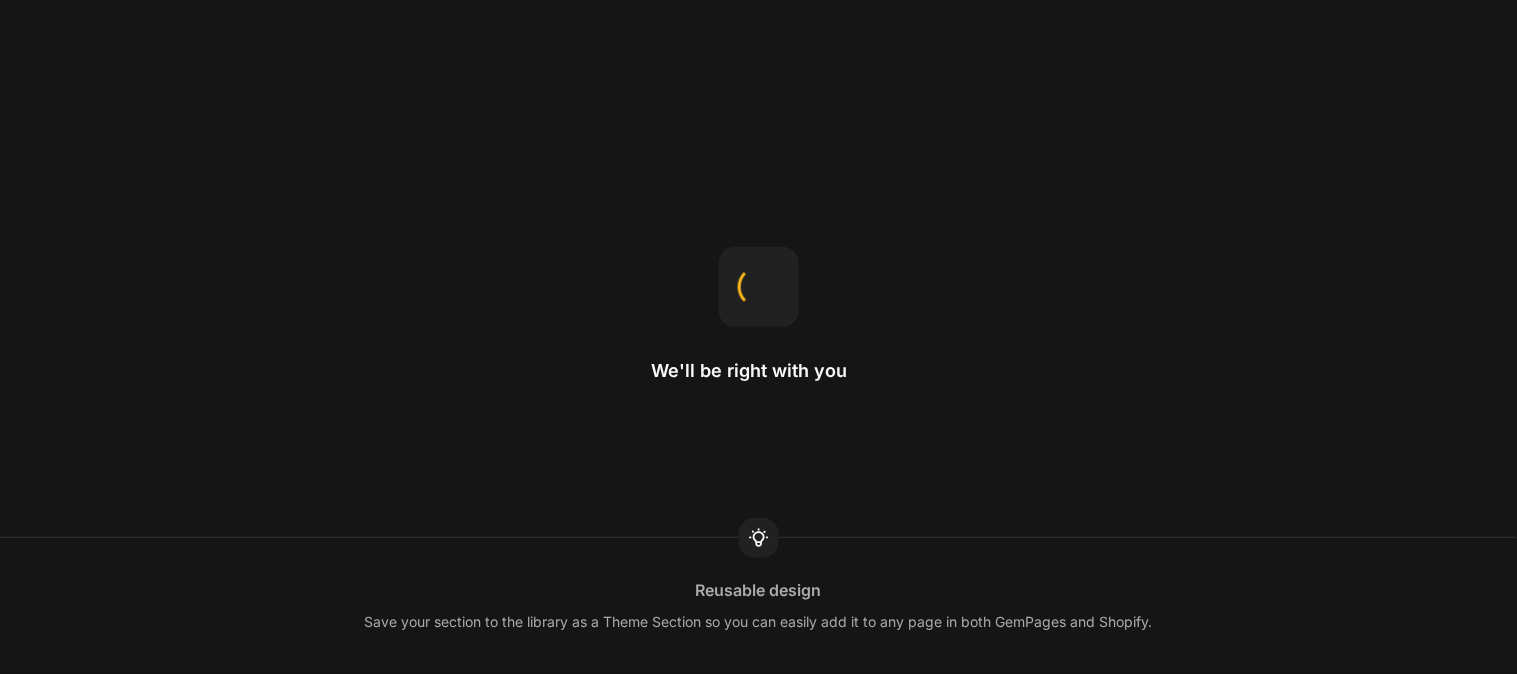scroll, scrollTop: 0, scrollLeft: 0, axis: both 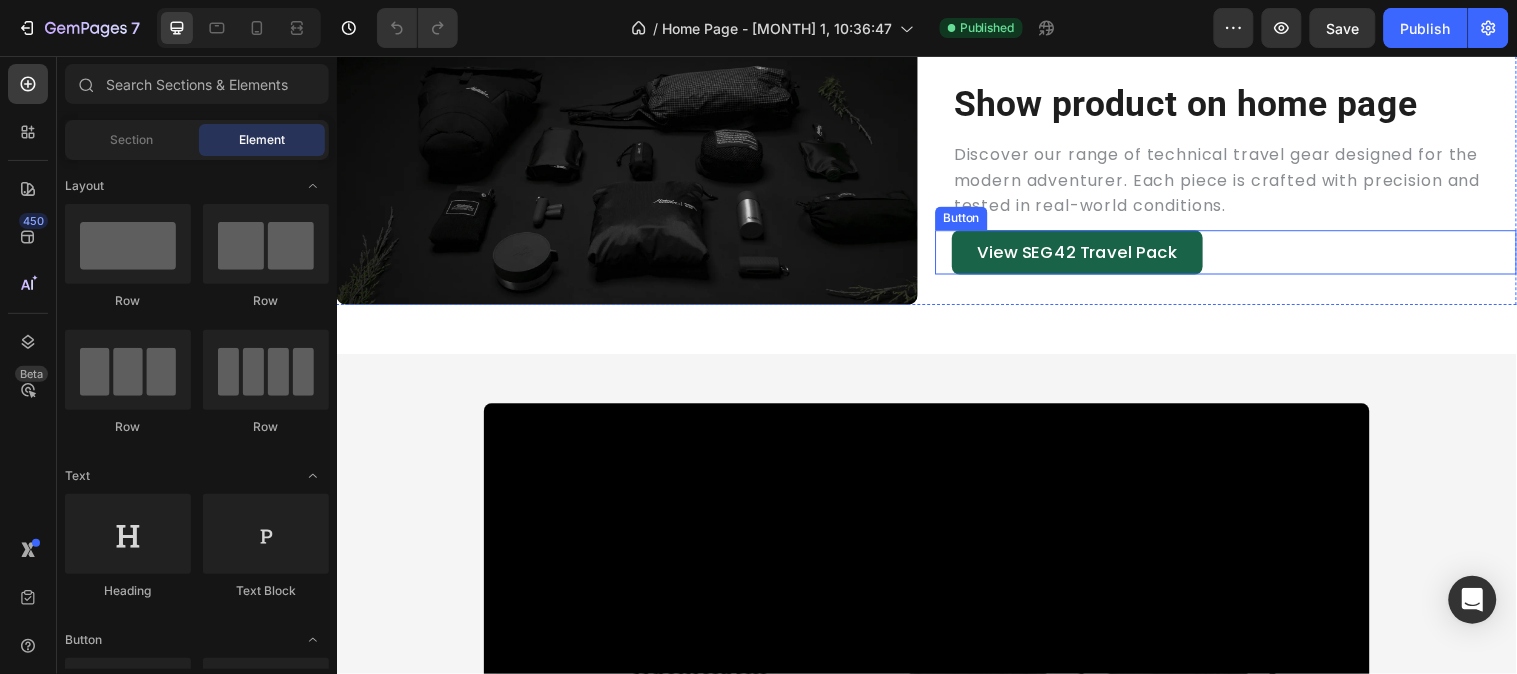 click on "View SEG42 Travel Pack" at bounding box center (1089, 255) 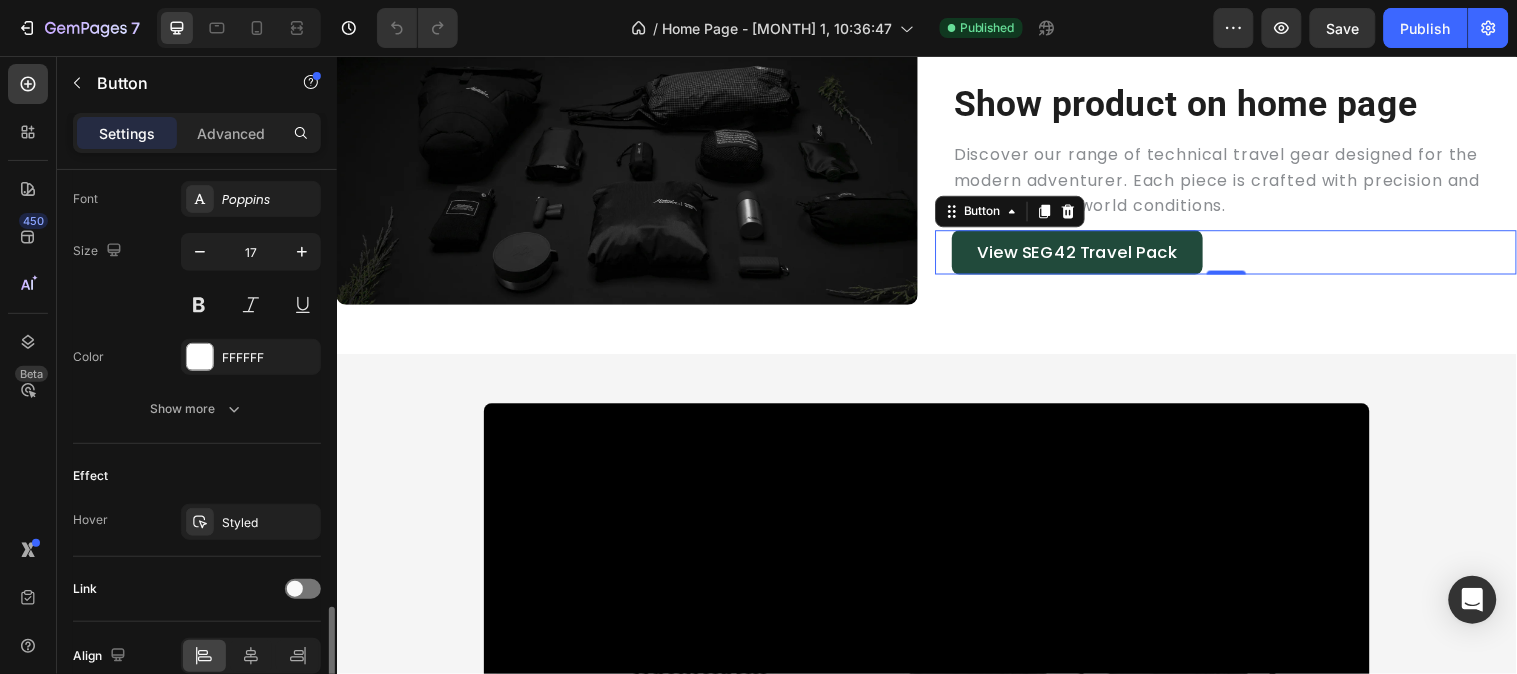 scroll, scrollTop: 873, scrollLeft: 0, axis: vertical 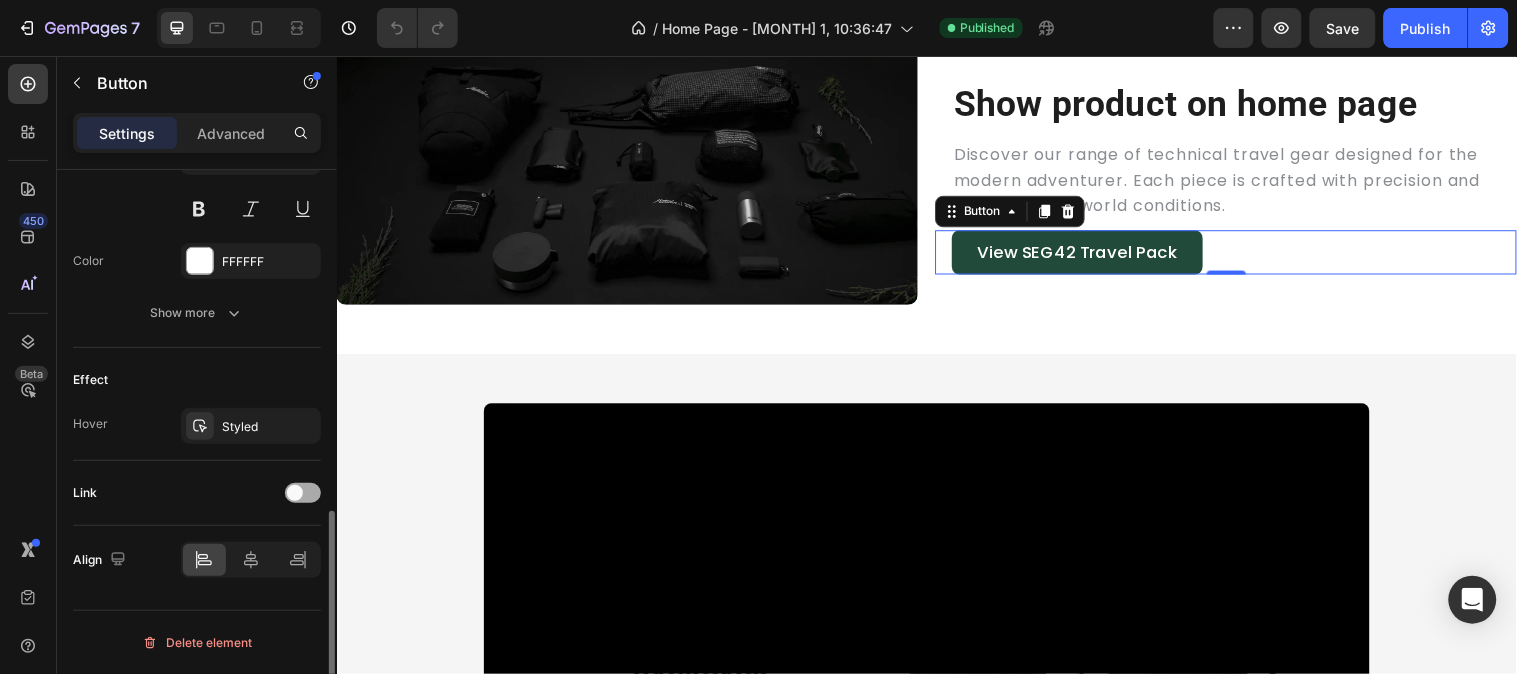 click at bounding box center (295, 493) 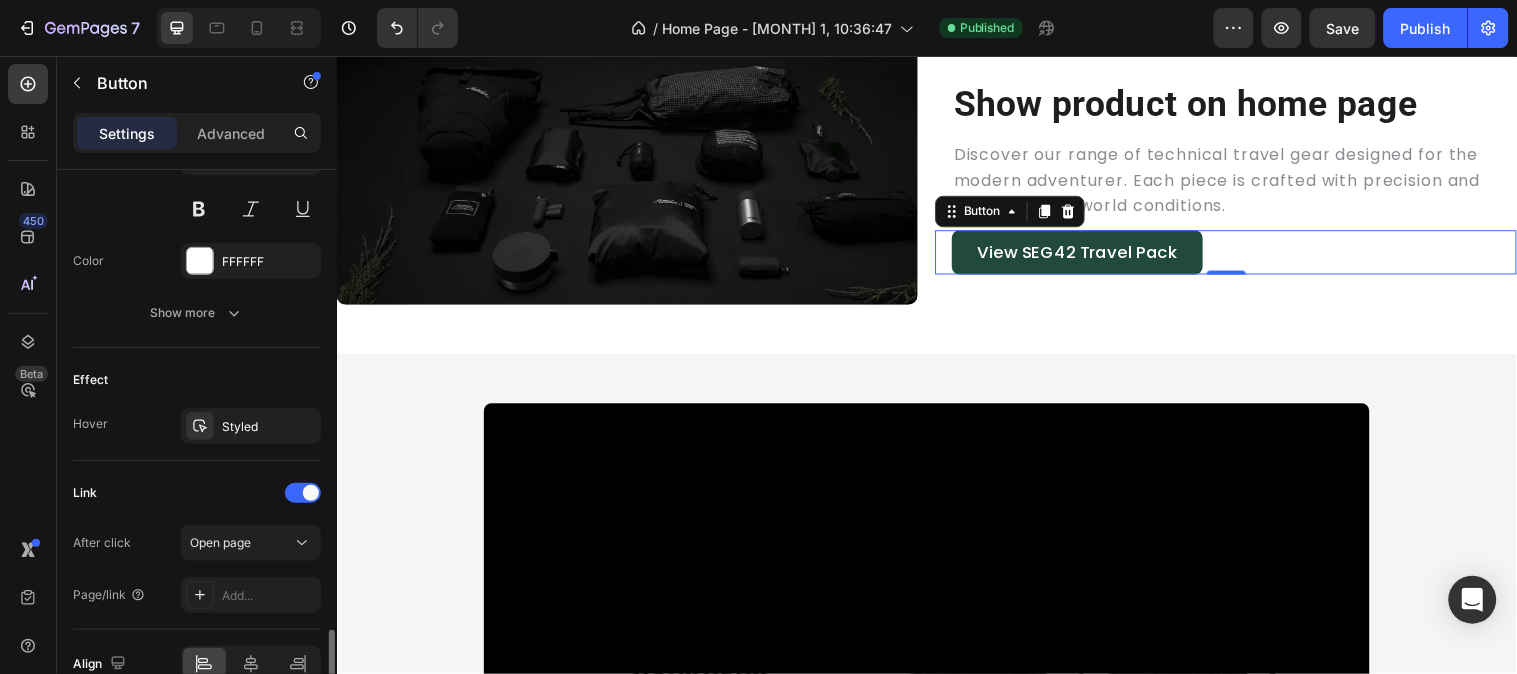 scroll, scrollTop: 977, scrollLeft: 0, axis: vertical 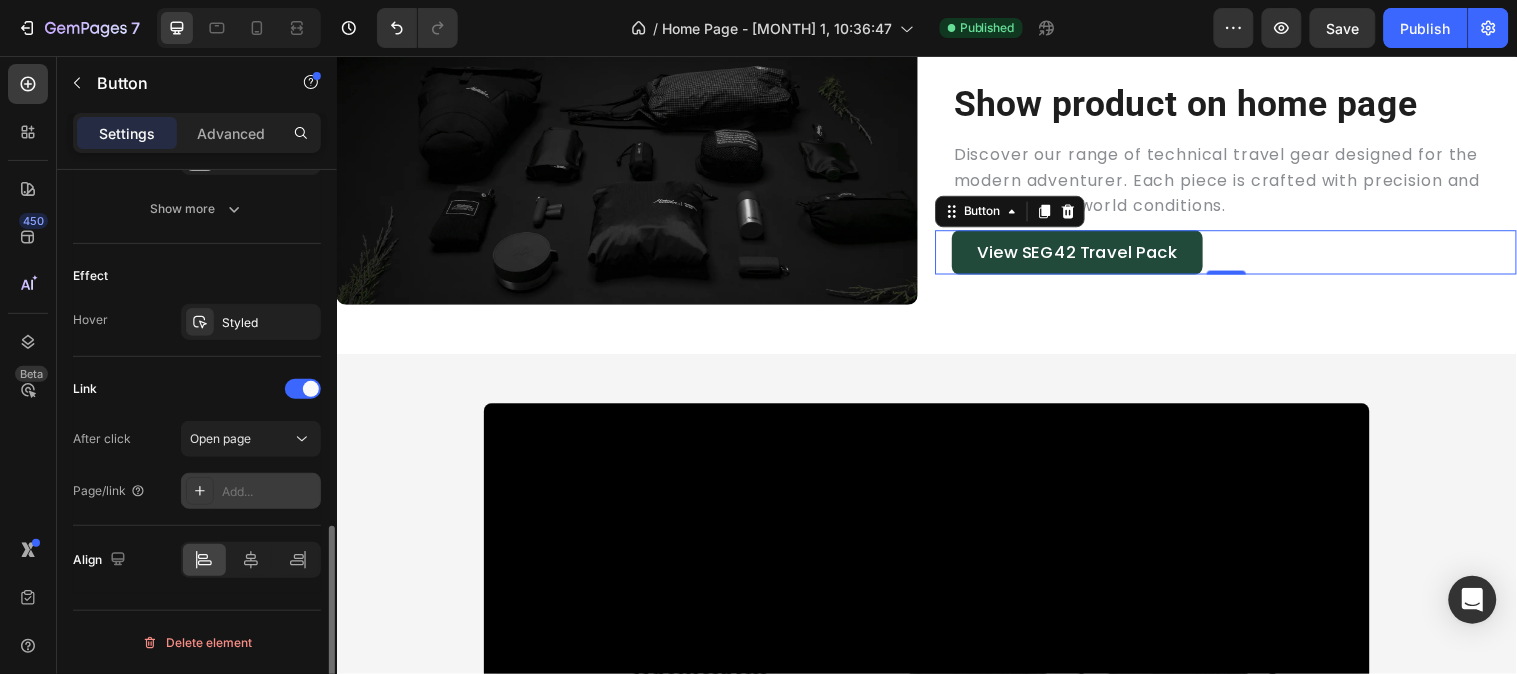 click 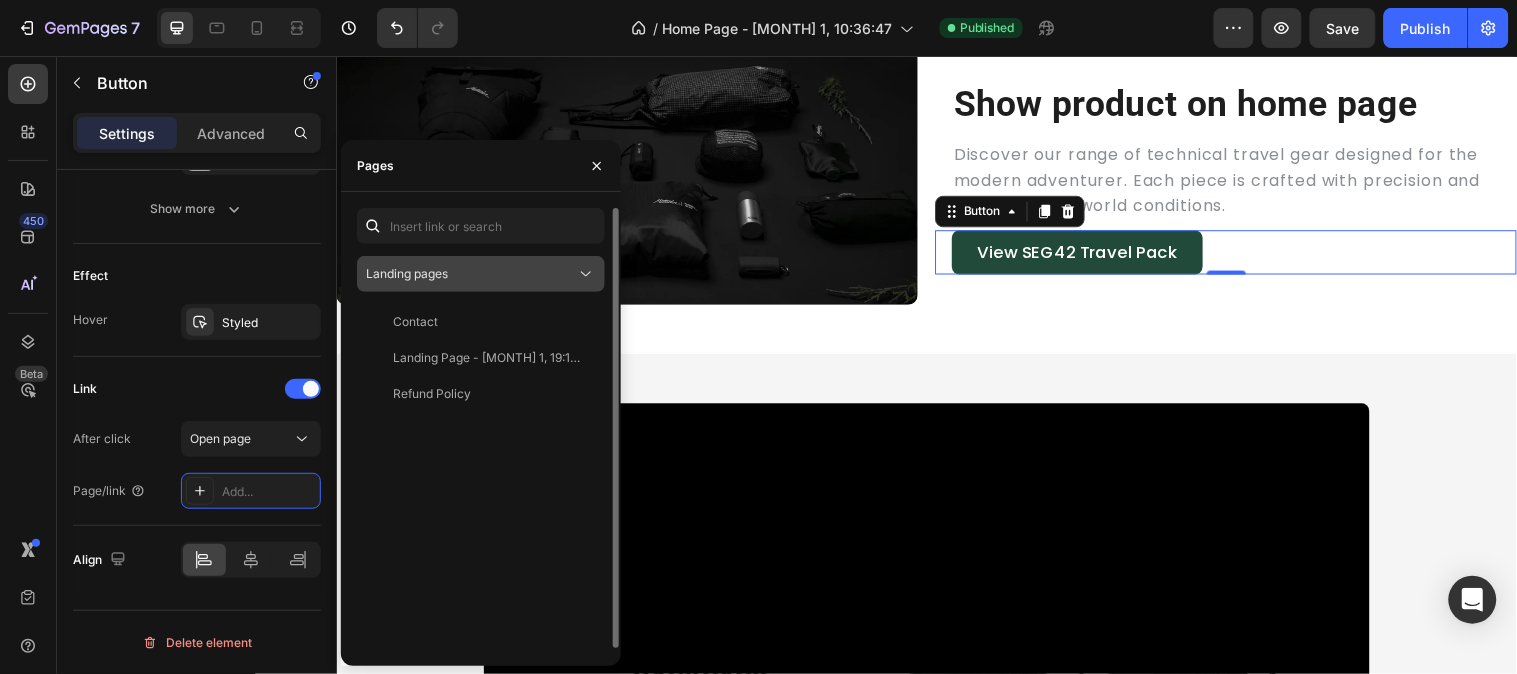 click 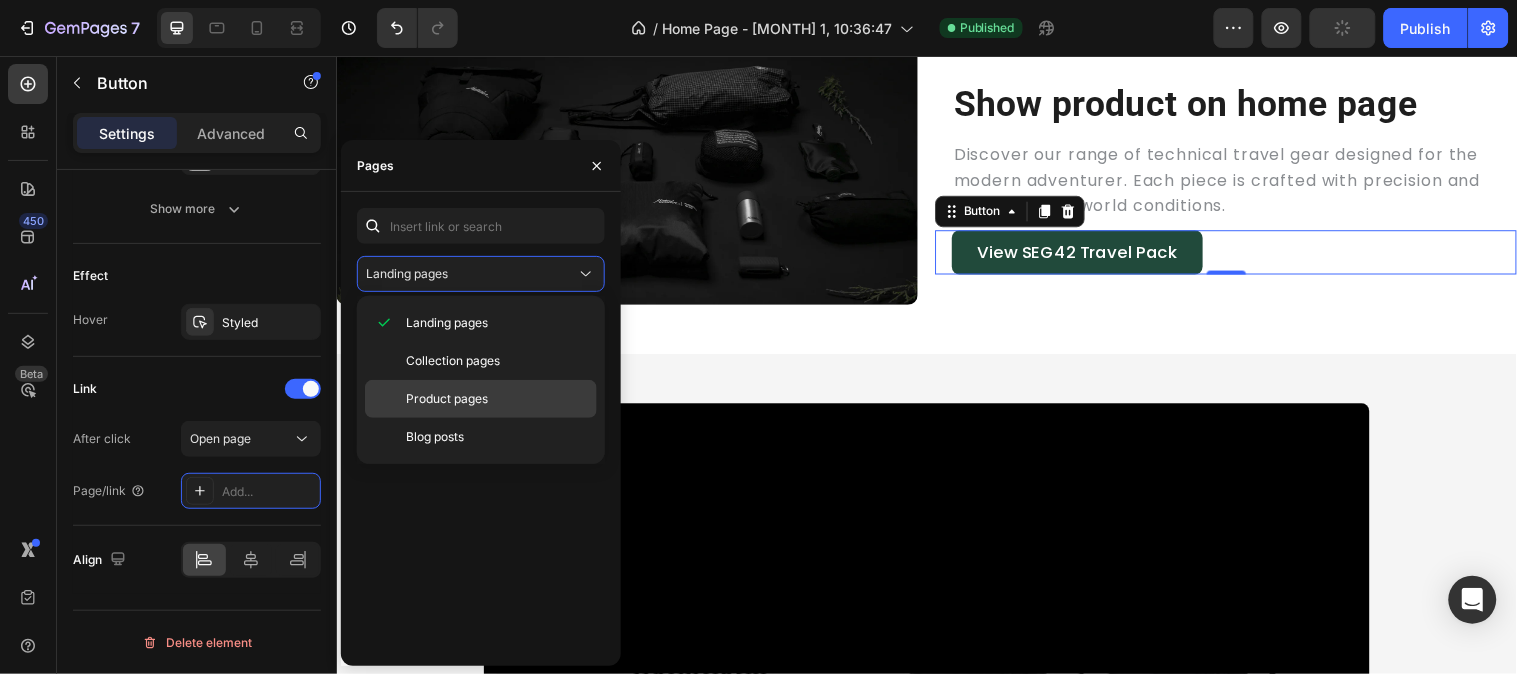 click on "Product pages" at bounding box center [497, 399] 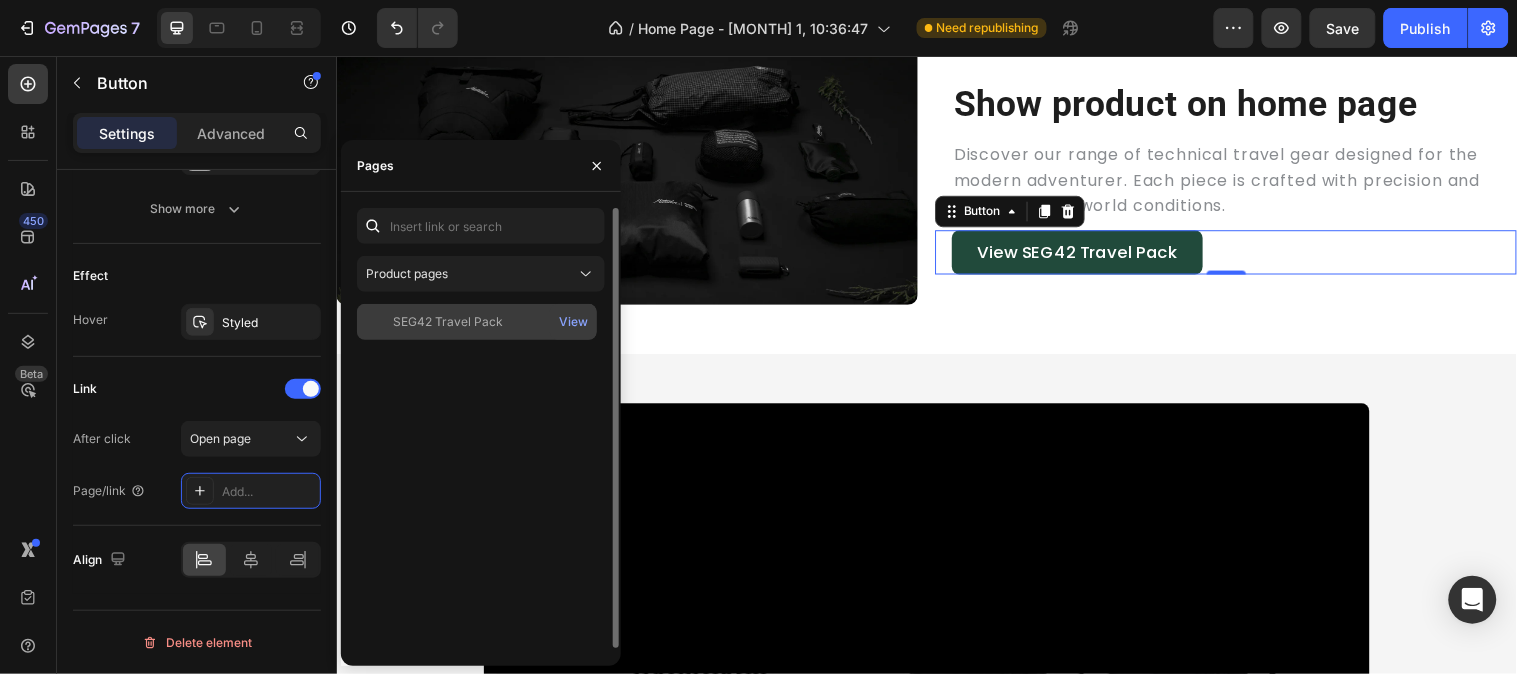 click on "SEG42 Travel Pack" 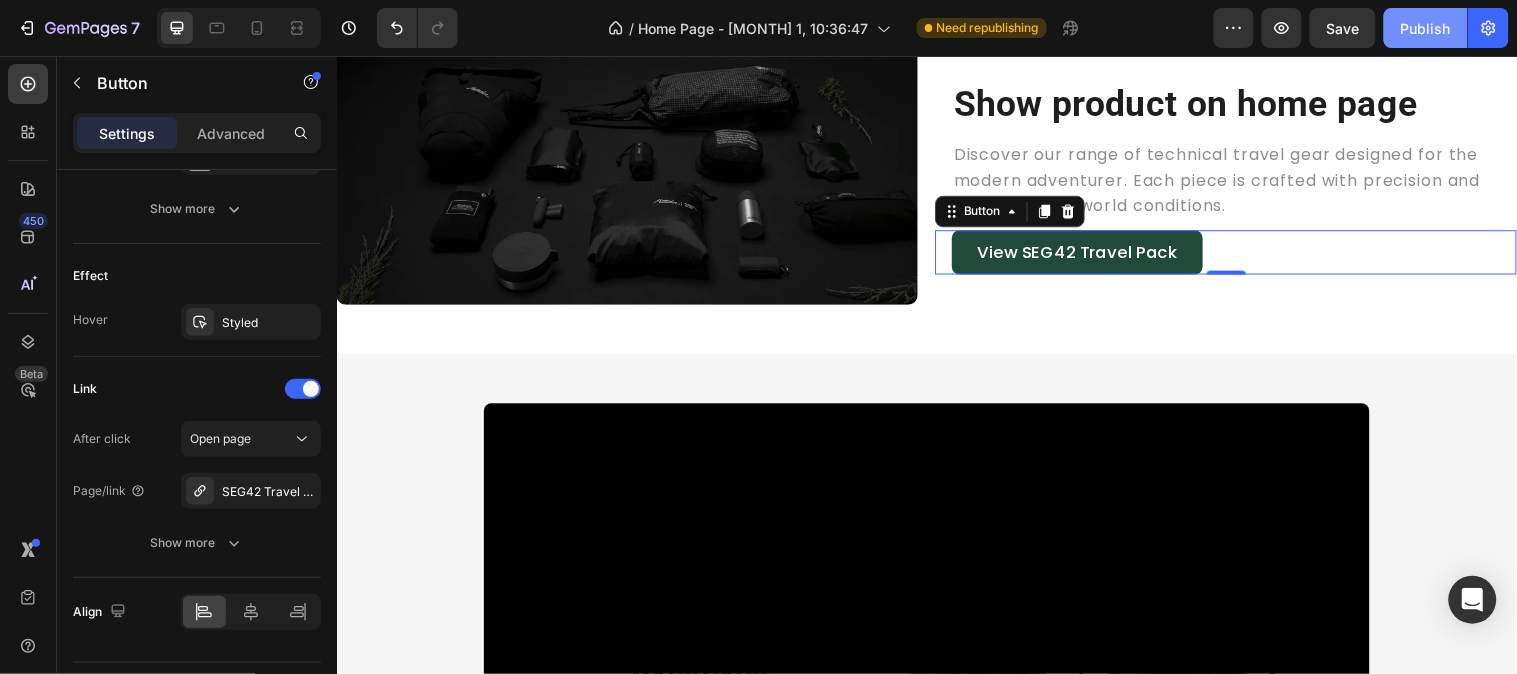 click on "Publish" at bounding box center (1426, 28) 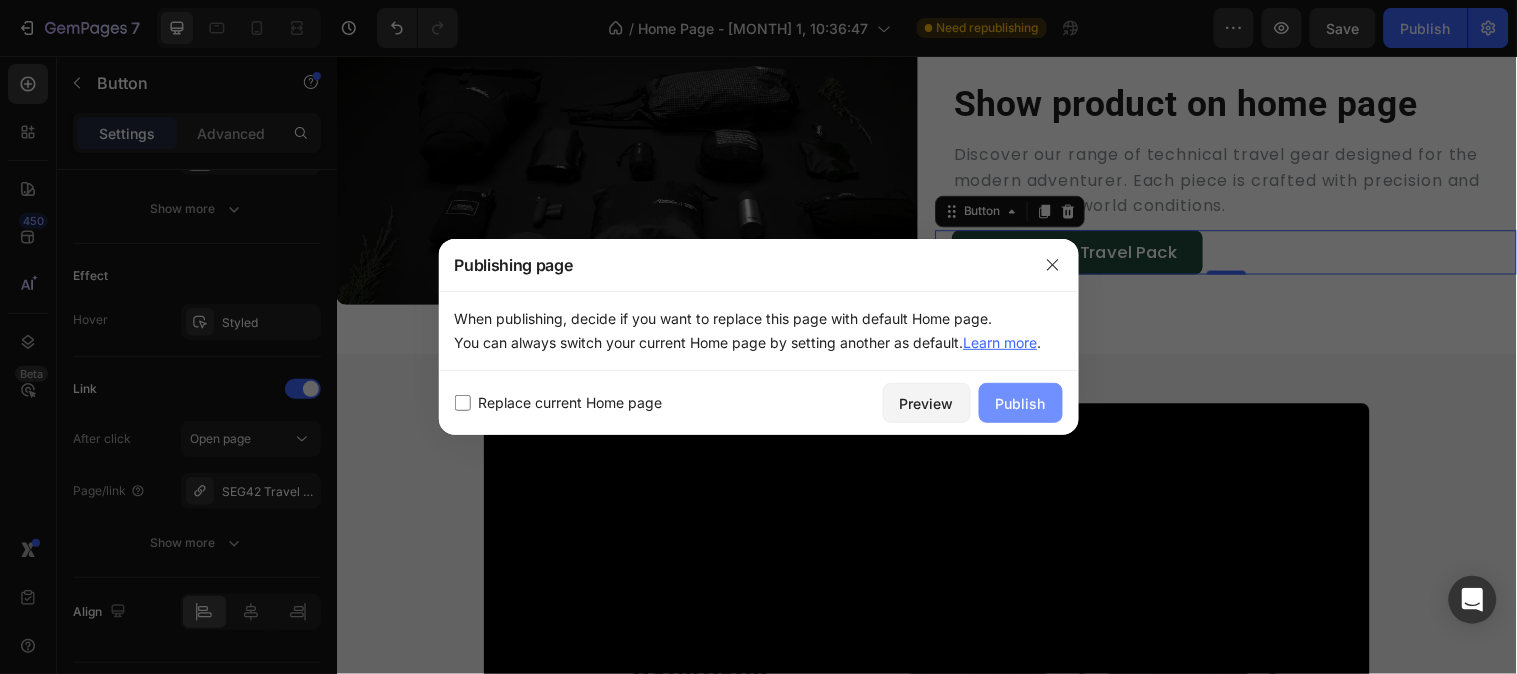 click on "Publish" at bounding box center [1021, 403] 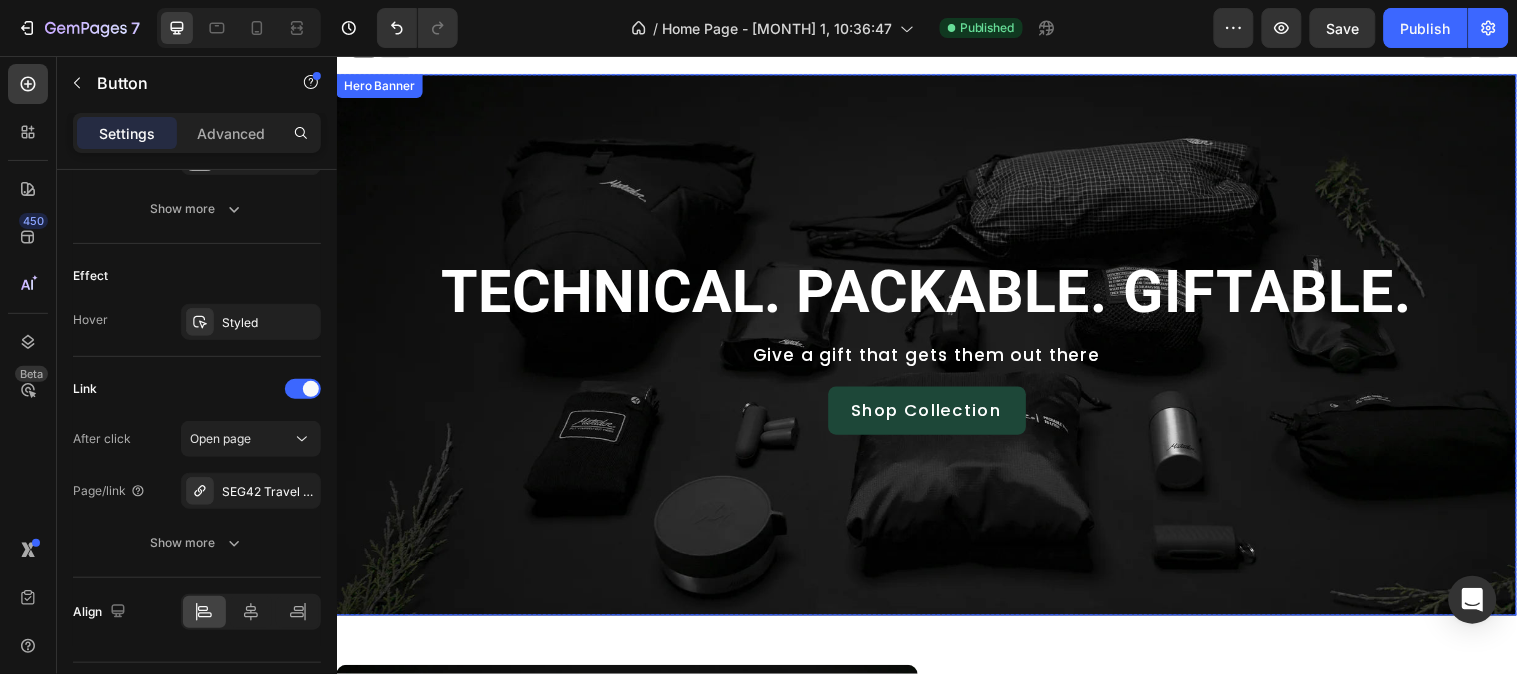 scroll, scrollTop: 0, scrollLeft: 0, axis: both 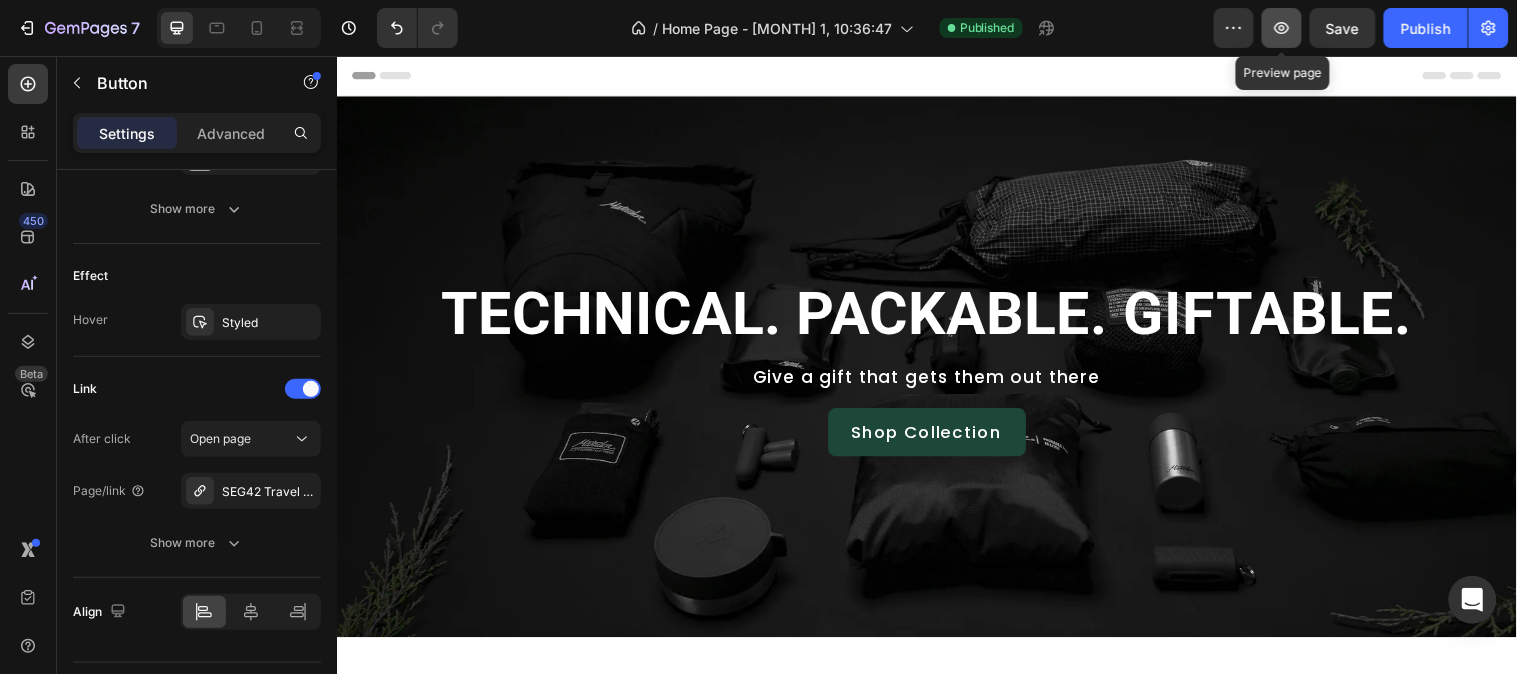click 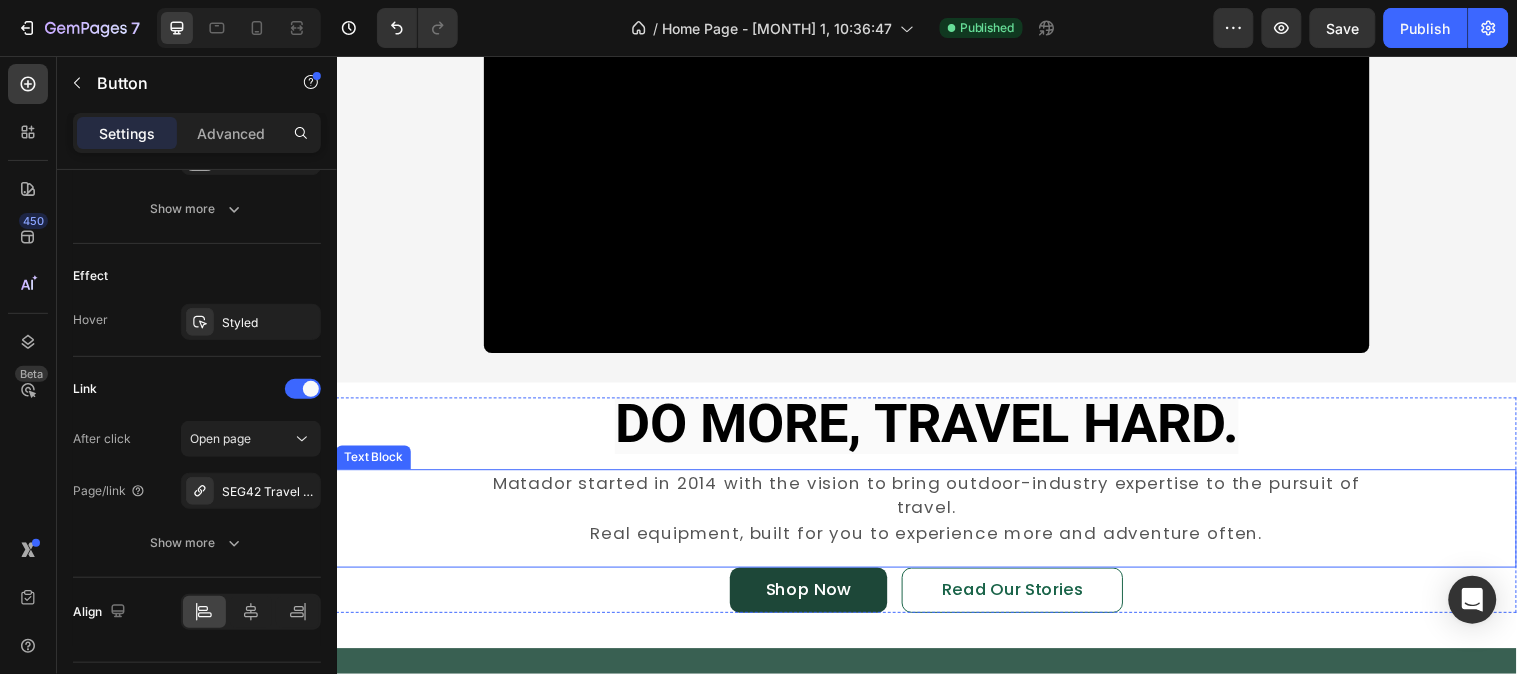 scroll, scrollTop: 1827, scrollLeft: 0, axis: vertical 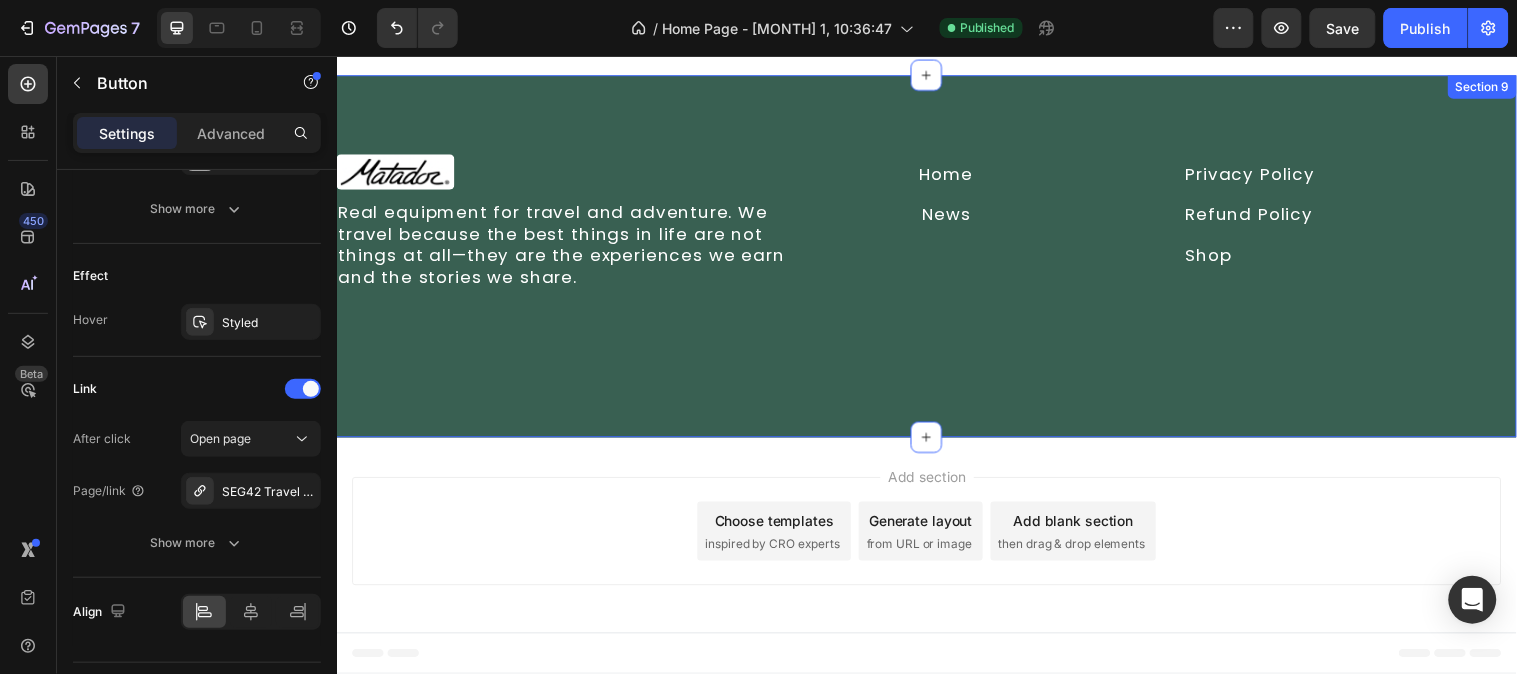 click on "Image Real equipment for travel and adventure. We travel because the best things in life are not things at all—they are the experiences we earn and the stories we share. Text Block Home Button News Button Row Privacy Policy Button Refund Policy Button Shop Button Row Row Row Section 9" at bounding box center [936, 259] 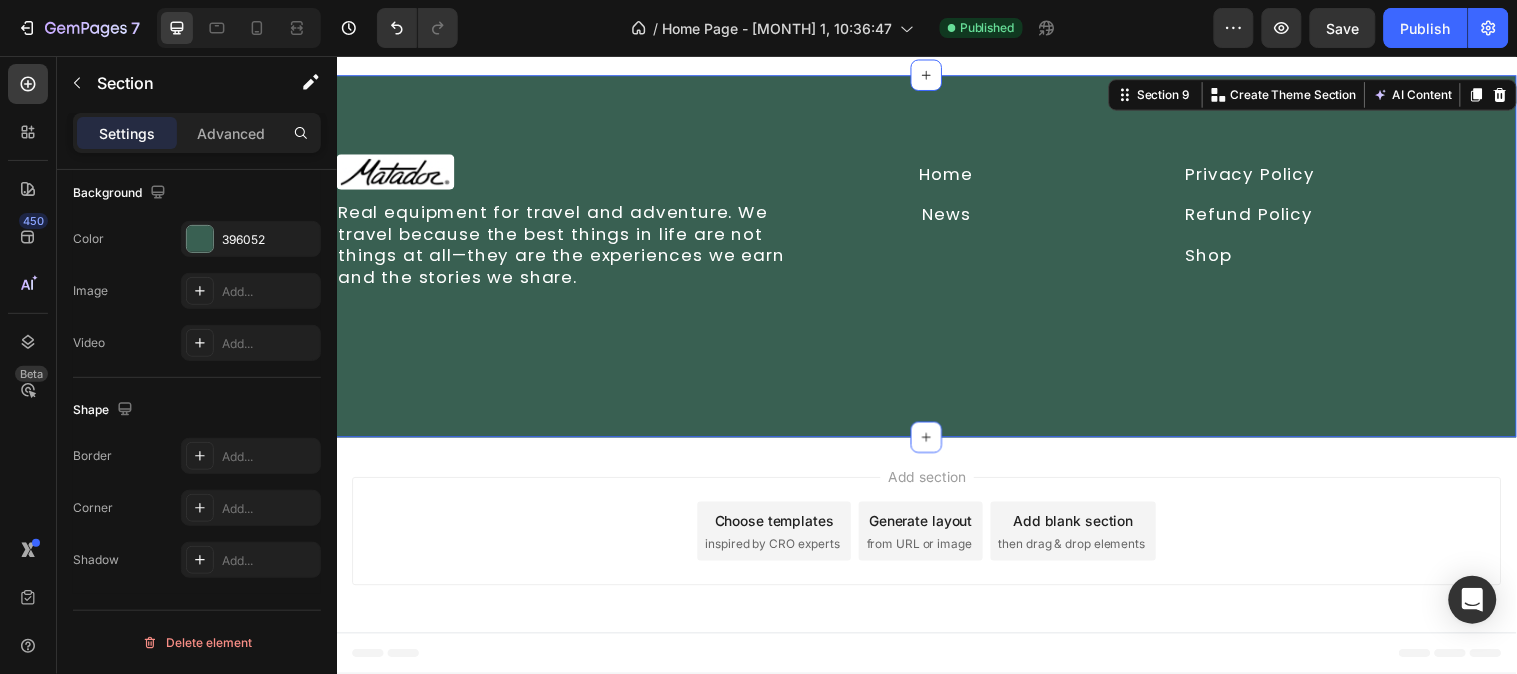scroll, scrollTop: 0, scrollLeft: 0, axis: both 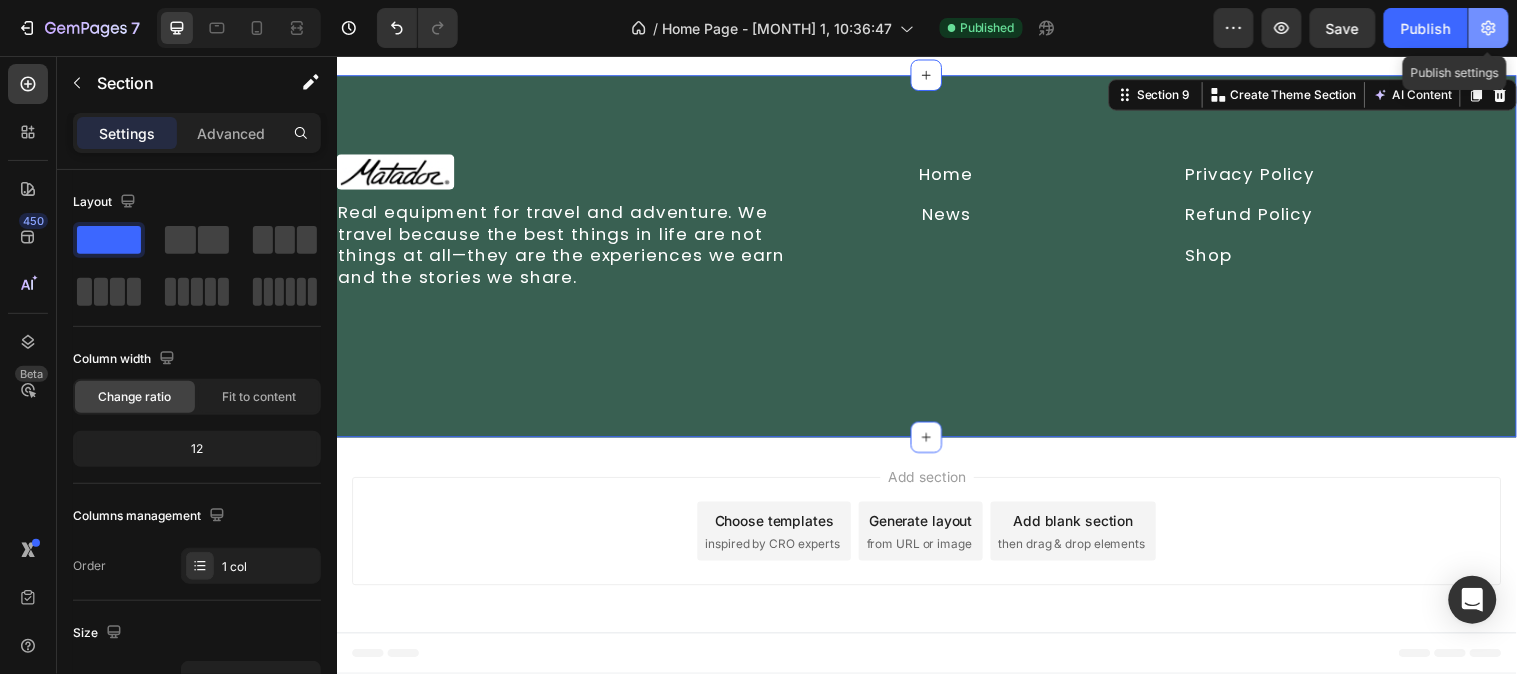 click 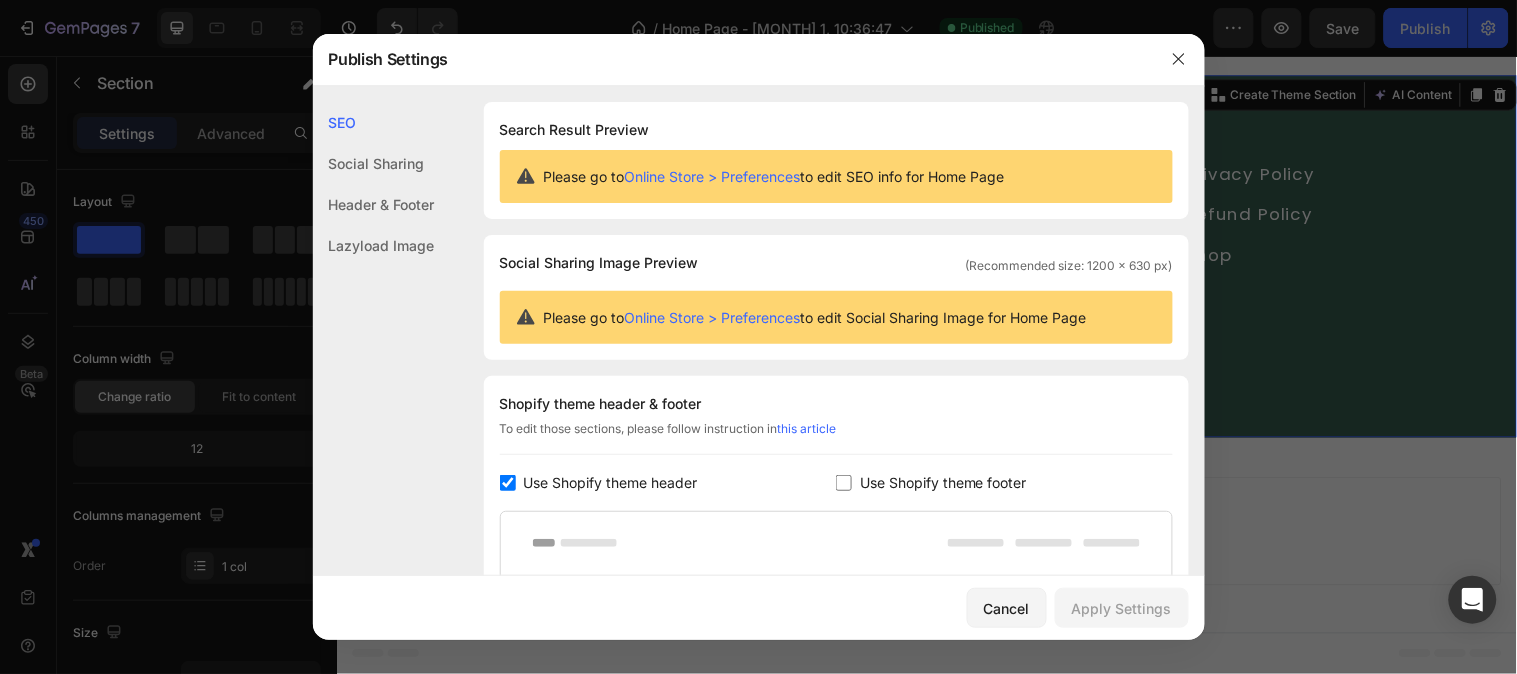 click at bounding box center [758, 337] 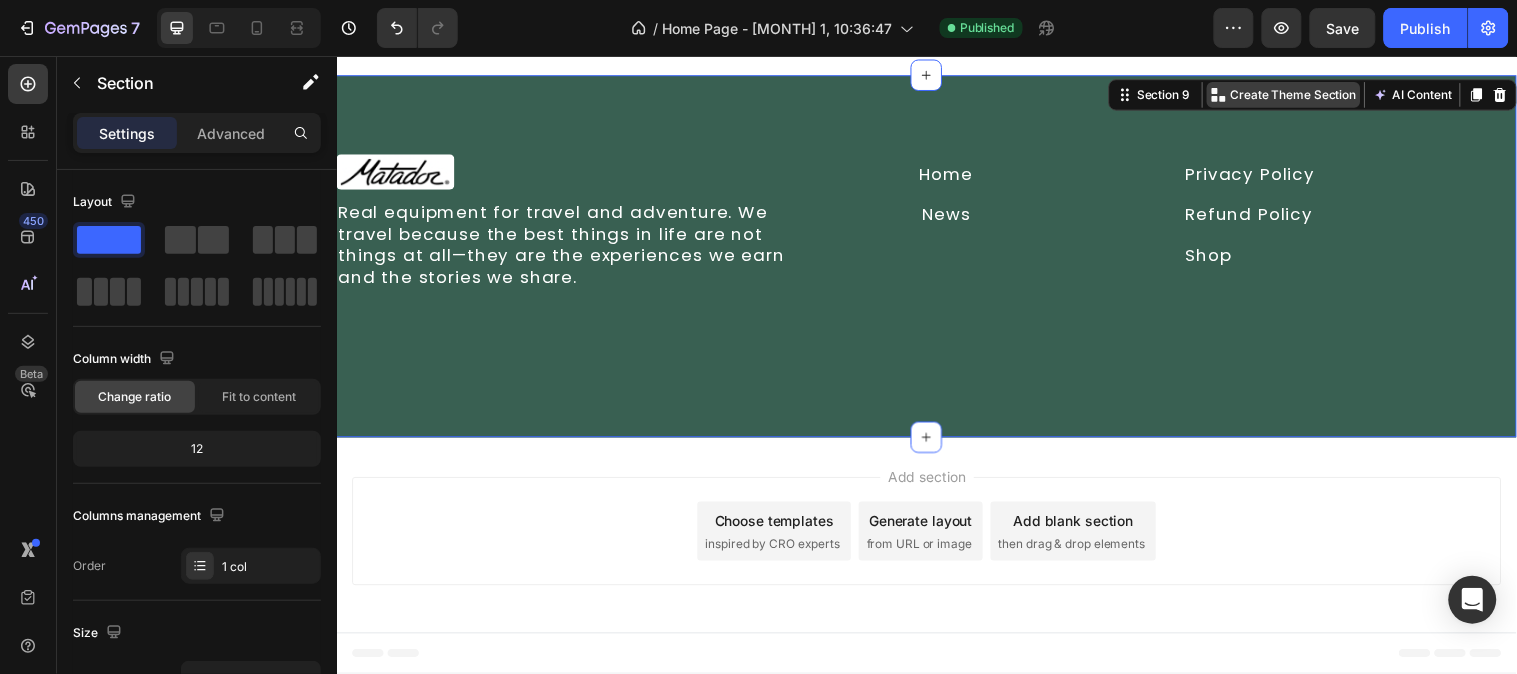 click on "Create Theme Section" at bounding box center [1309, 95] 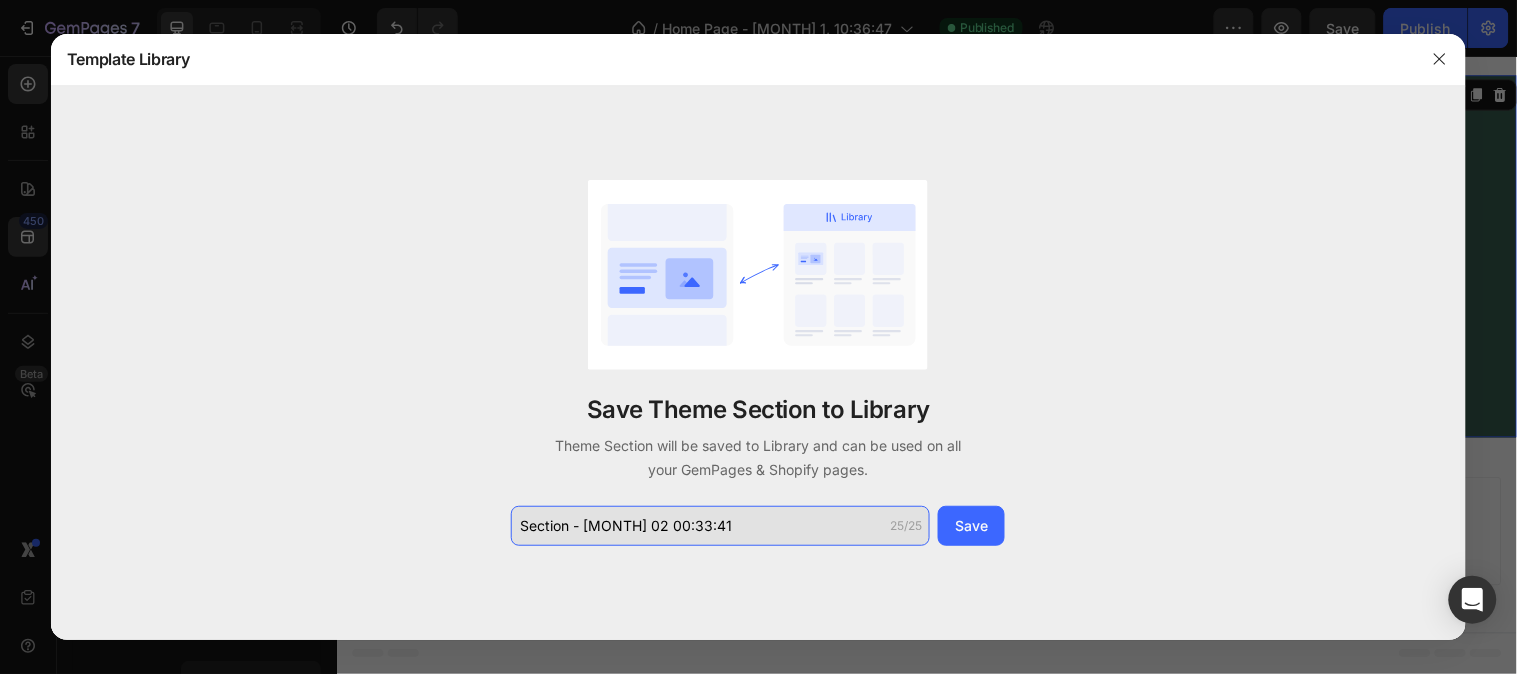 click on "Section - Aug 02 00:33:41" 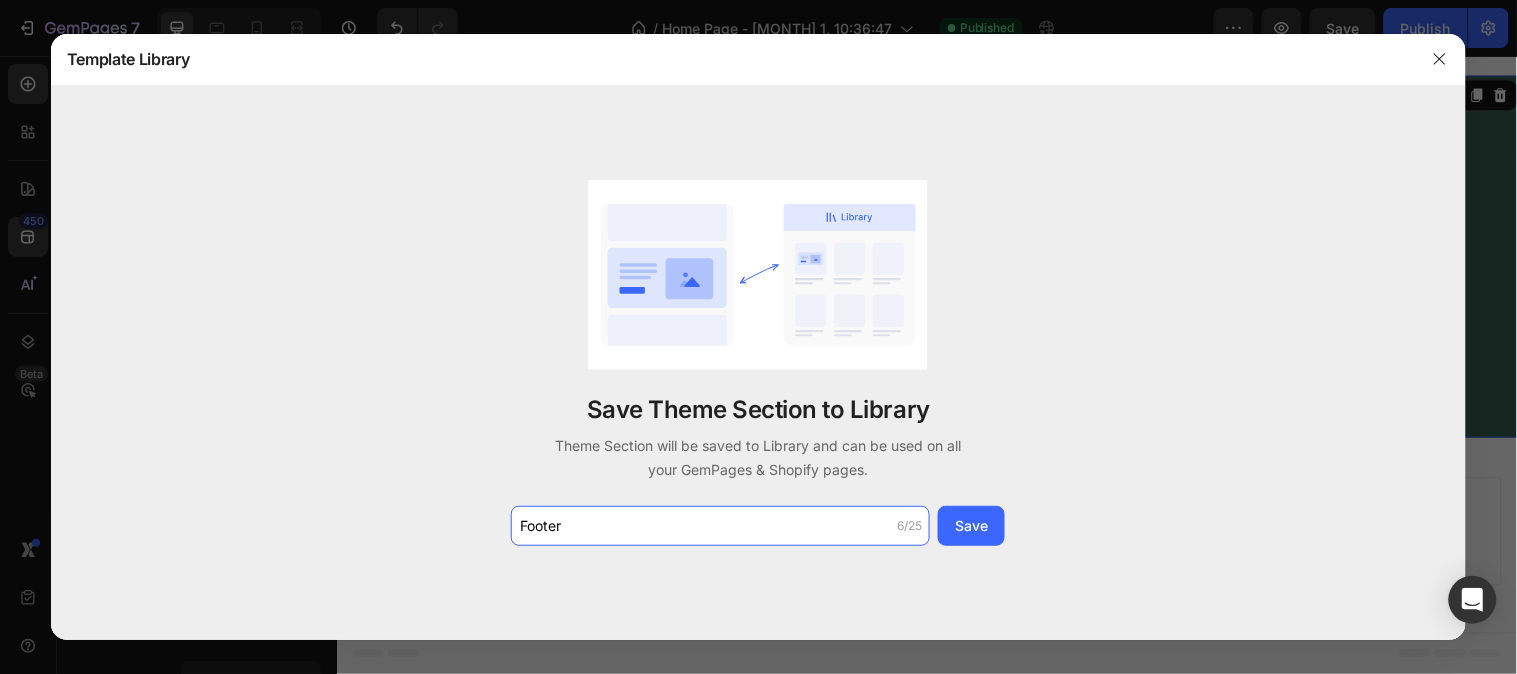 type on "Footer" 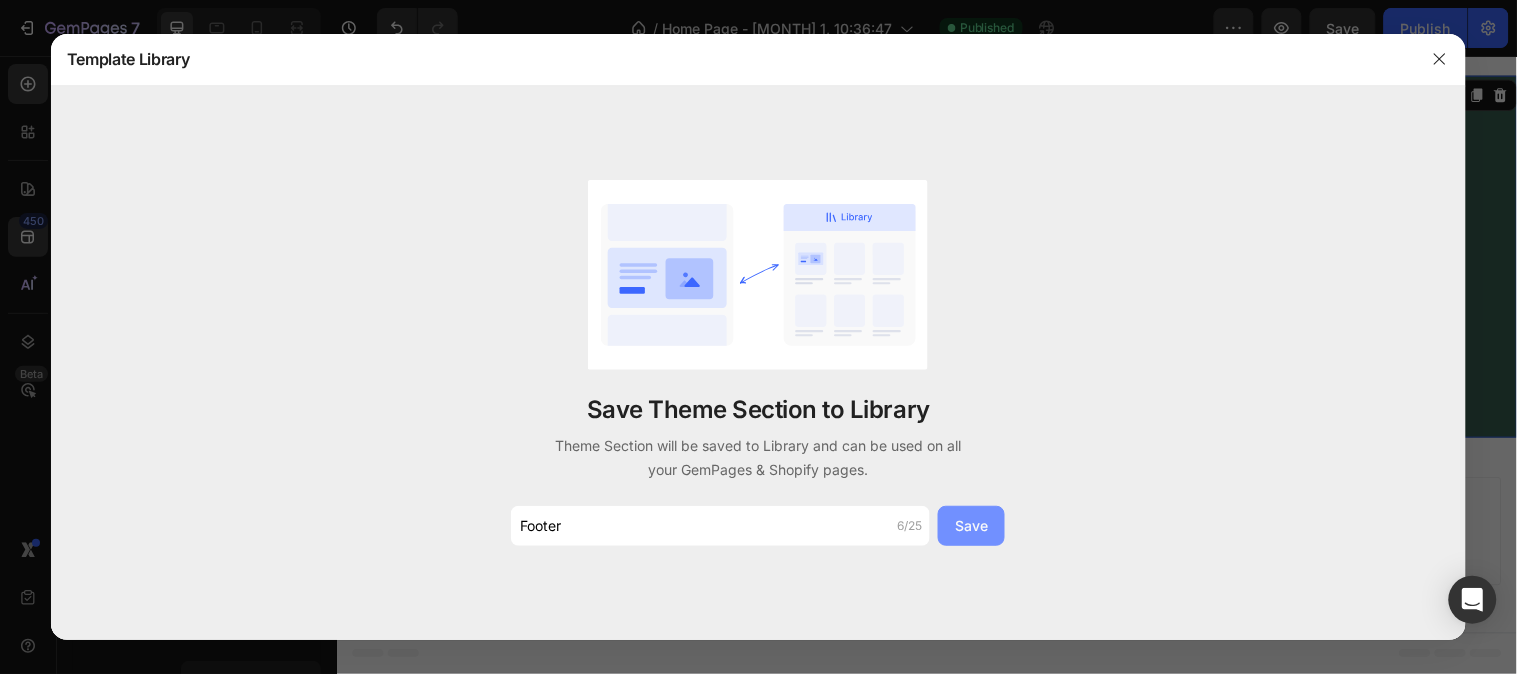 click on "Save" at bounding box center [971, 525] 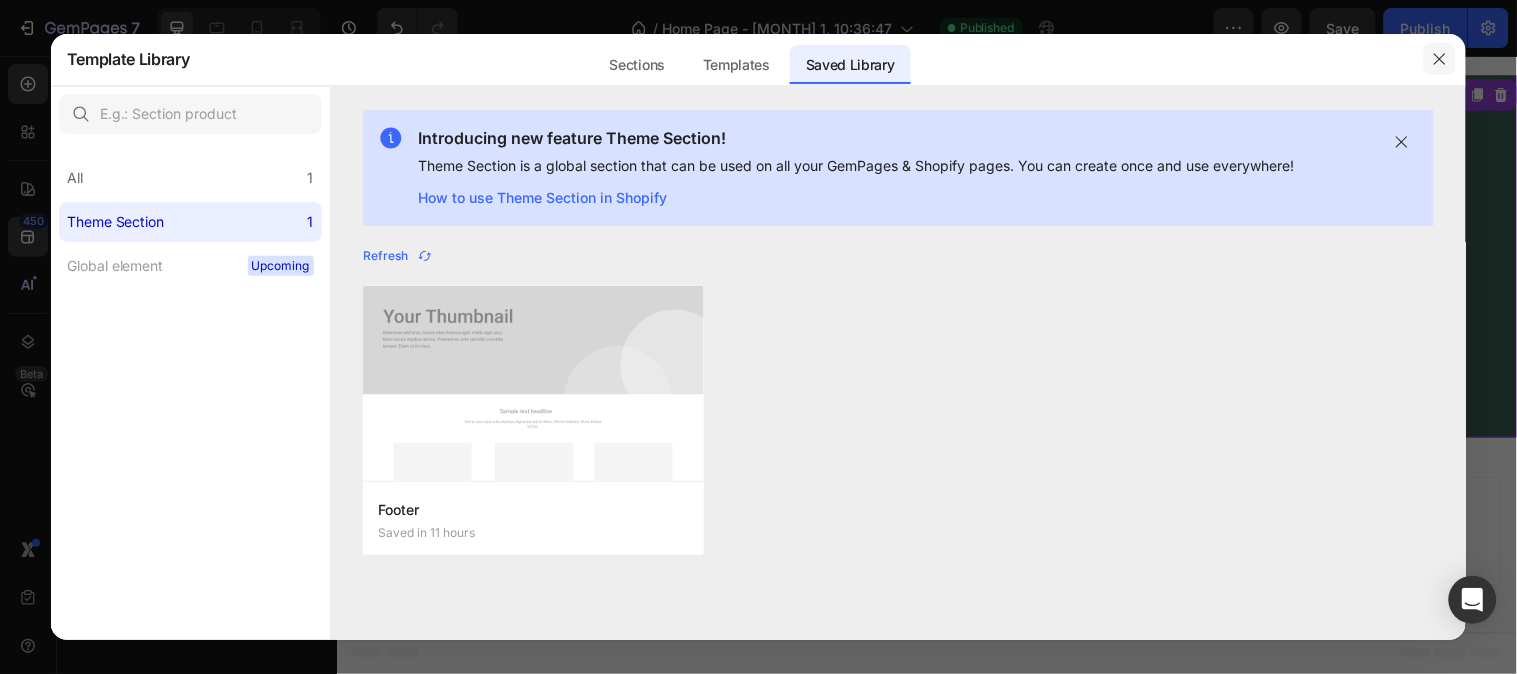 click 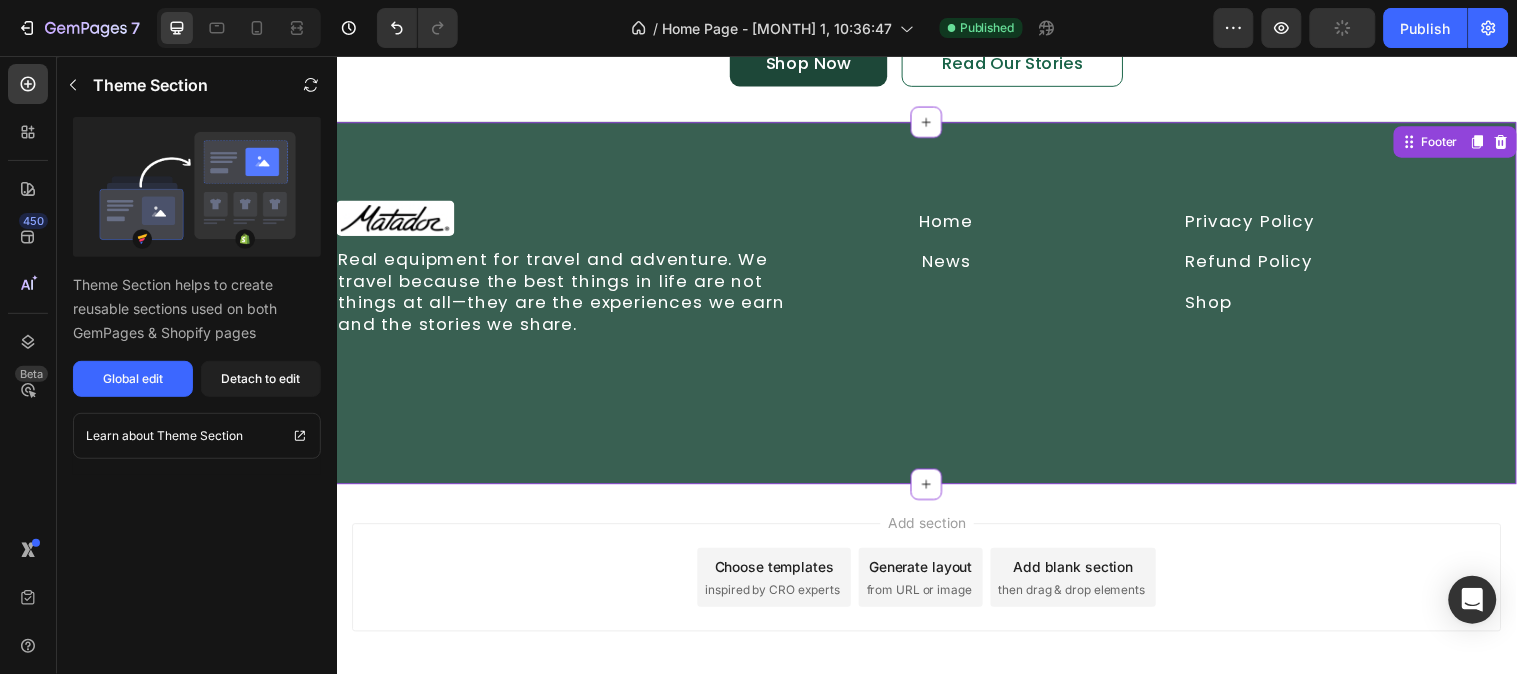 scroll, scrollTop: 1716, scrollLeft: 0, axis: vertical 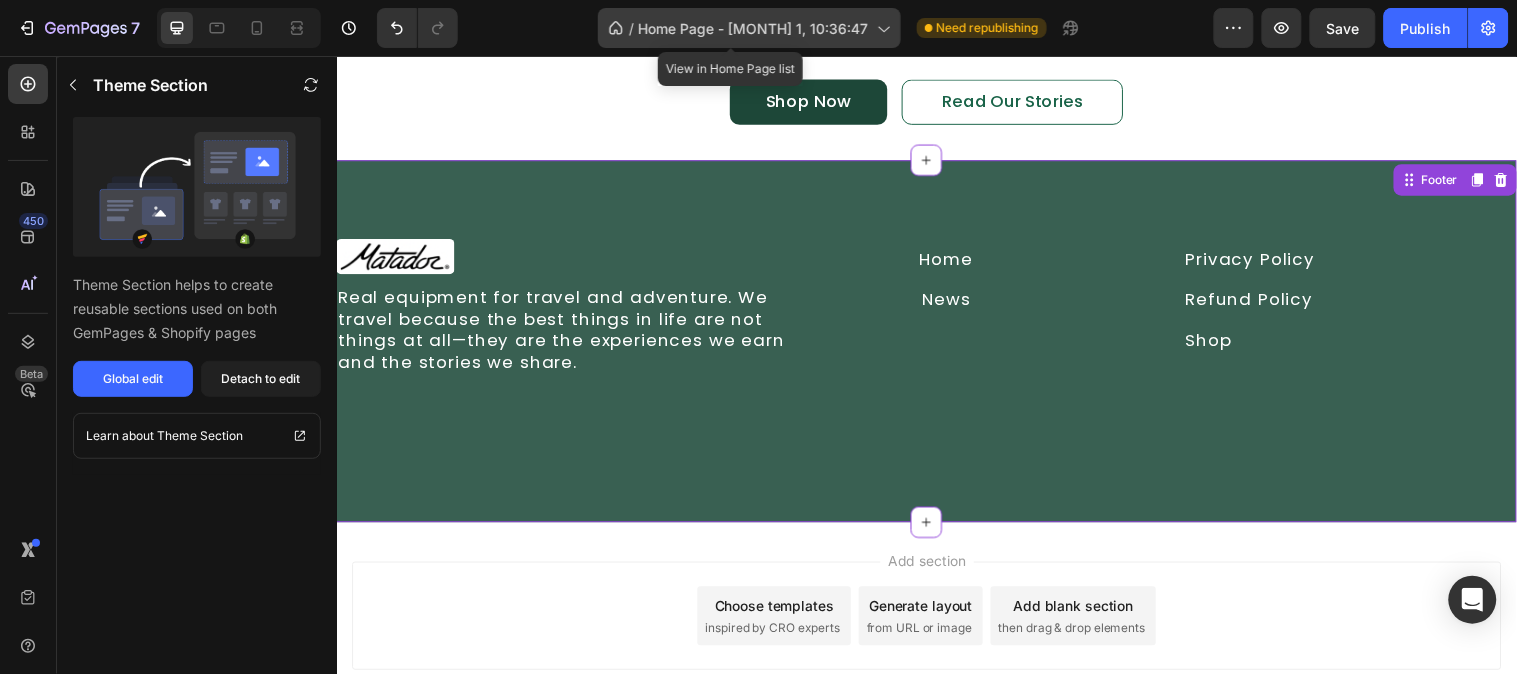 click on "Home Page - [DATE], [TIME]" at bounding box center (754, 28) 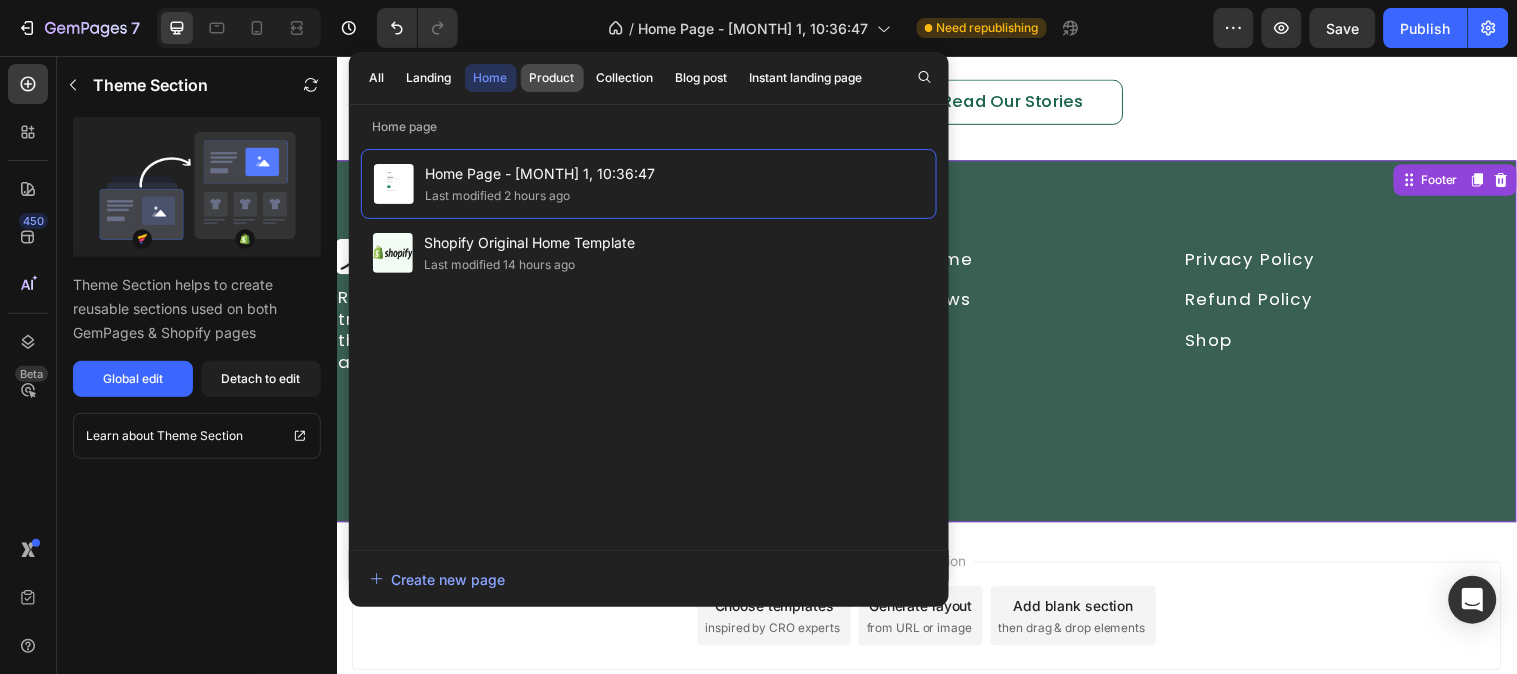 click on "Product" at bounding box center (552, 78) 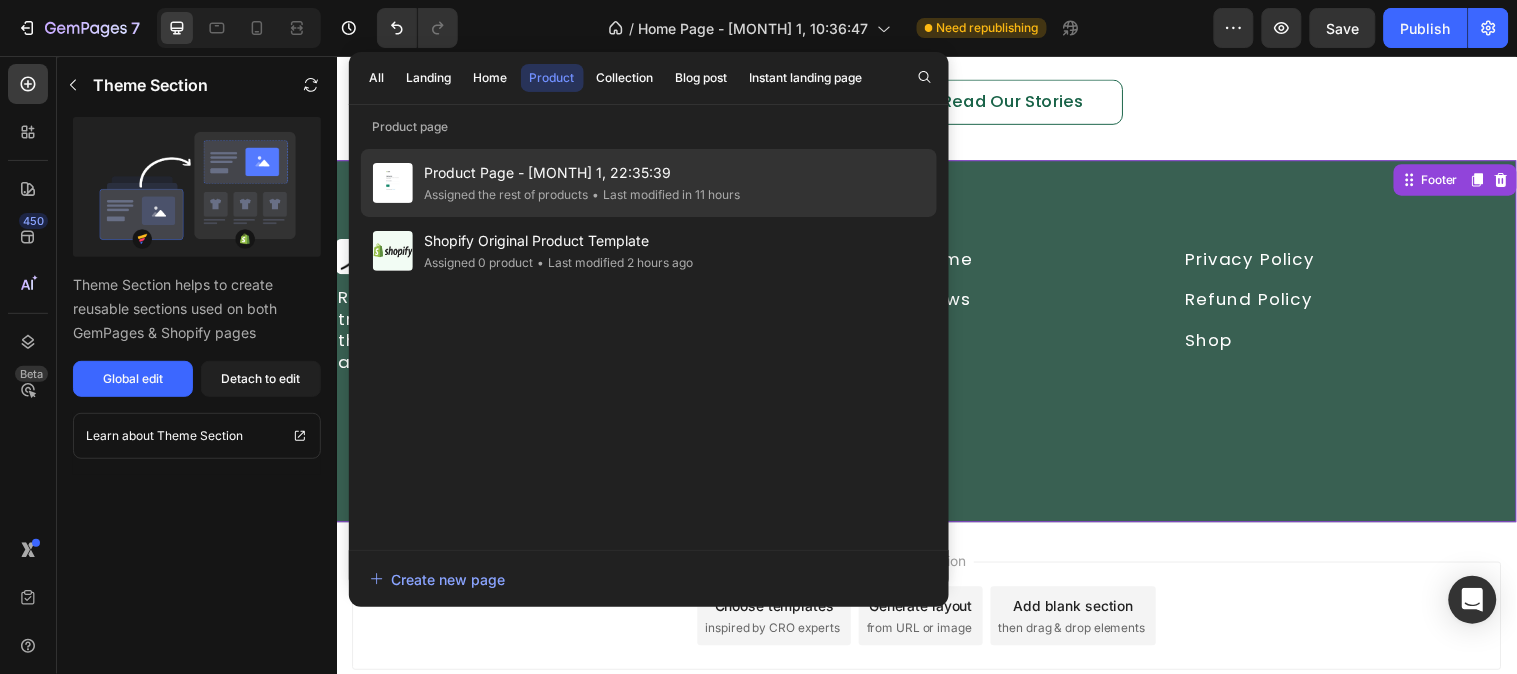 click on "Product Page - Aug 1, 22:35:39 Assigned the rest of products • Last modified in 11 hours" 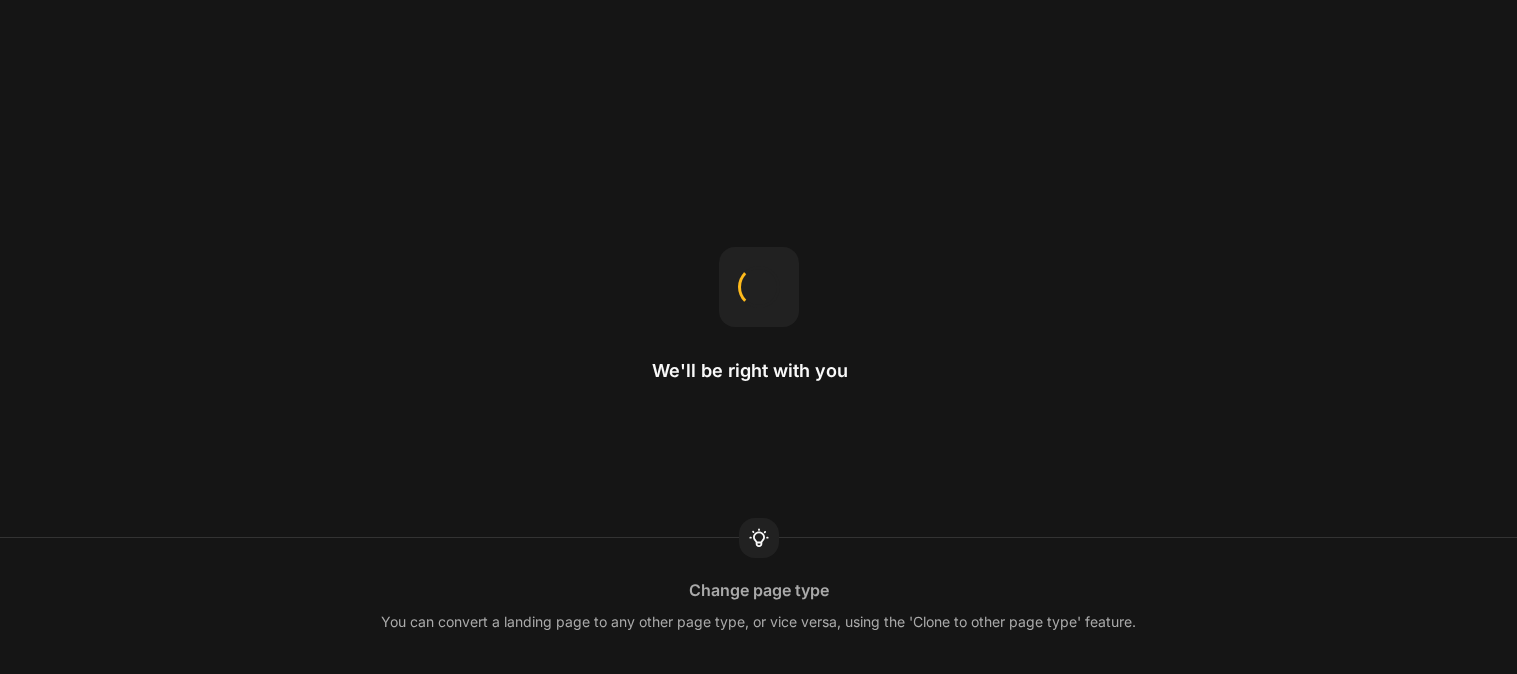 scroll, scrollTop: 0, scrollLeft: 0, axis: both 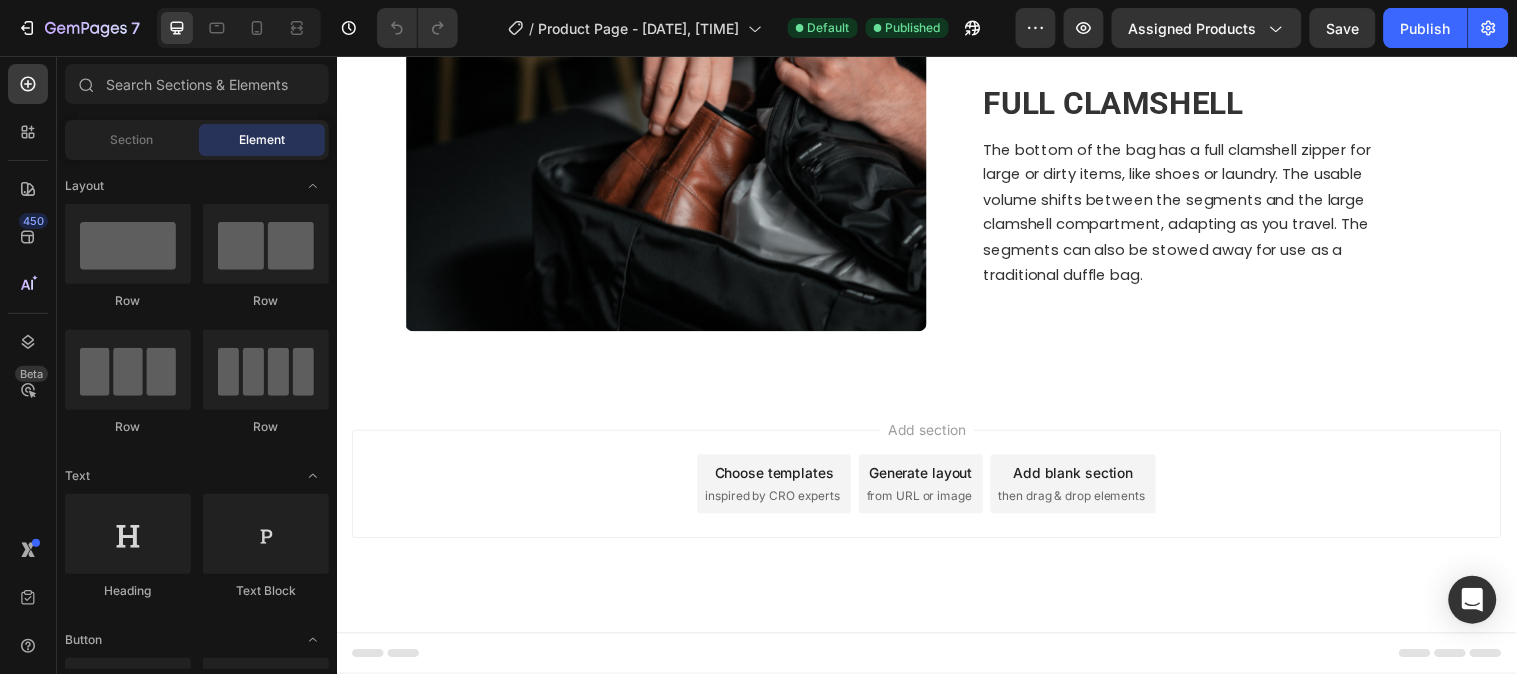 click on "Add section Choose templates inspired by CRO experts Generate layout from URL or image Add blank section then drag & drop elements" at bounding box center [936, 490] 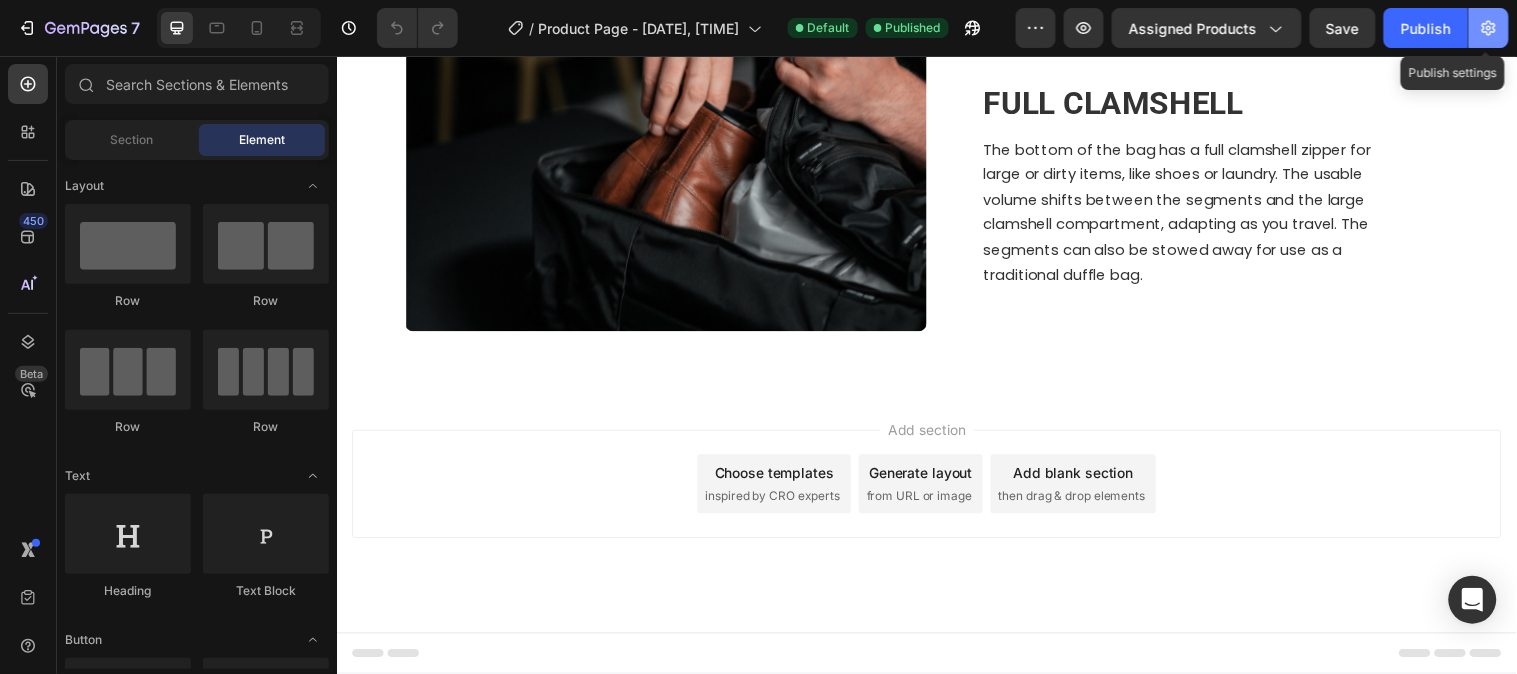 click 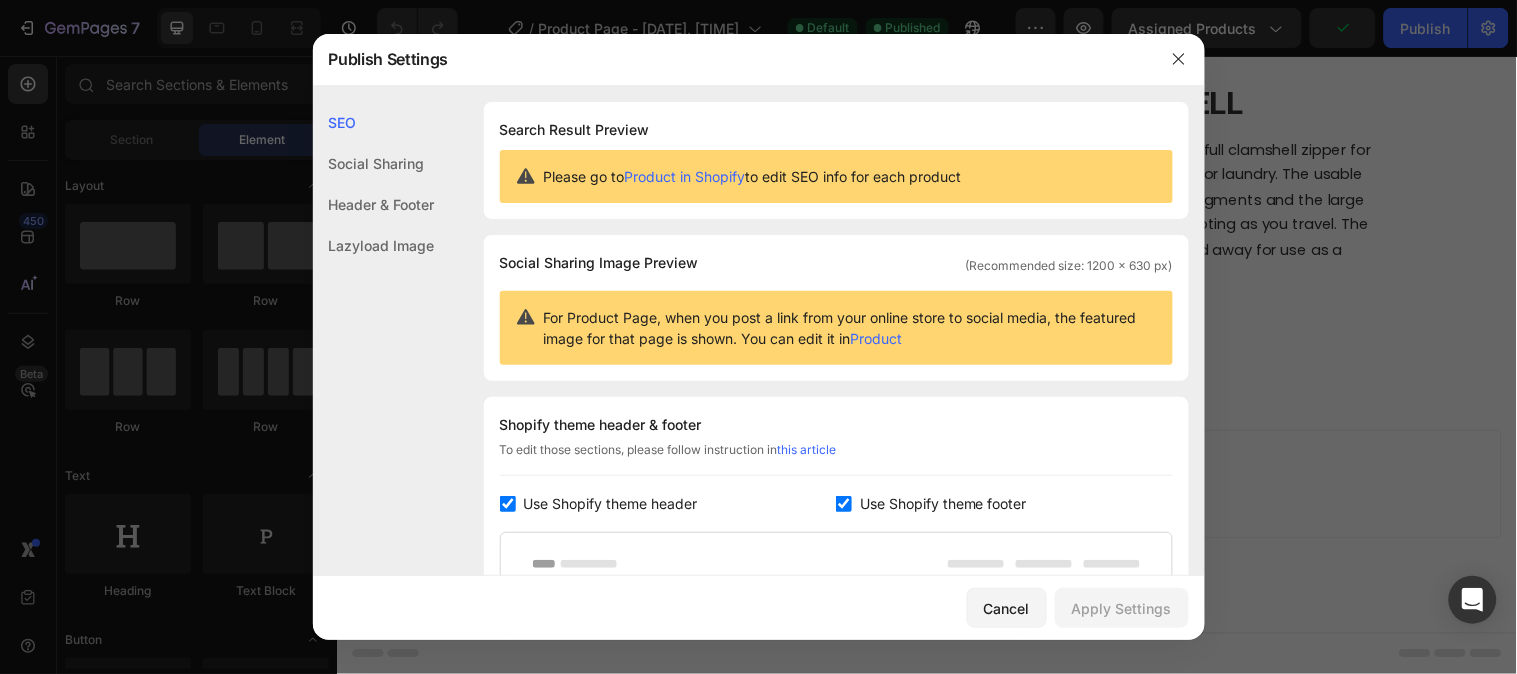 click at bounding box center [758, 337] 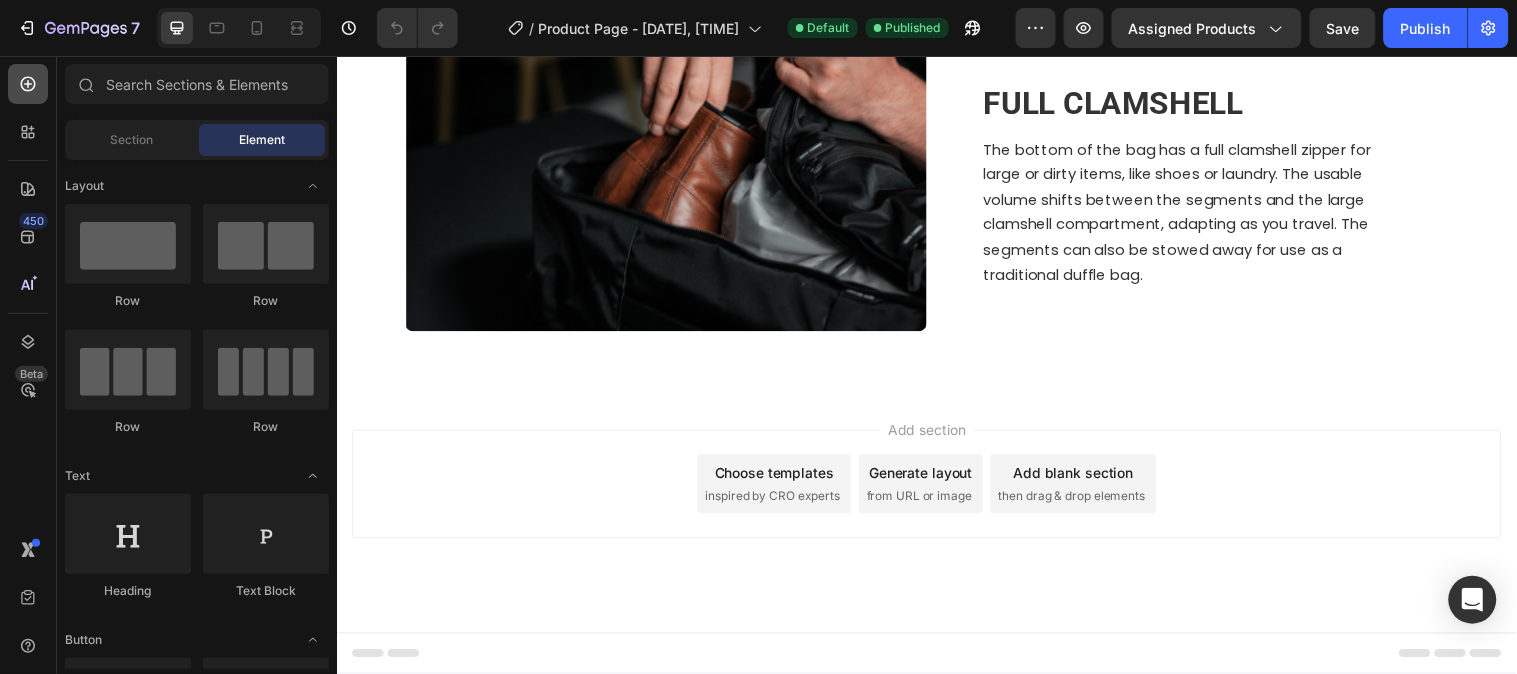 click 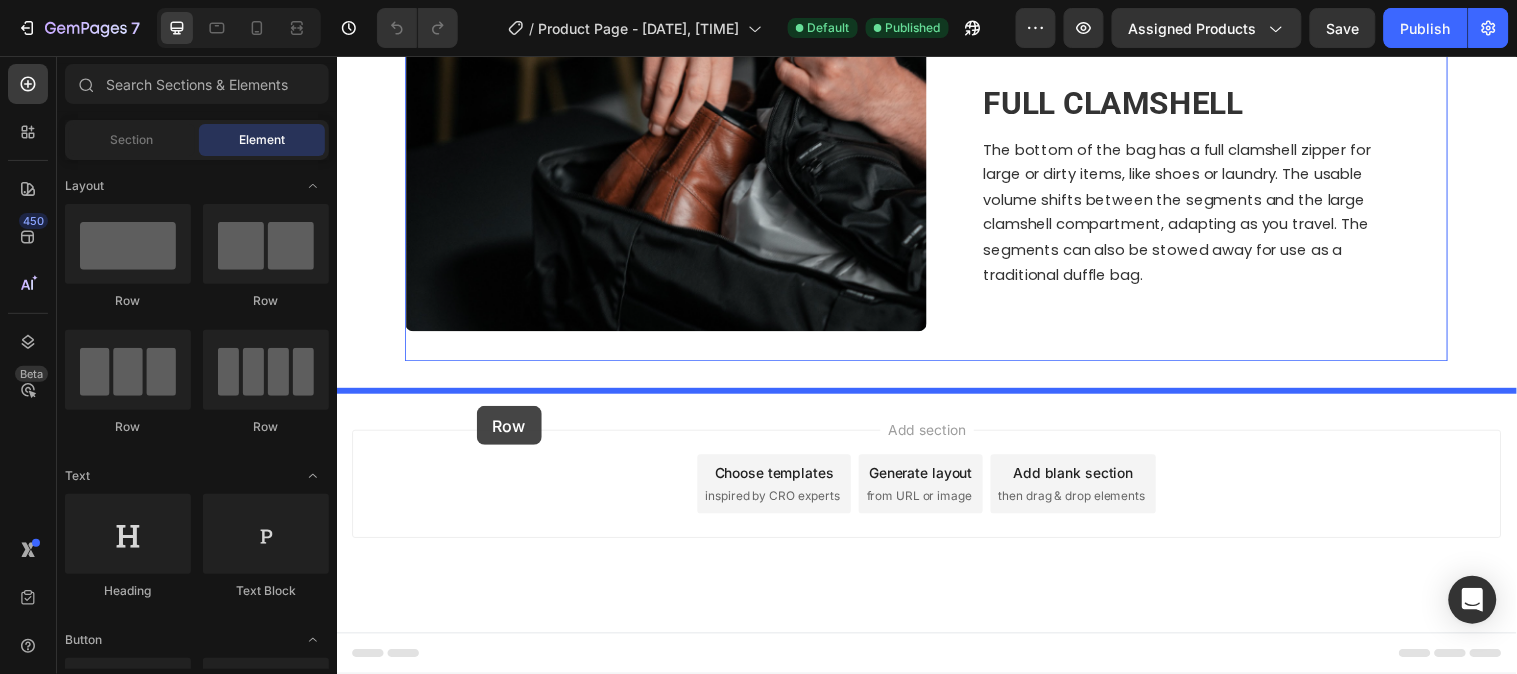 drag, startPoint x: 449, startPoint y: 326, endPoint x: 478, endPoint y: 411, distance: 89.81091 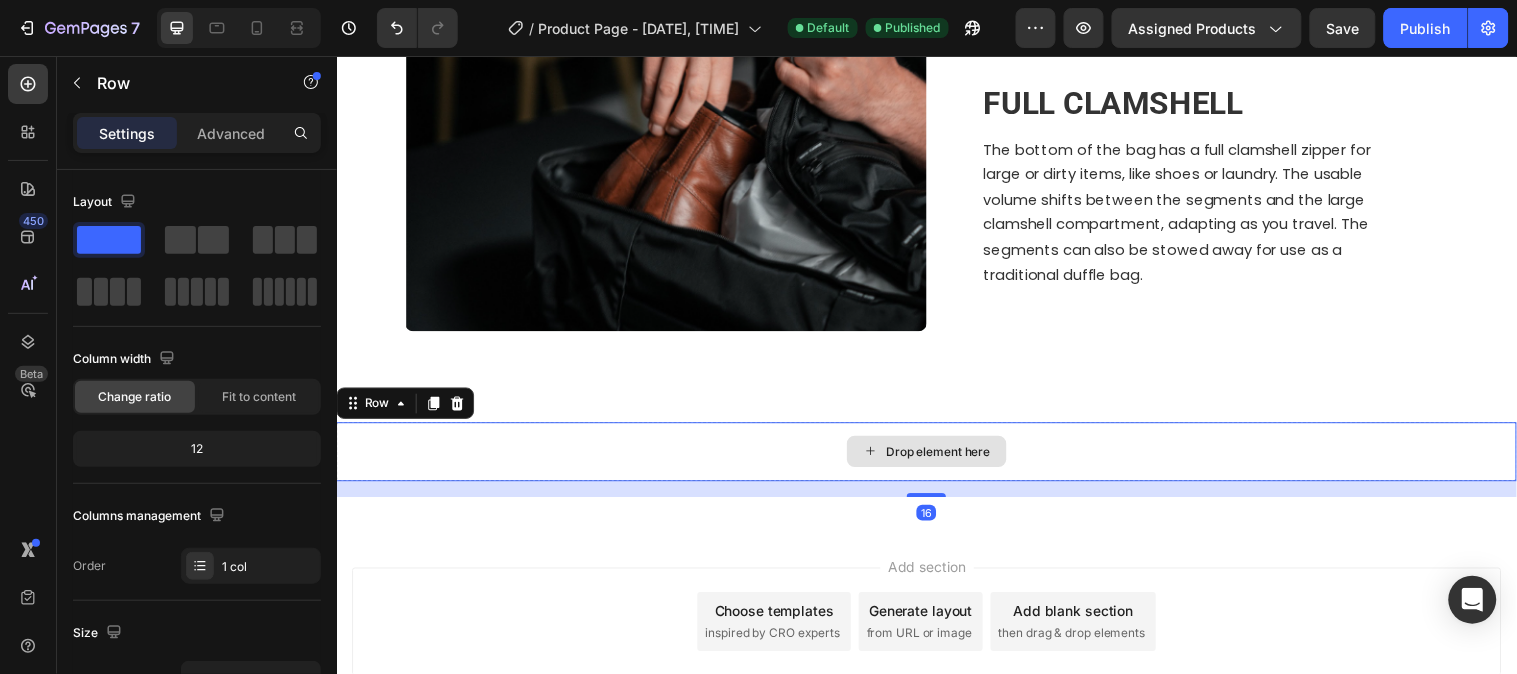 click on "Drop element here" at bounding box center (936, 457) 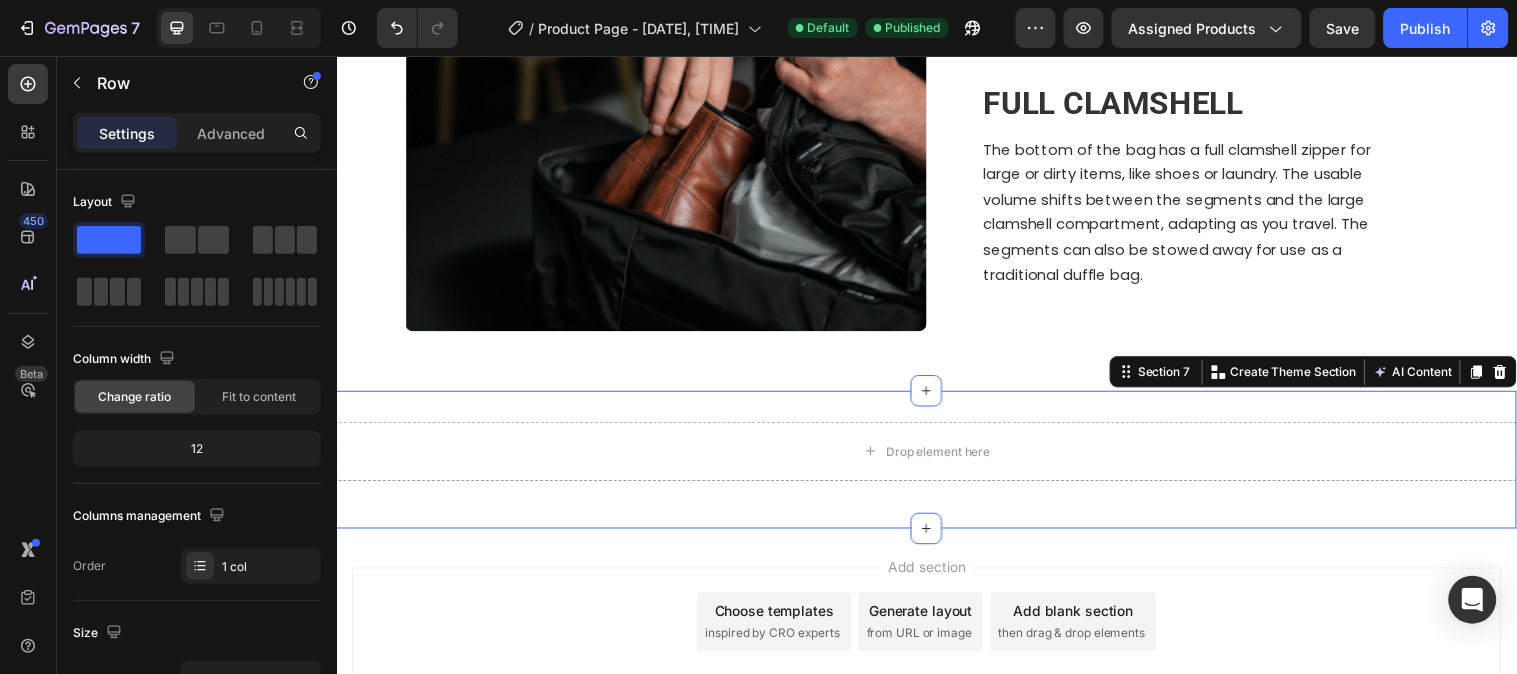 click on "Drop element here Row Section 7   Create Theme Section AI Content Write with GemAI What would you like to describe here? Tone and Voice Persuasive Product Getting products... Show more Generate" at bounding box center [936, 465] 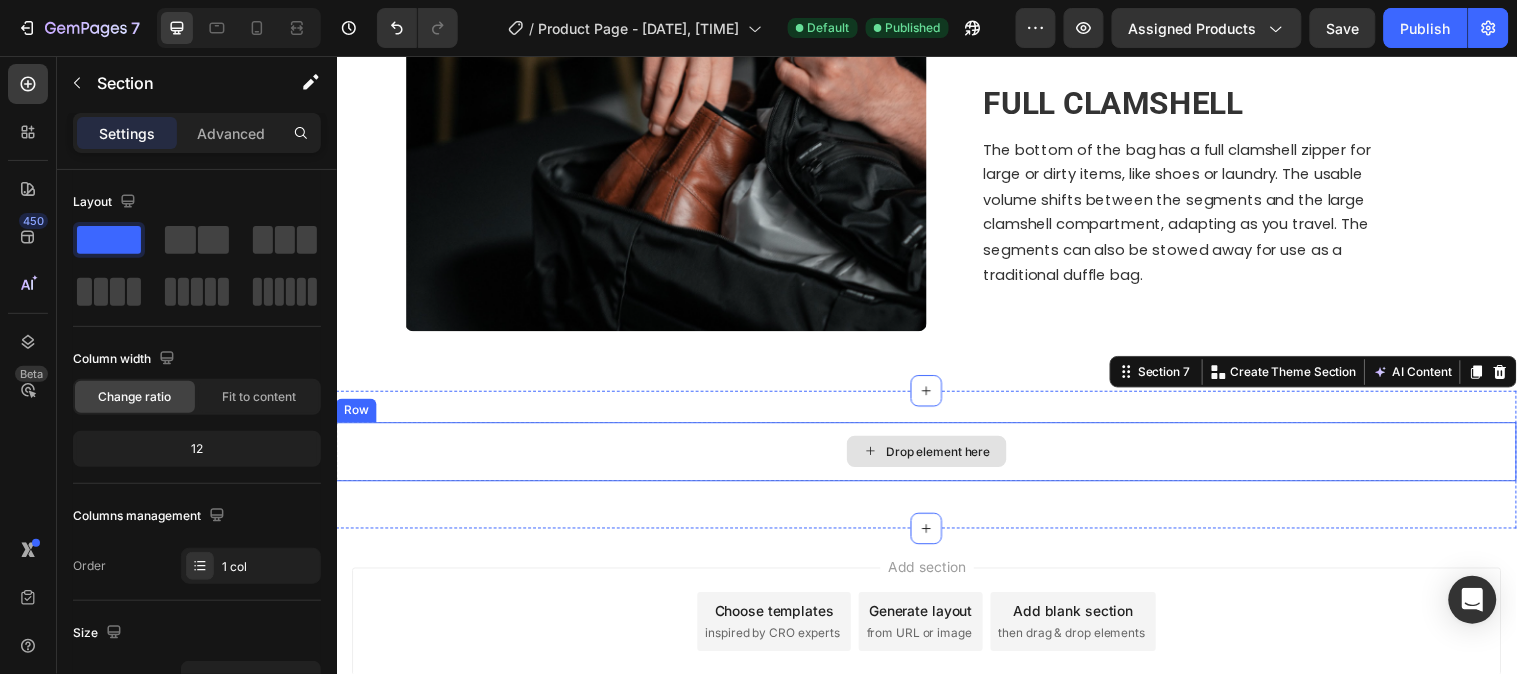 click on "Drop element here" at bounding box center [936, 457] 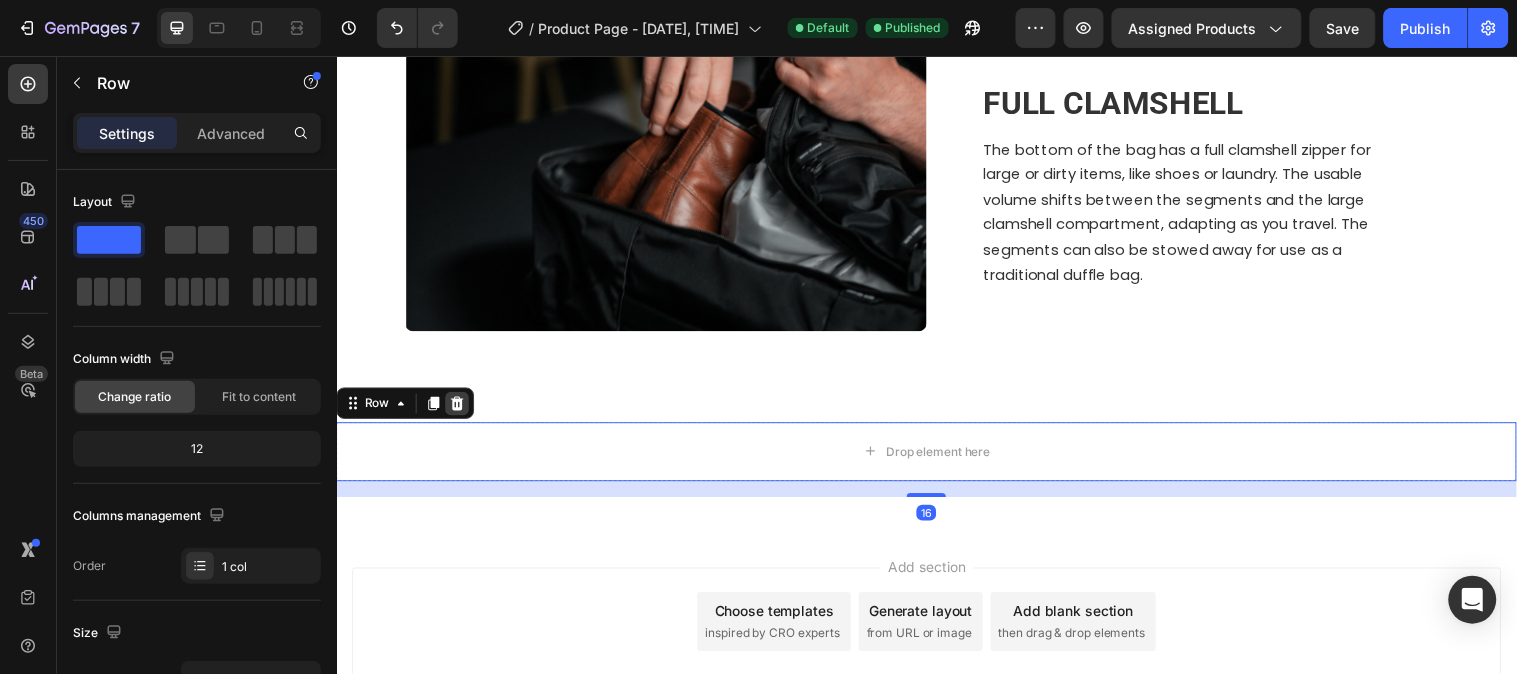 click 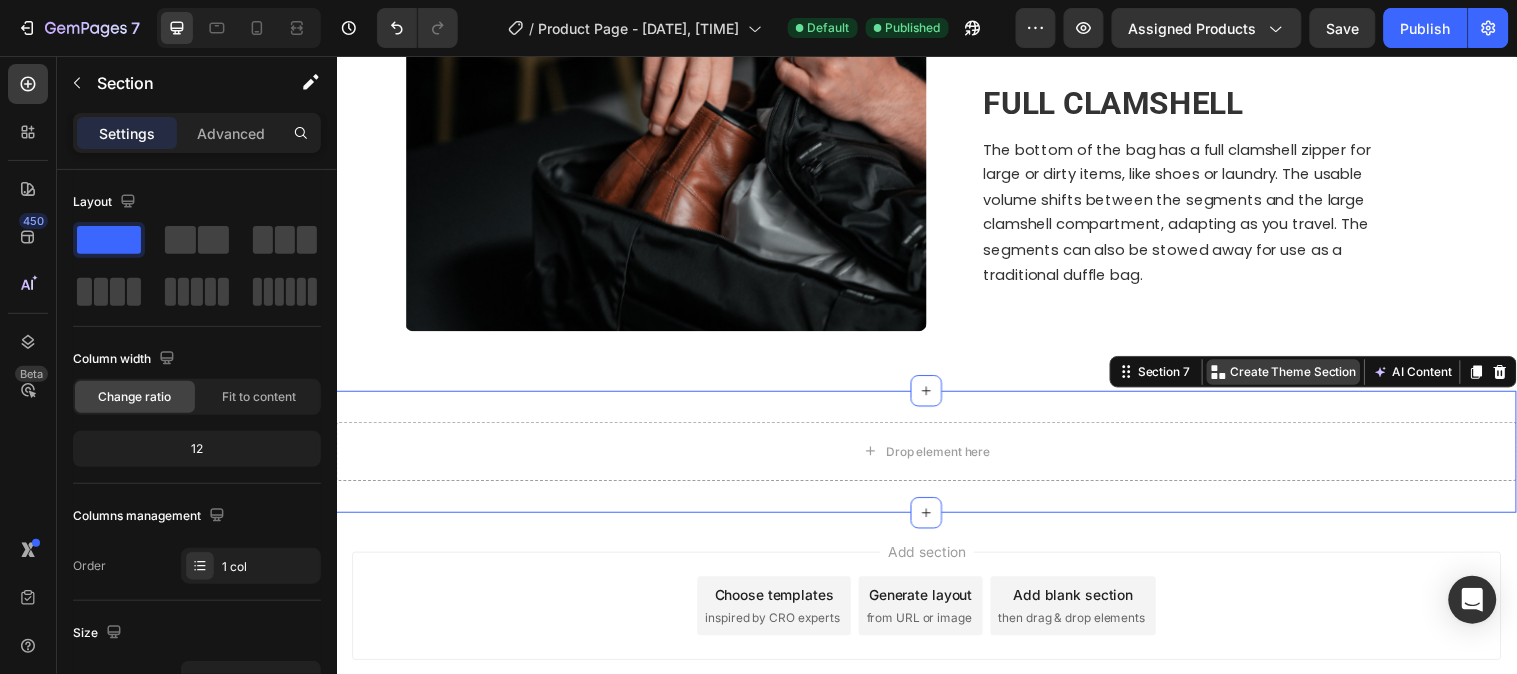 click on "Create Theme Section" at bounding box center [1309, 376] 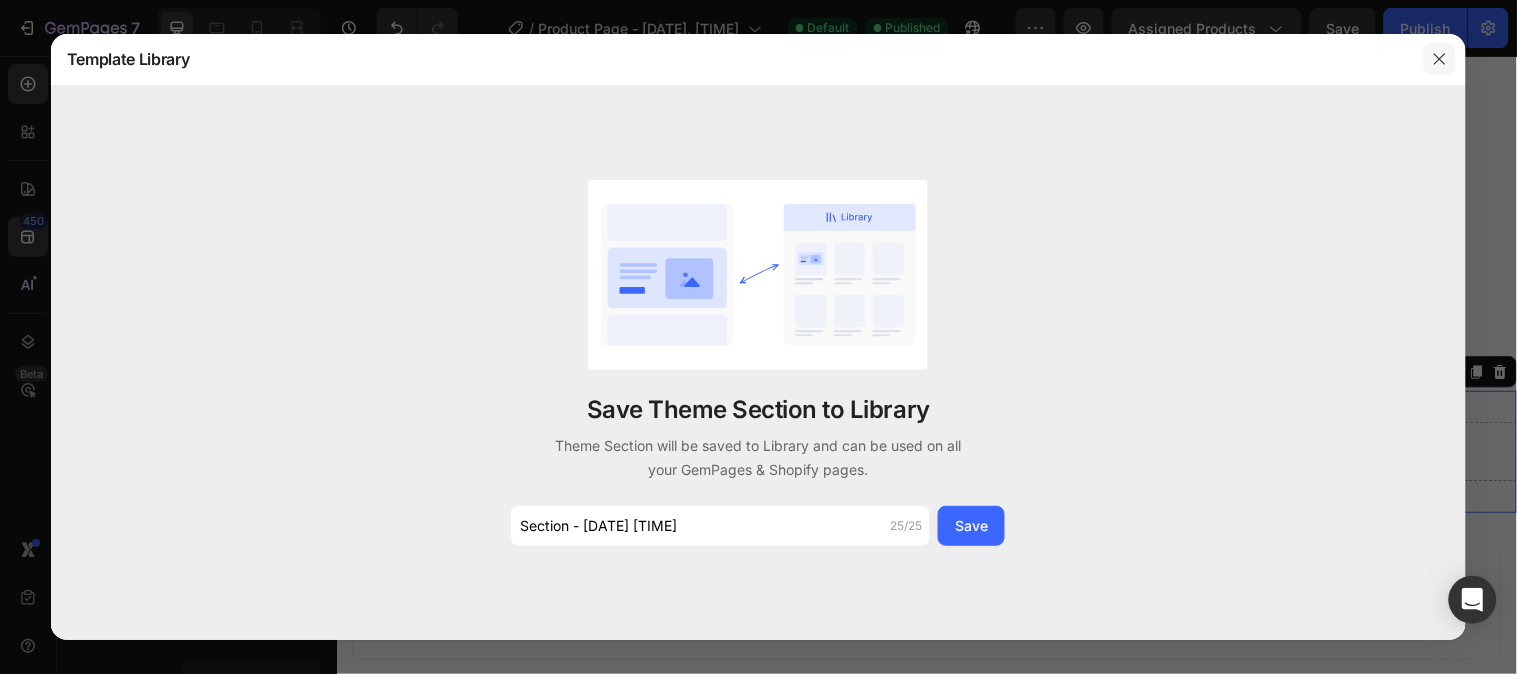 click 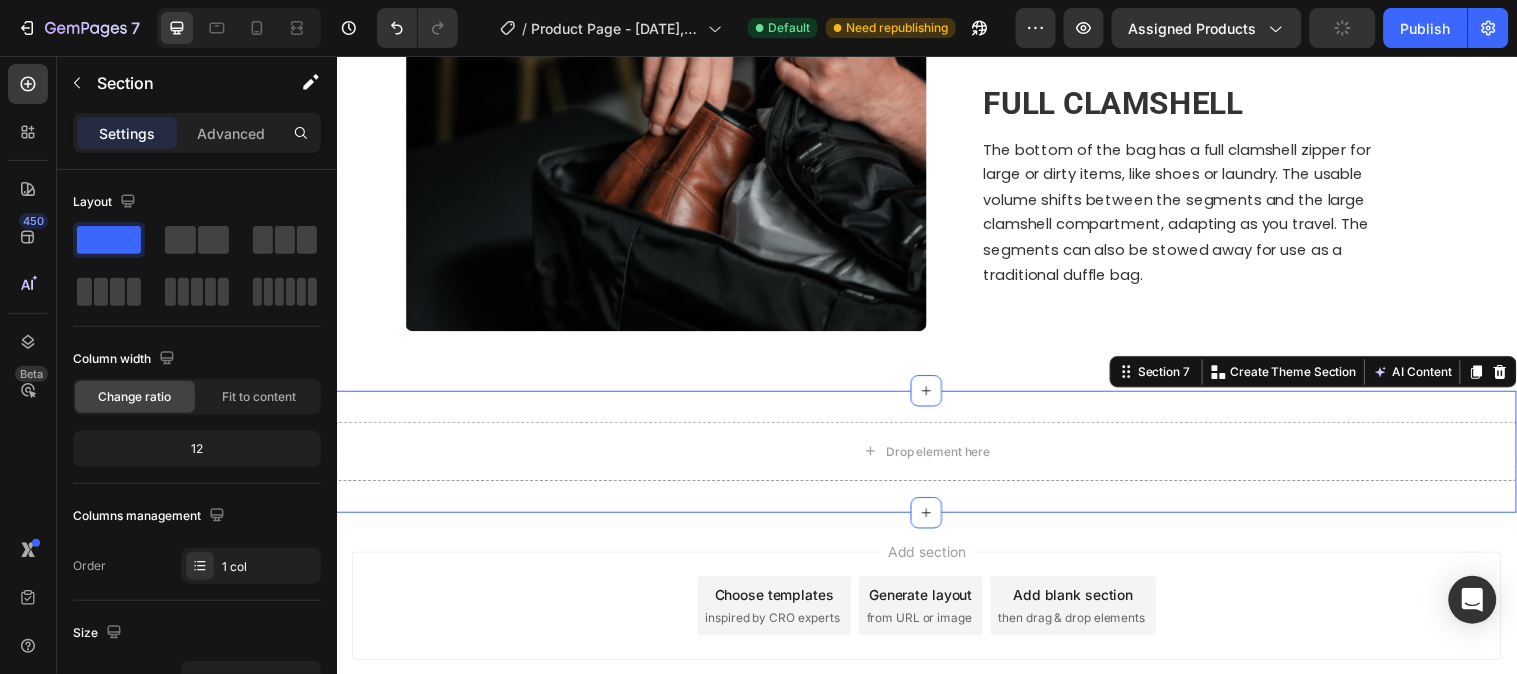 click on "Drop element here Section 7   Create Theme Section AI Content Write with GemAI What would you like to describe here? Tone and Voice Persuasive Product SEG42 Travel Pack Show more Generate" at bounding box center (936, 457) 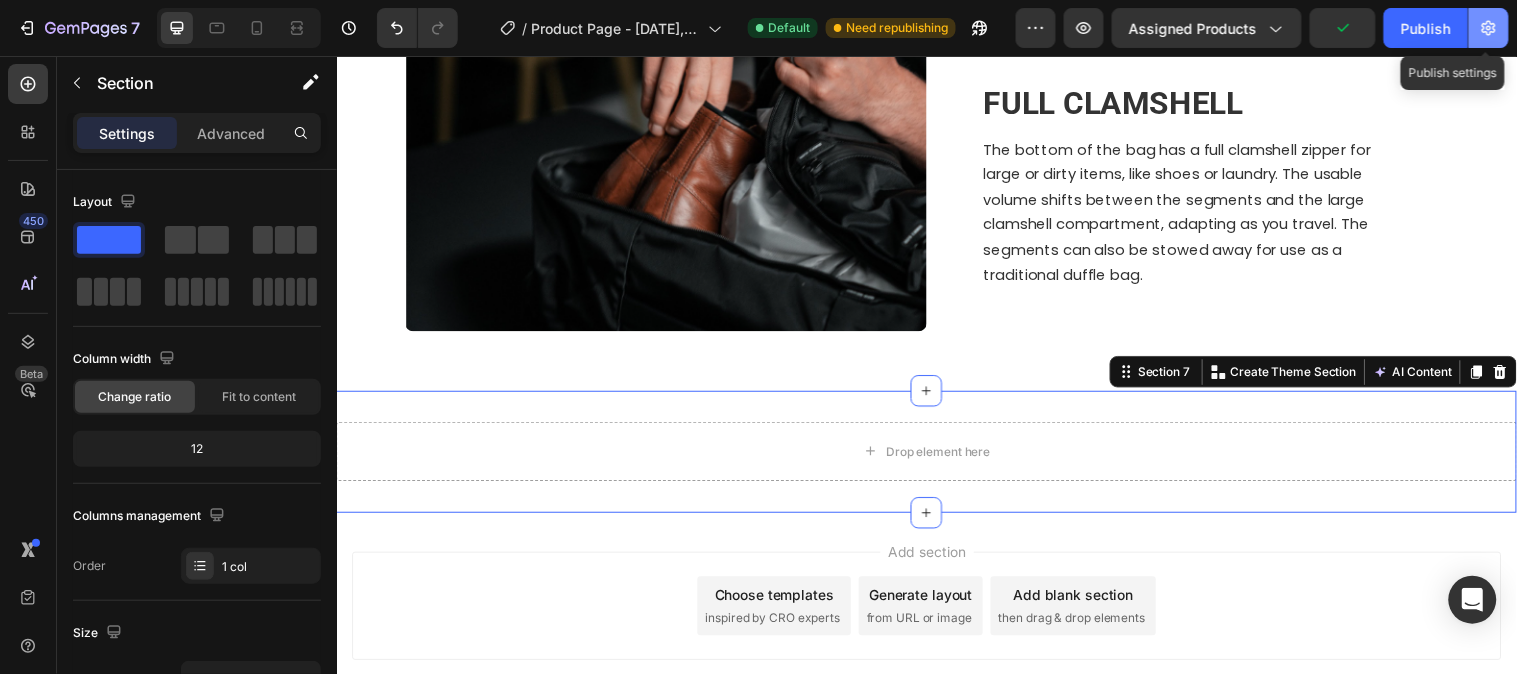 click 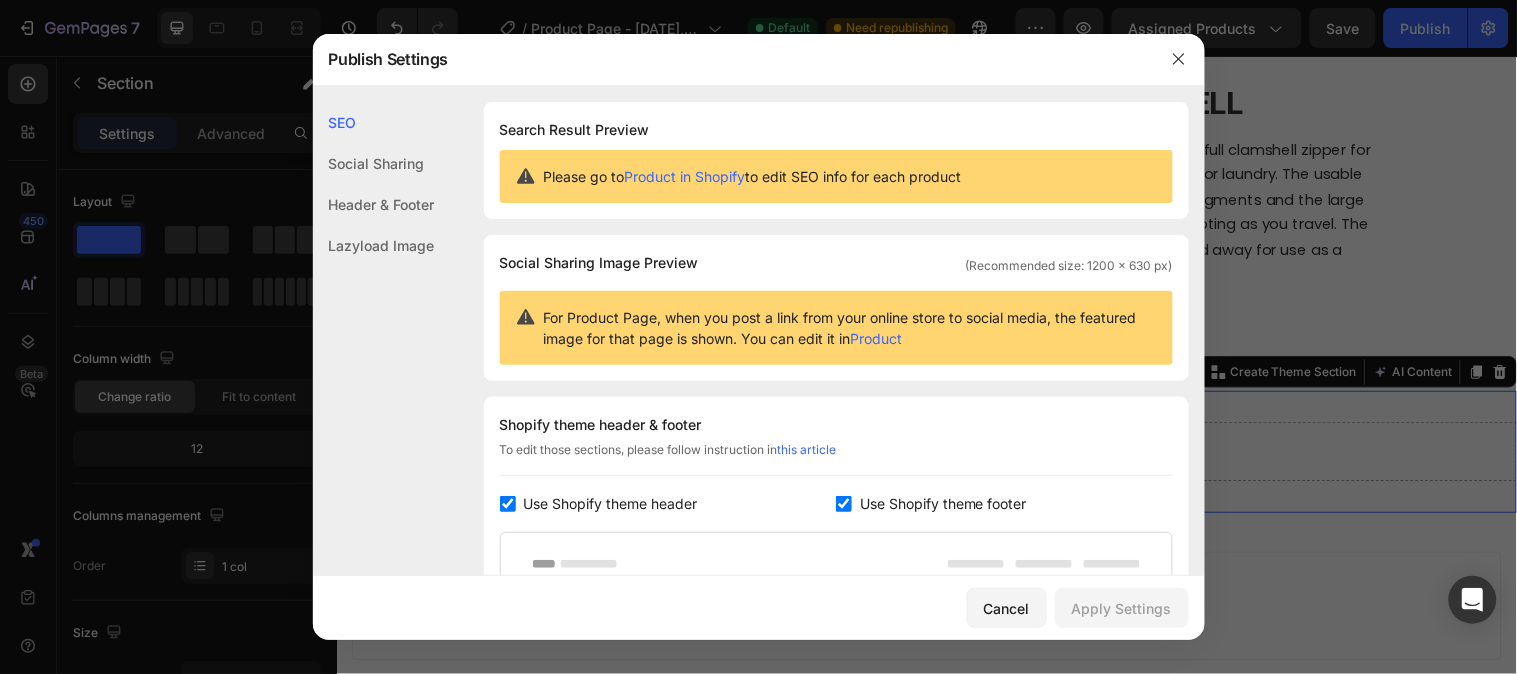 click on "Social Sharing" 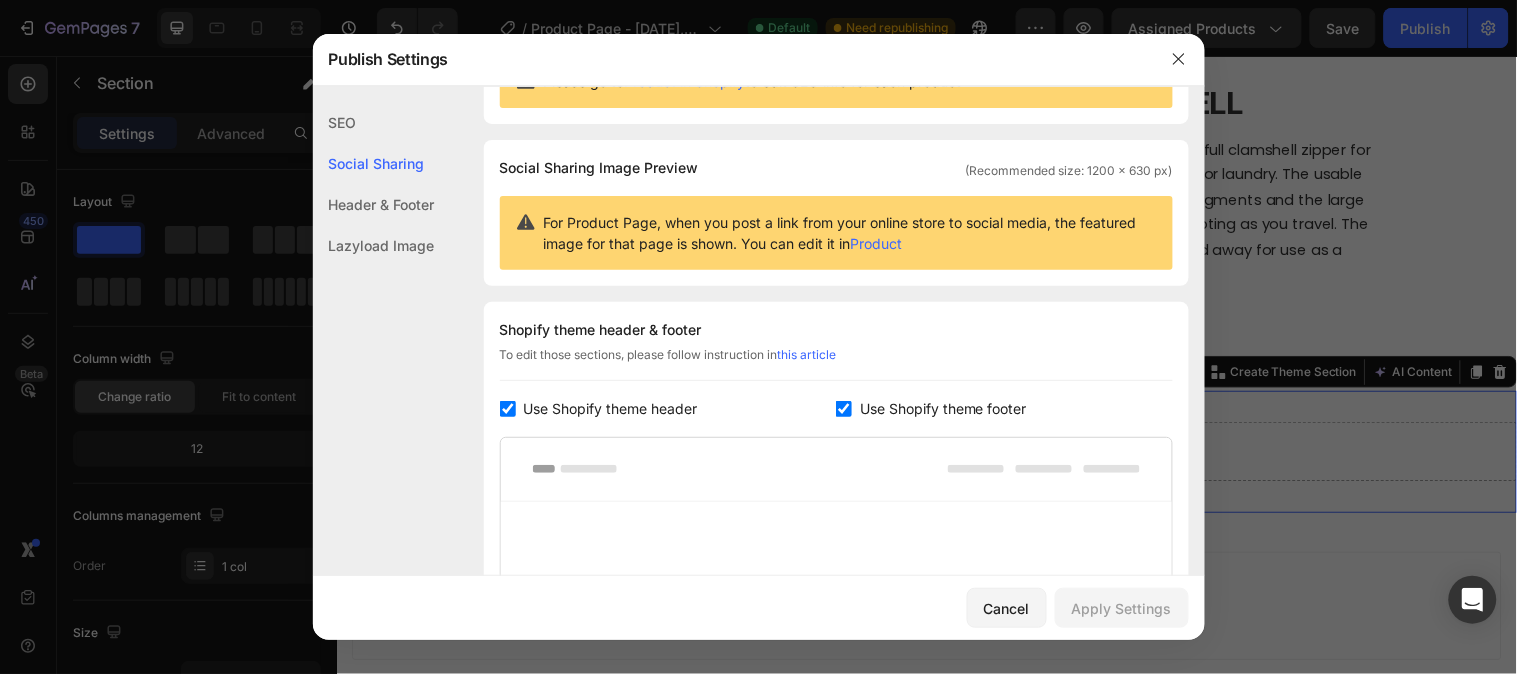 scroll, scrollTop: 128, scrollLeft: 0, axis: vertical 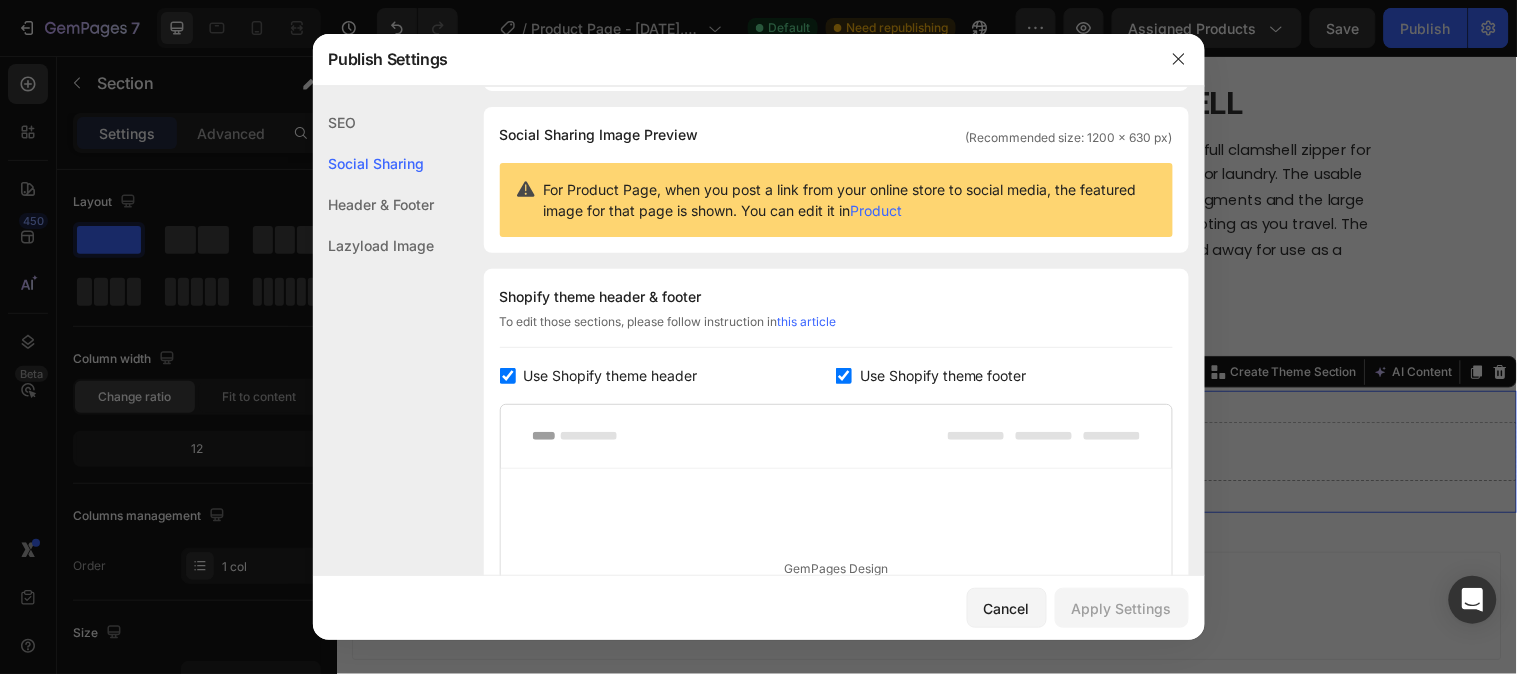 click on "Header & Footer" 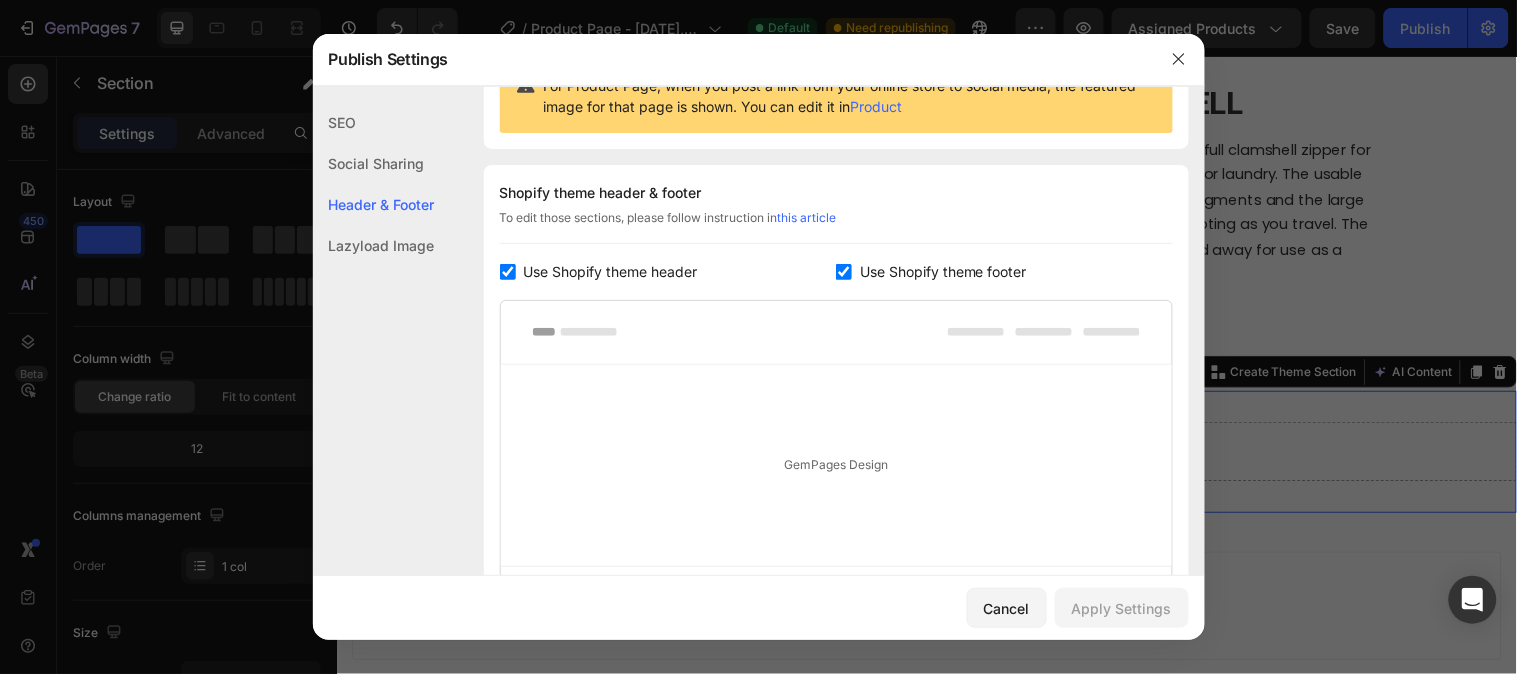 scroll, scrollTop: 291, scrollLeft: 0, axis: vertical 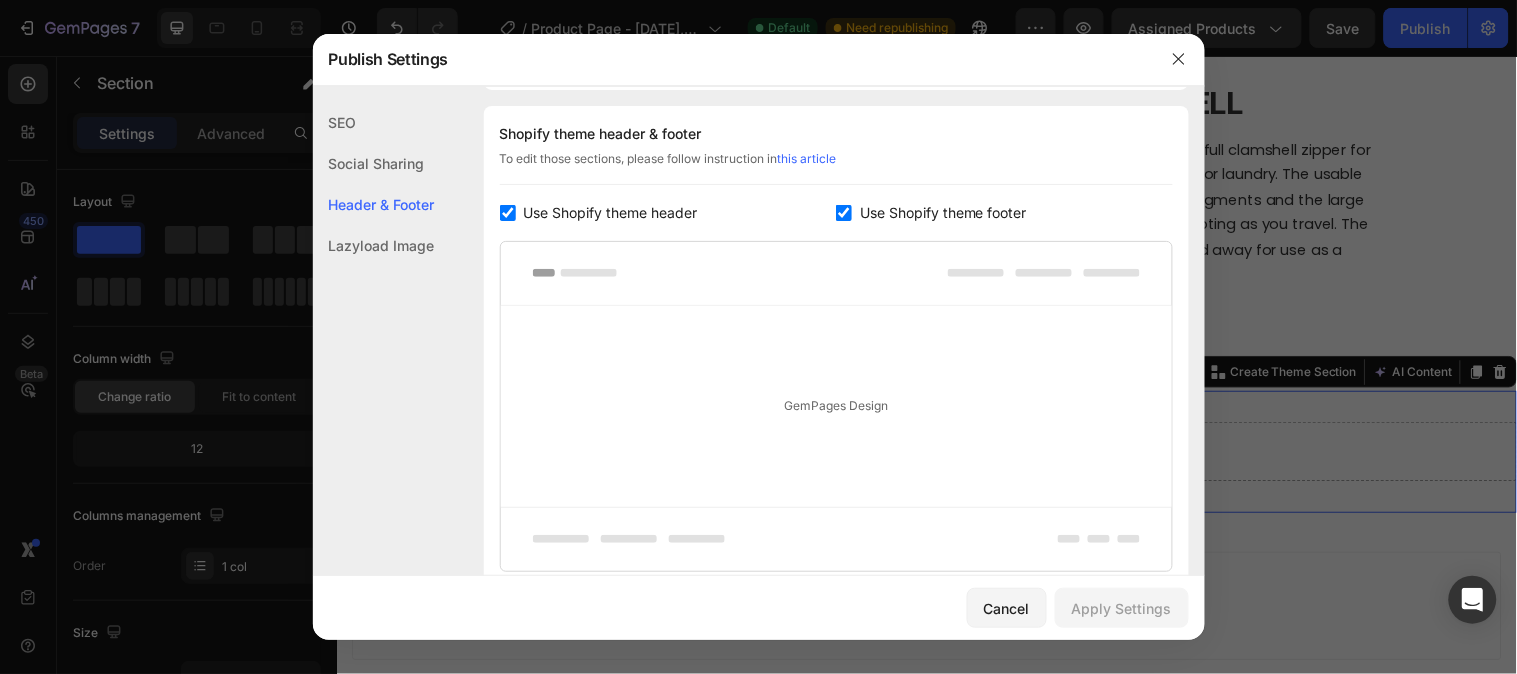 click on "Lazyload Image" 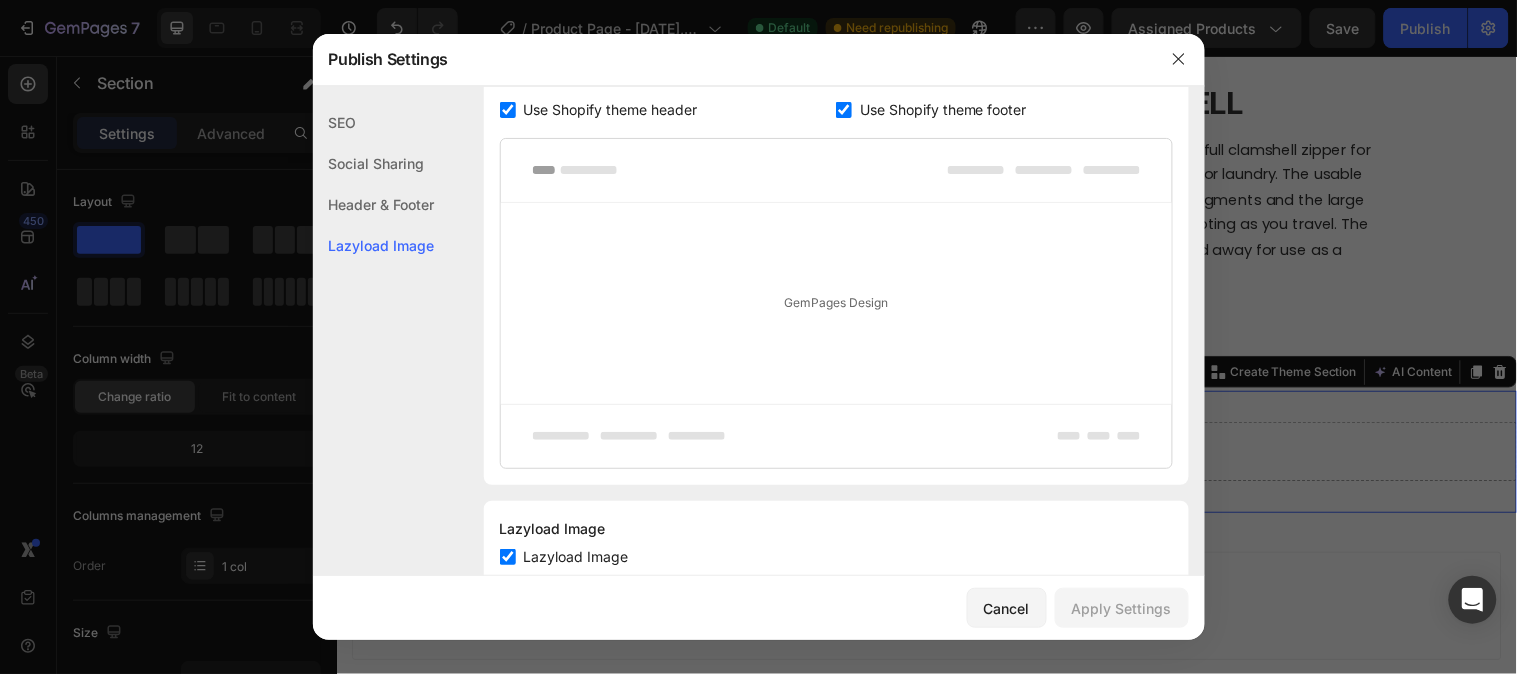 scroll, scrollTop: 450, scrollLeft: 0, axis: vertical 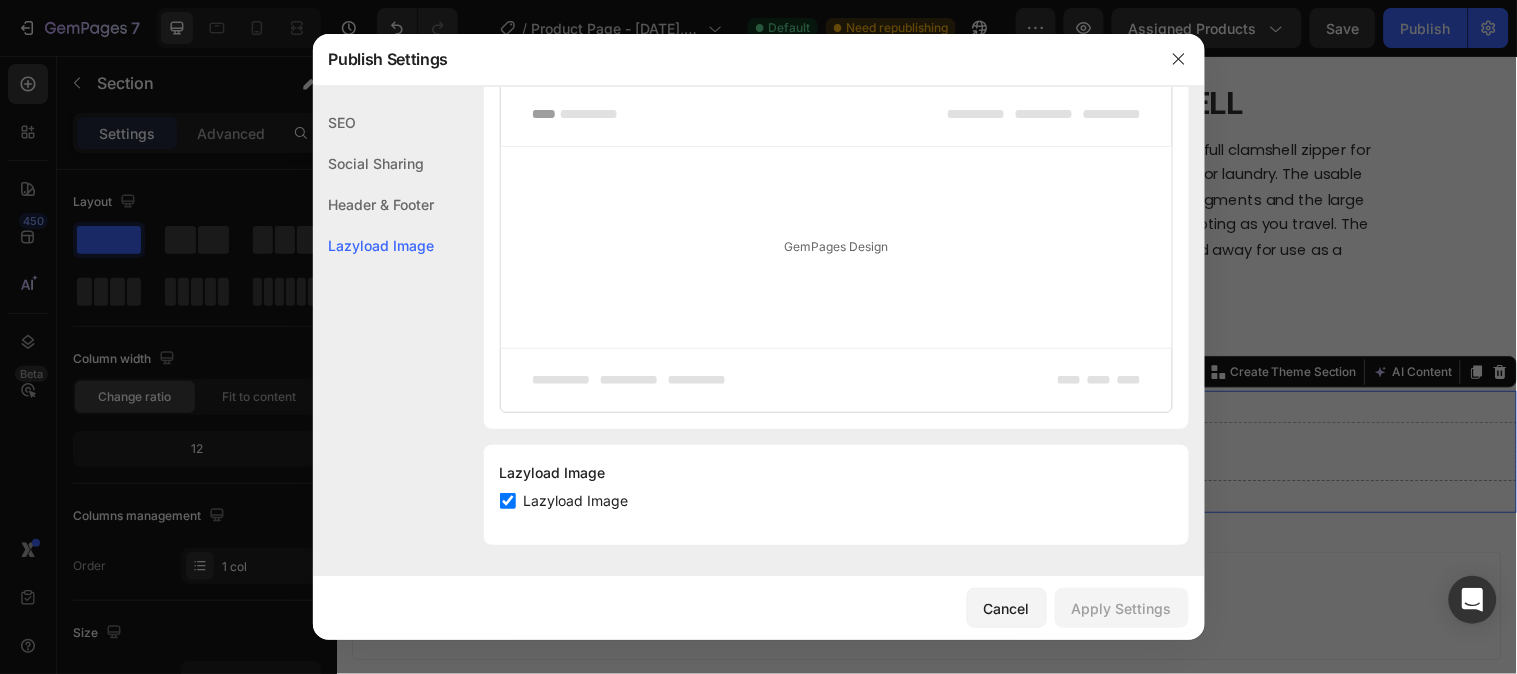 click on "SEO" 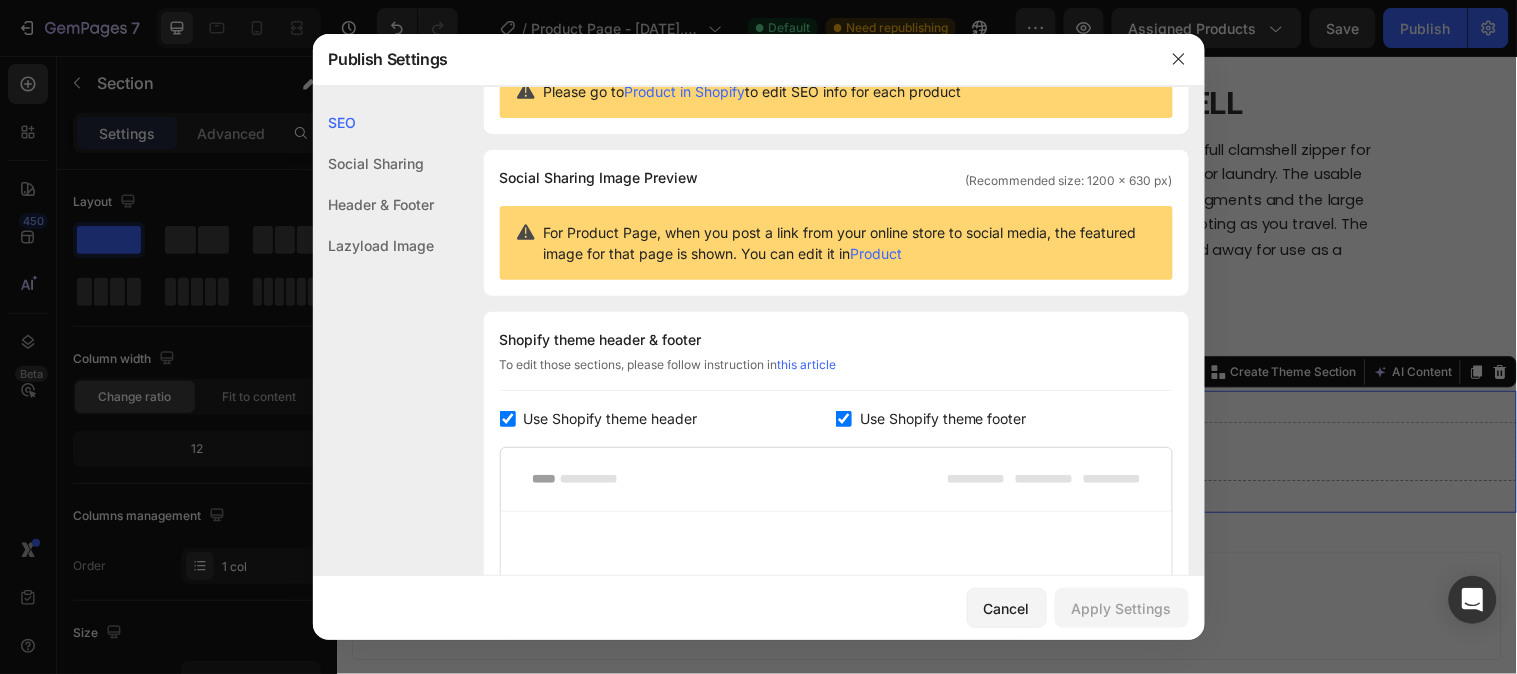 scroll, scrollTop: 0, scrollLeft: 0, axis: both 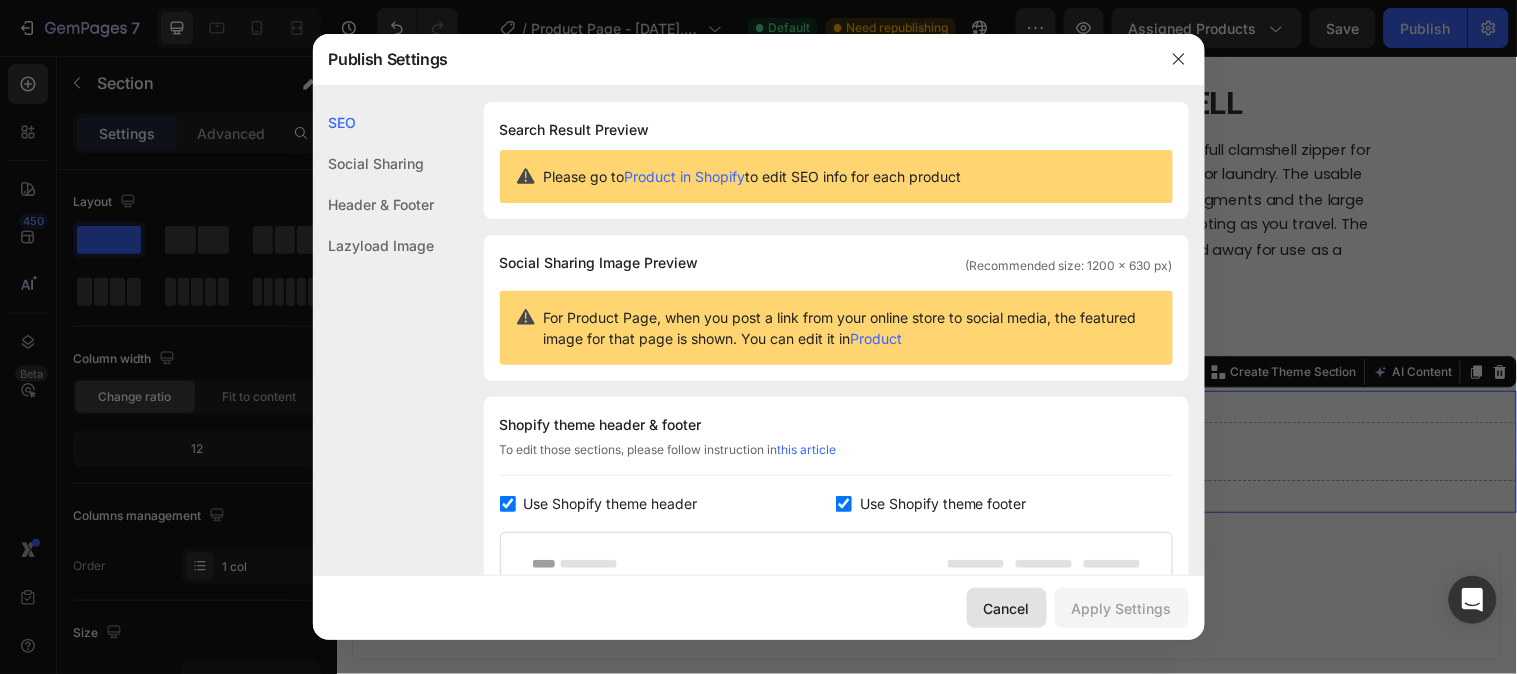 click on "Cancel" at bounding box center (1007, 608) 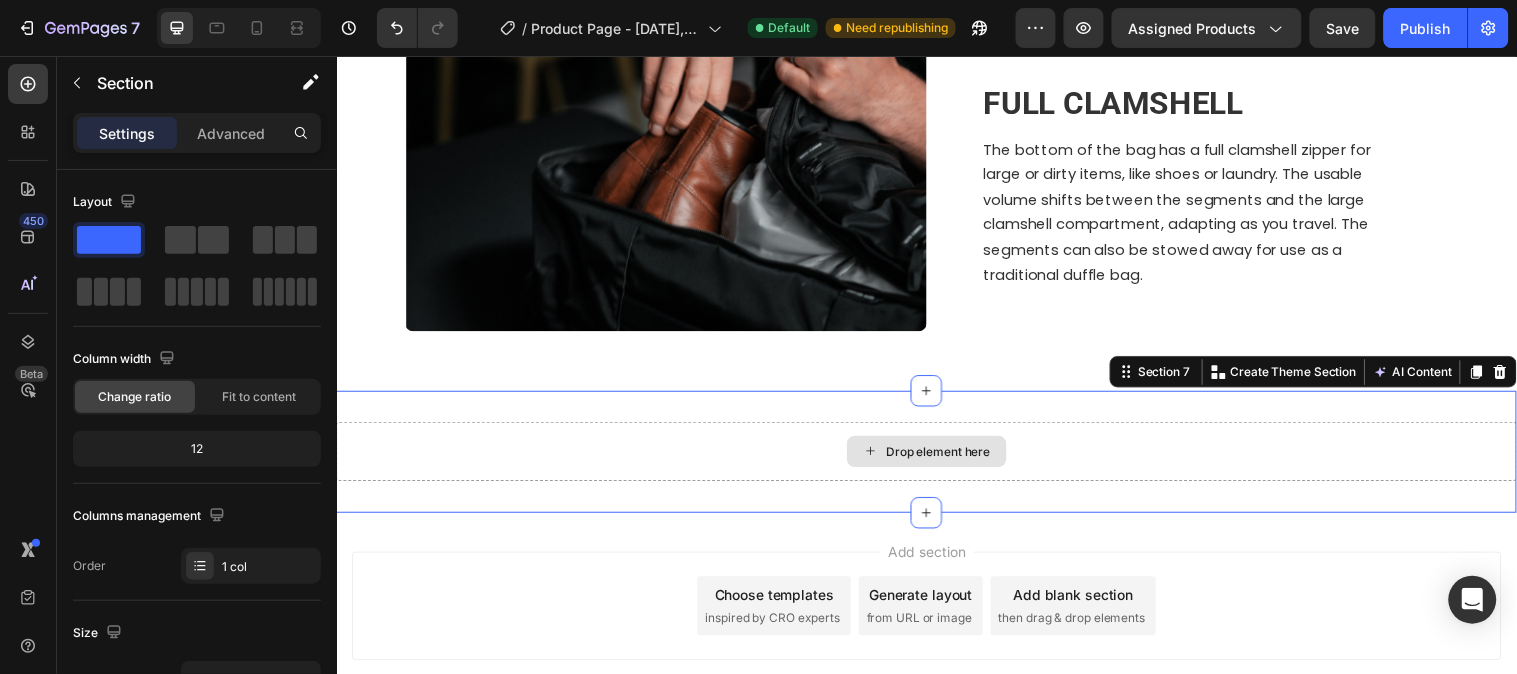 click on "Drop element here" at bounding box center [936, 457] 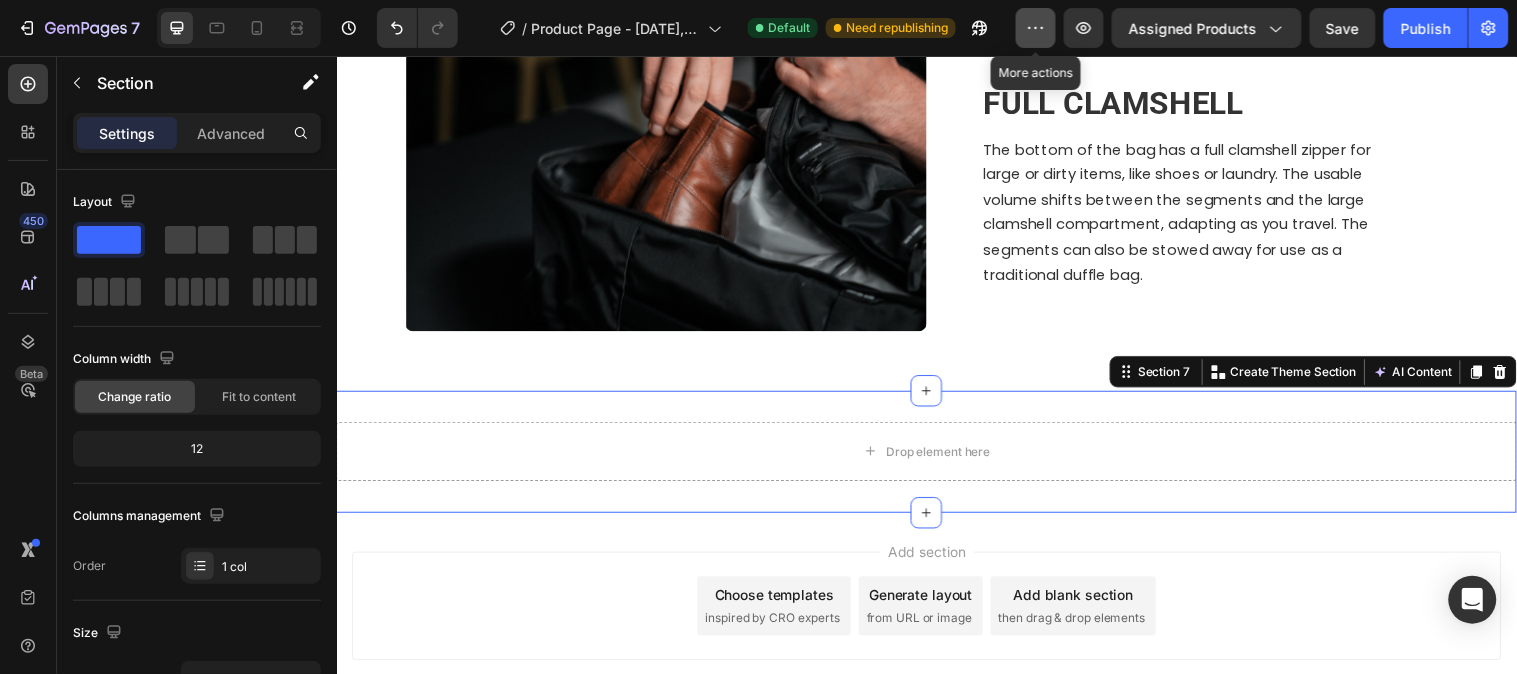 click 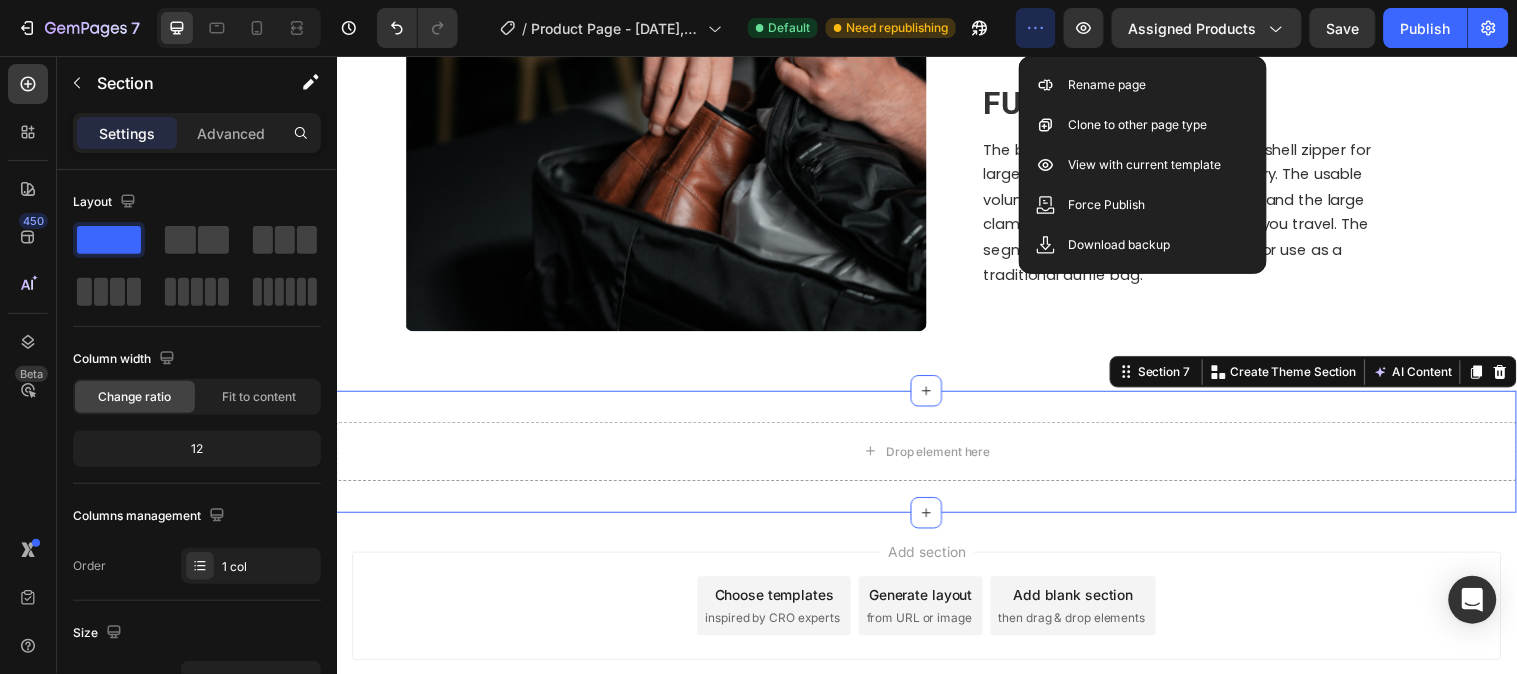 click 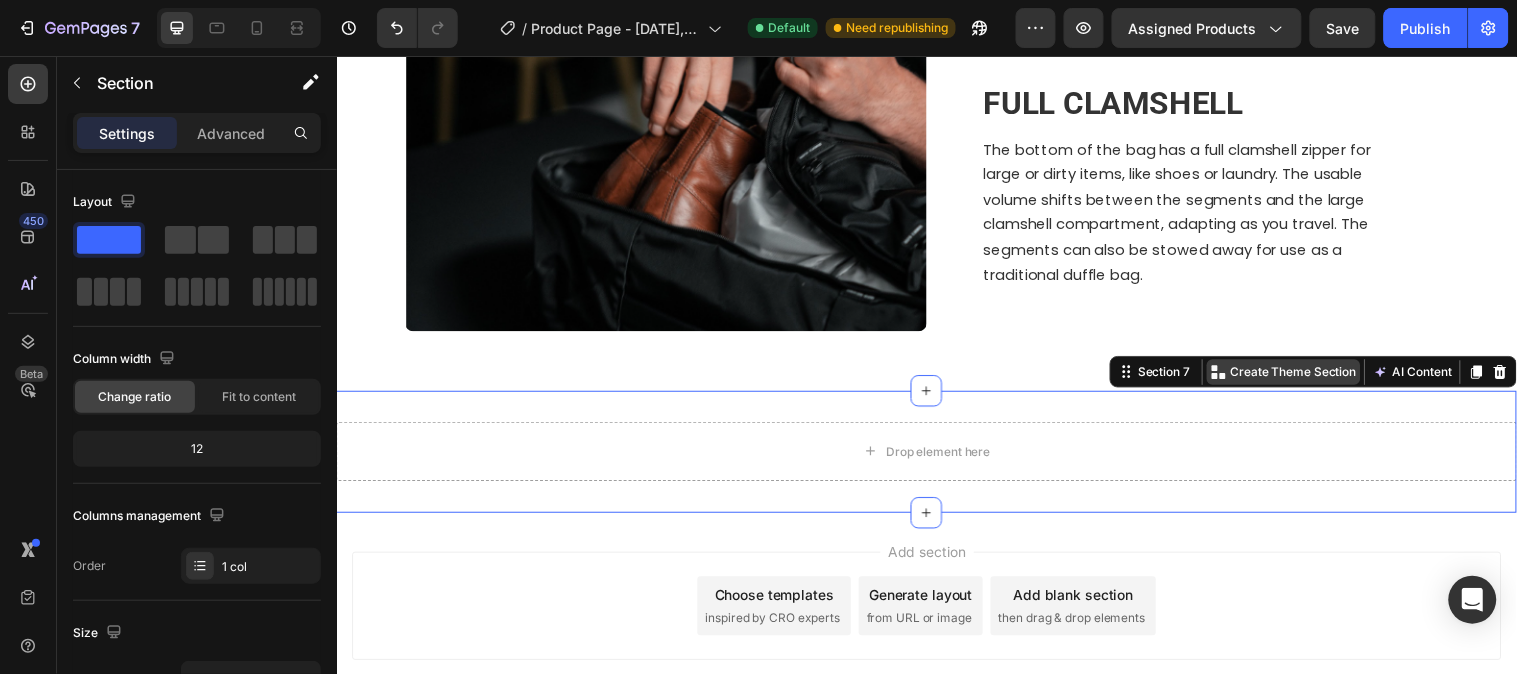 click on "Create Theme Section" at bounding box center [1309, 376] 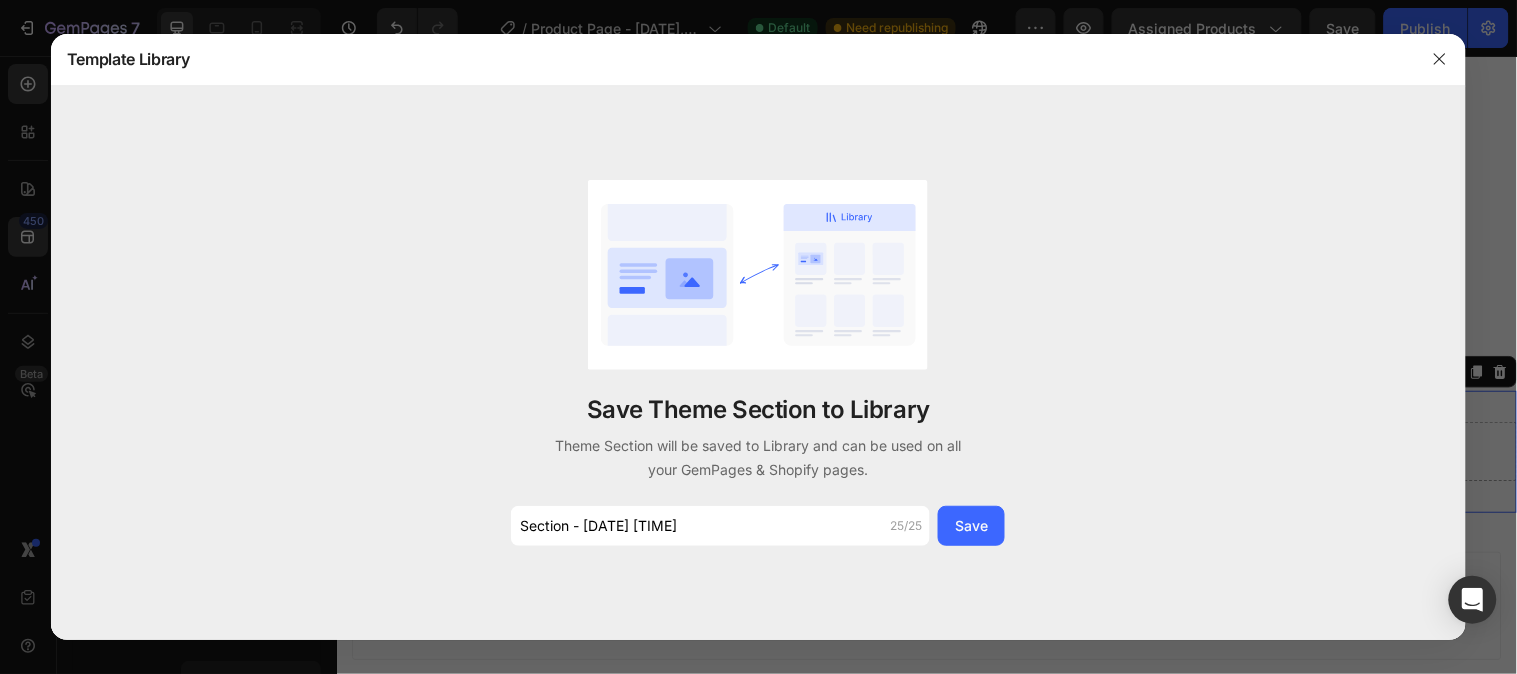 drag, startPoint x: 985, startPoint y: 196, endPoint x: 1027, endPoint y: 196, distance: 42 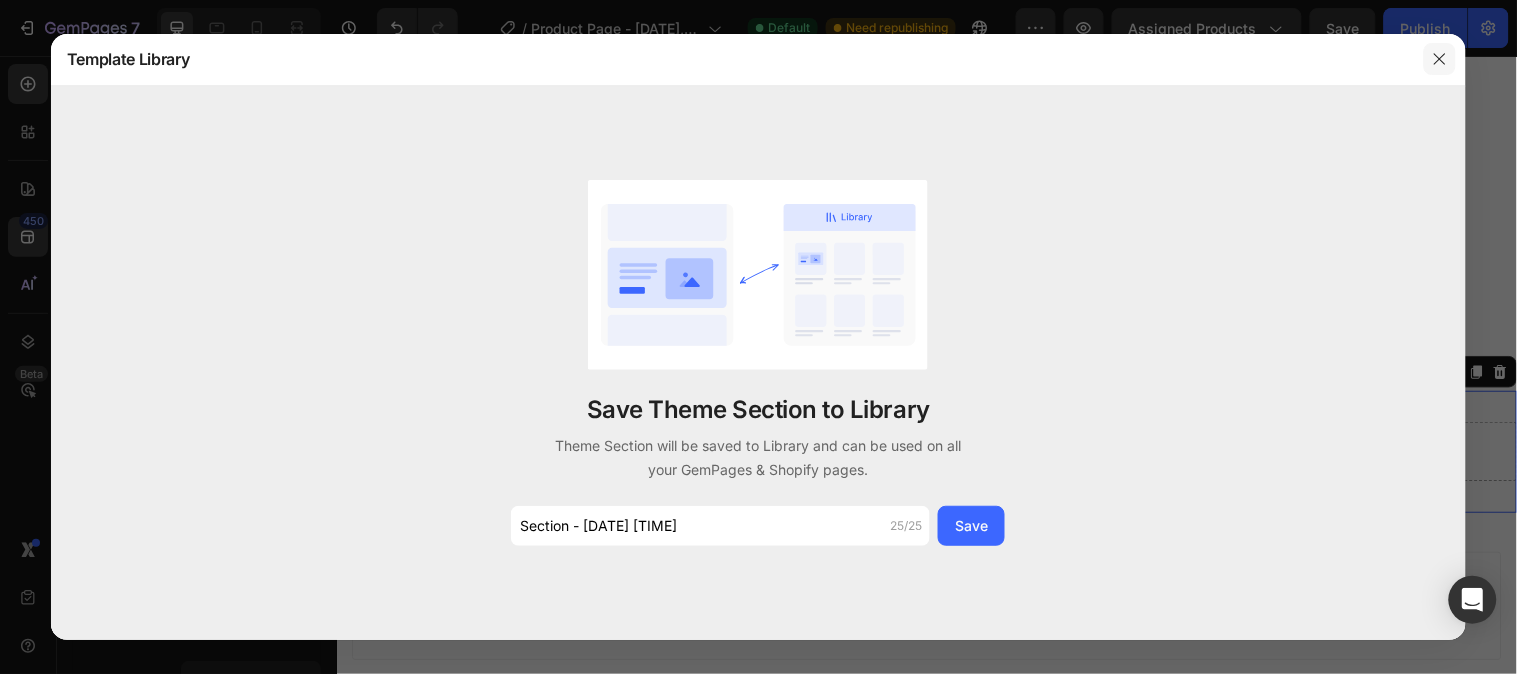 click at bounding box center (1440, 59) 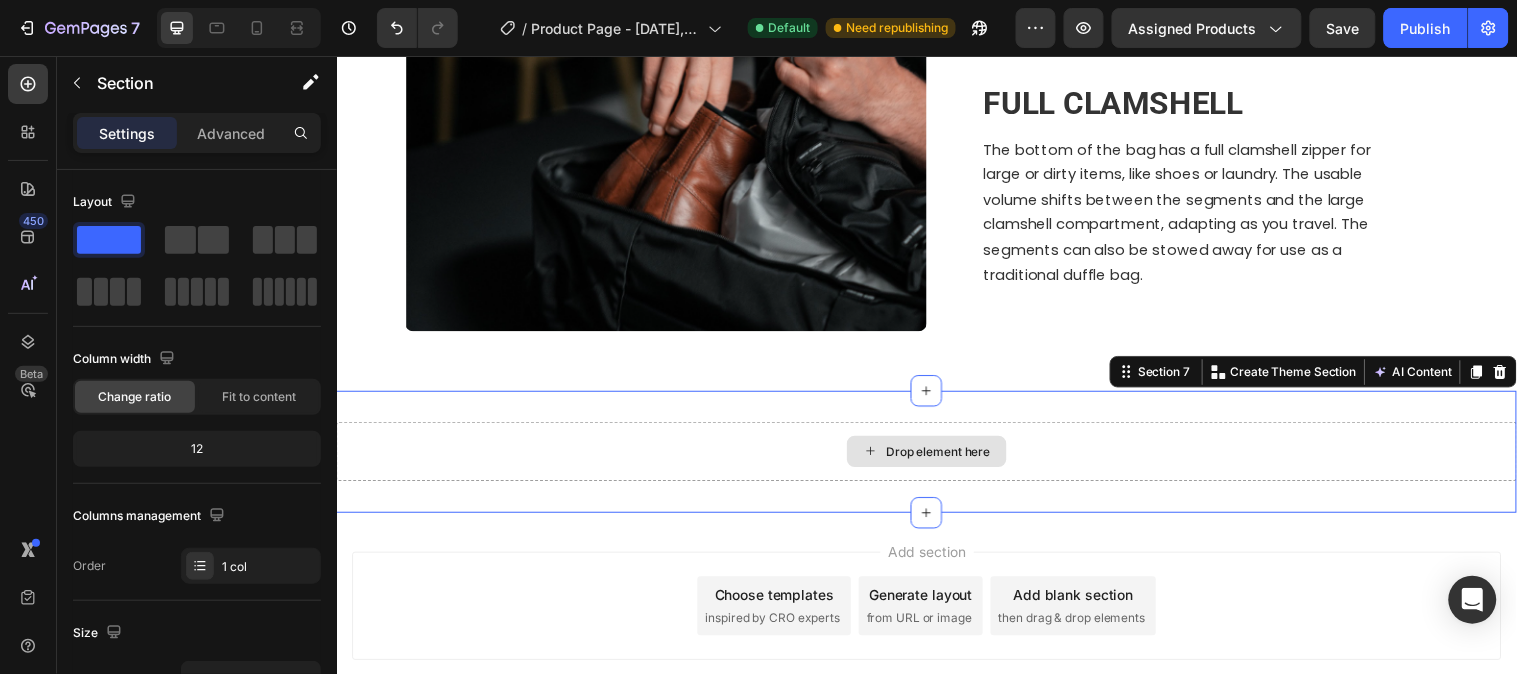 click on "Drop element here" at bounding box center (936, 457) 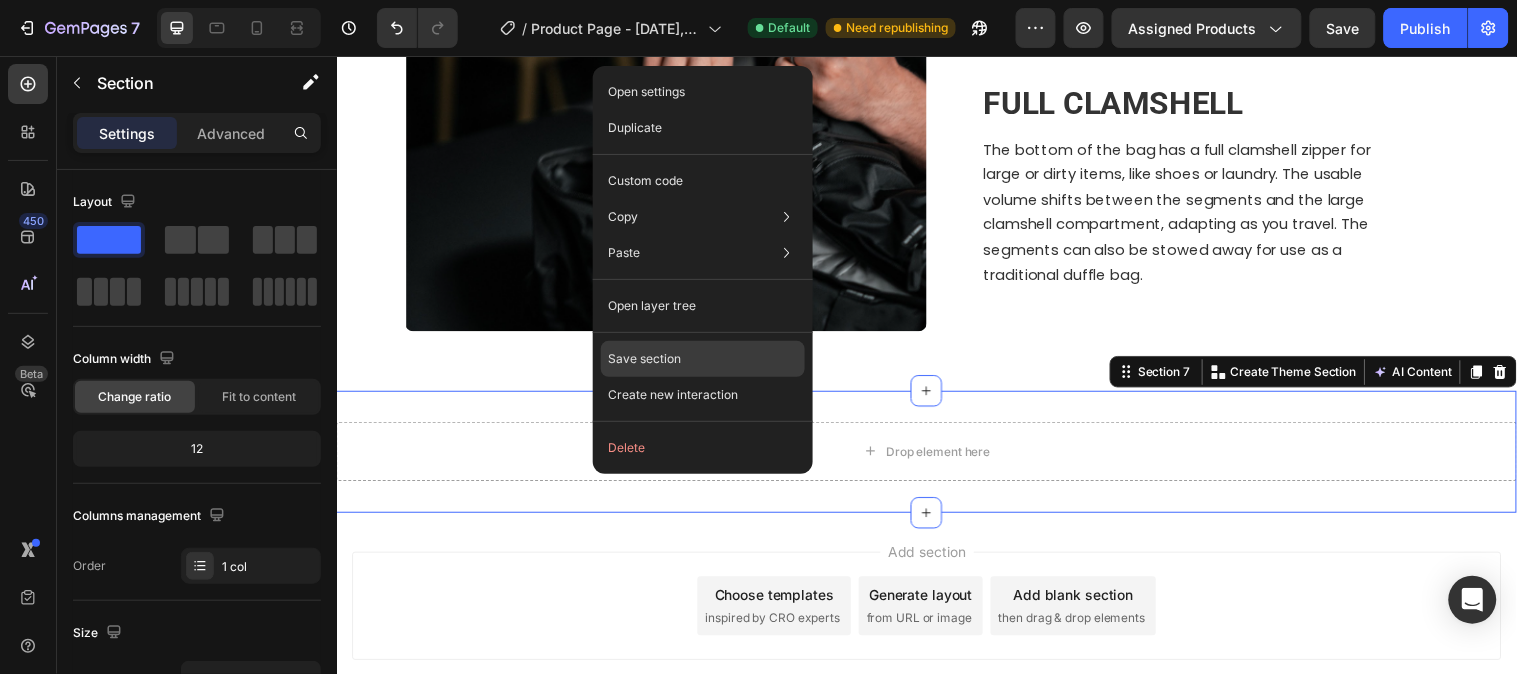 click on "Save section" 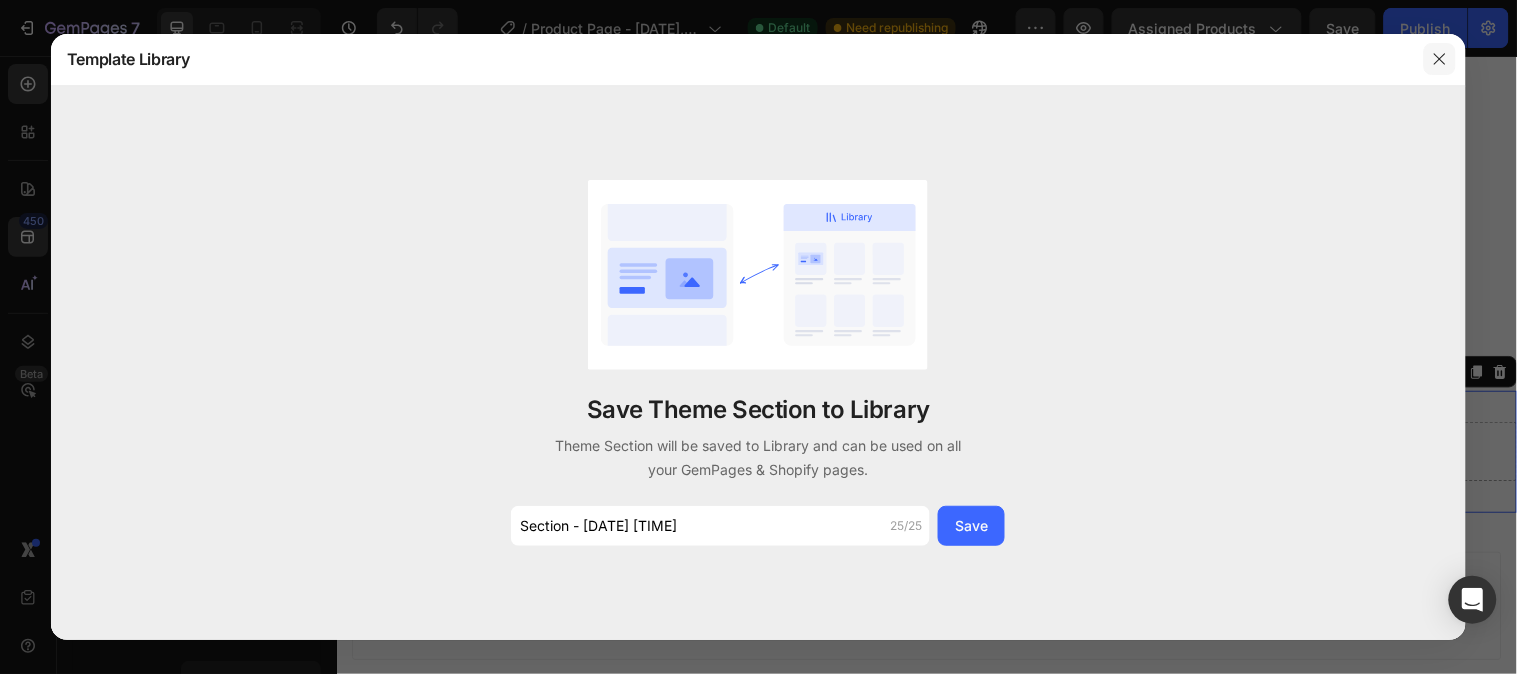 click 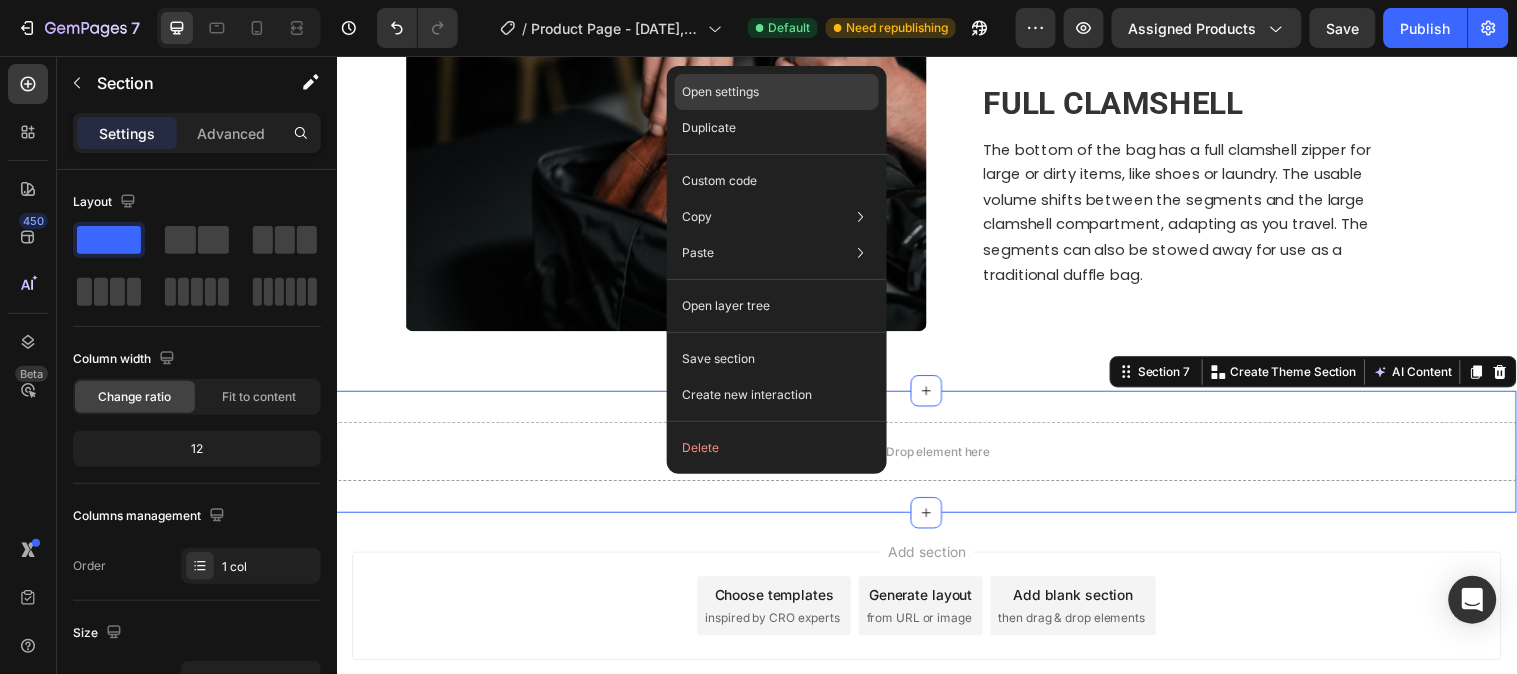click on "Open settings" 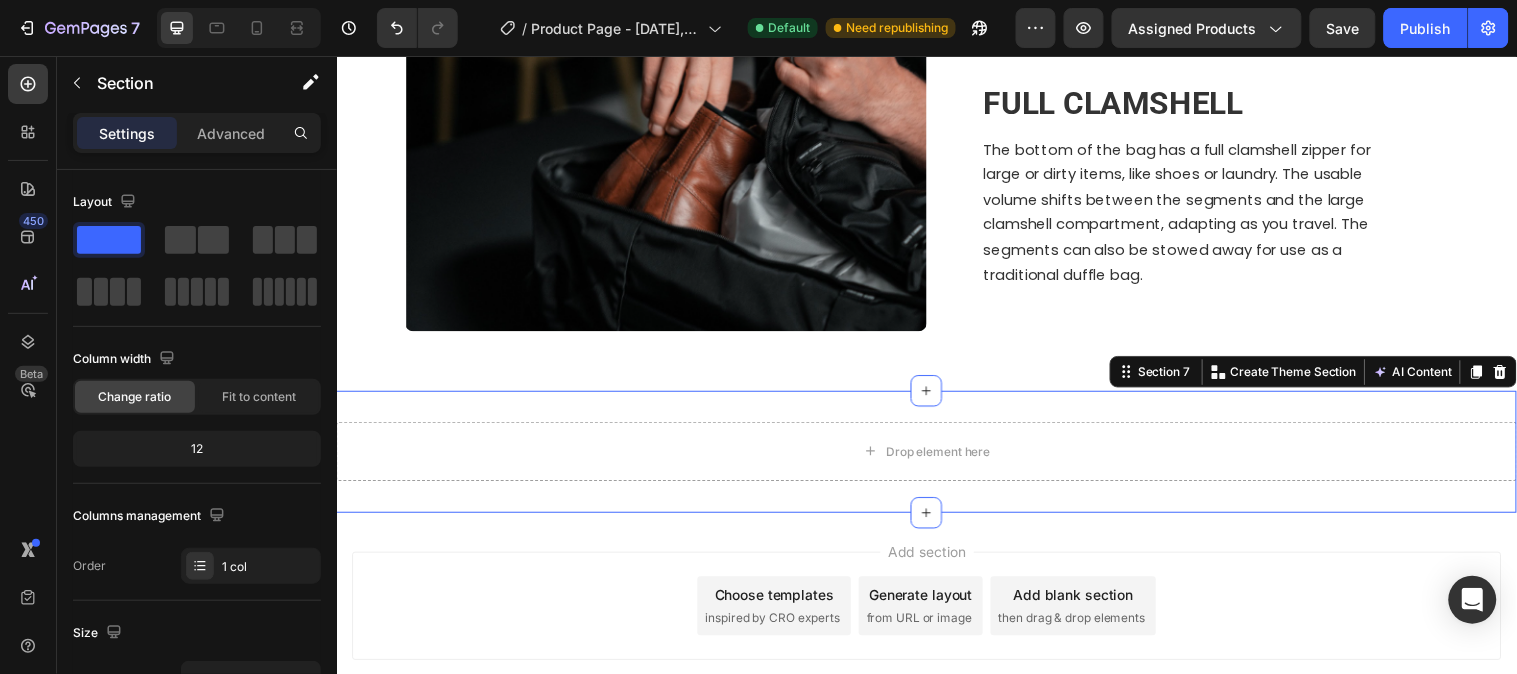 click on "Drop element here Section 7   Create Theme Section AI Content Write with GemAI What would you like to describe here? Tone and Voice Persuasive Product SEG42 Travel Pack Show more Generate" at bounding box center [936, 457] 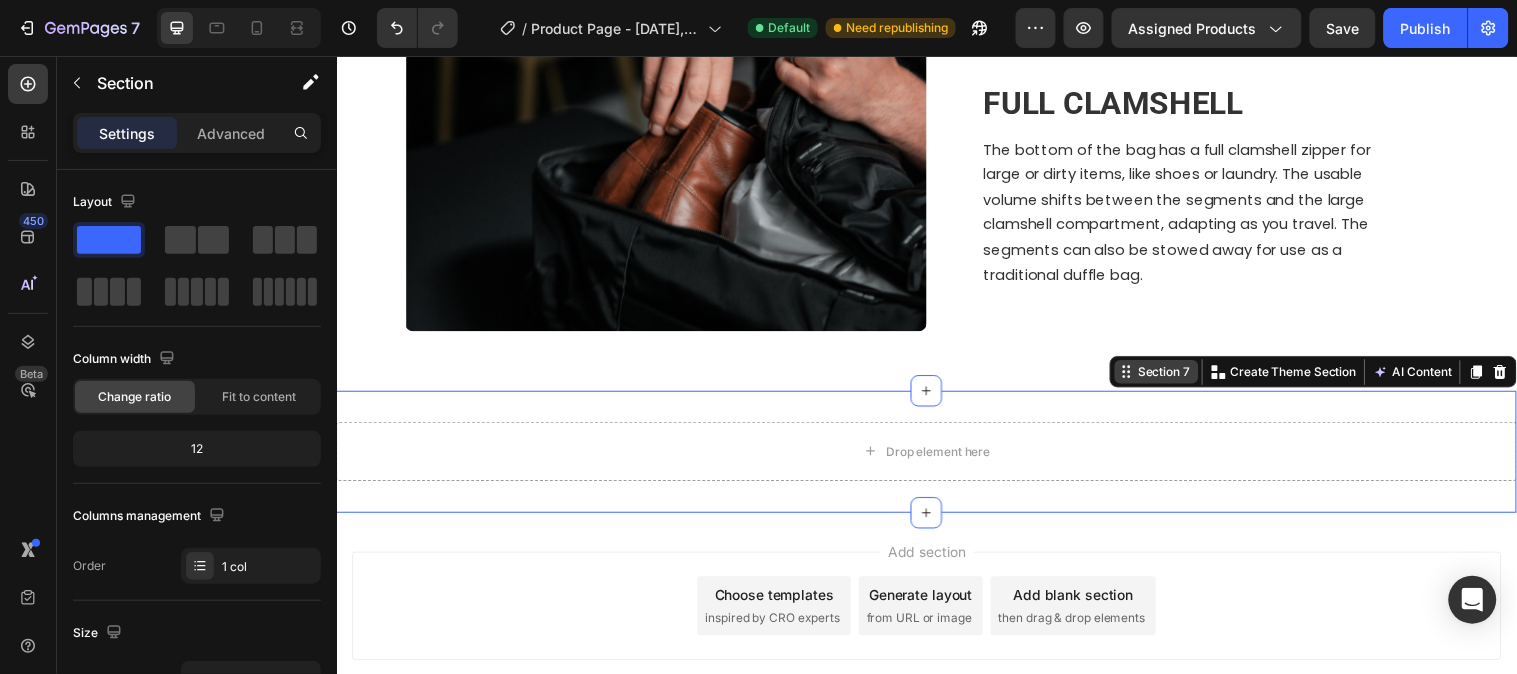 click on "Section 7" at bounding box center (1177, 376) 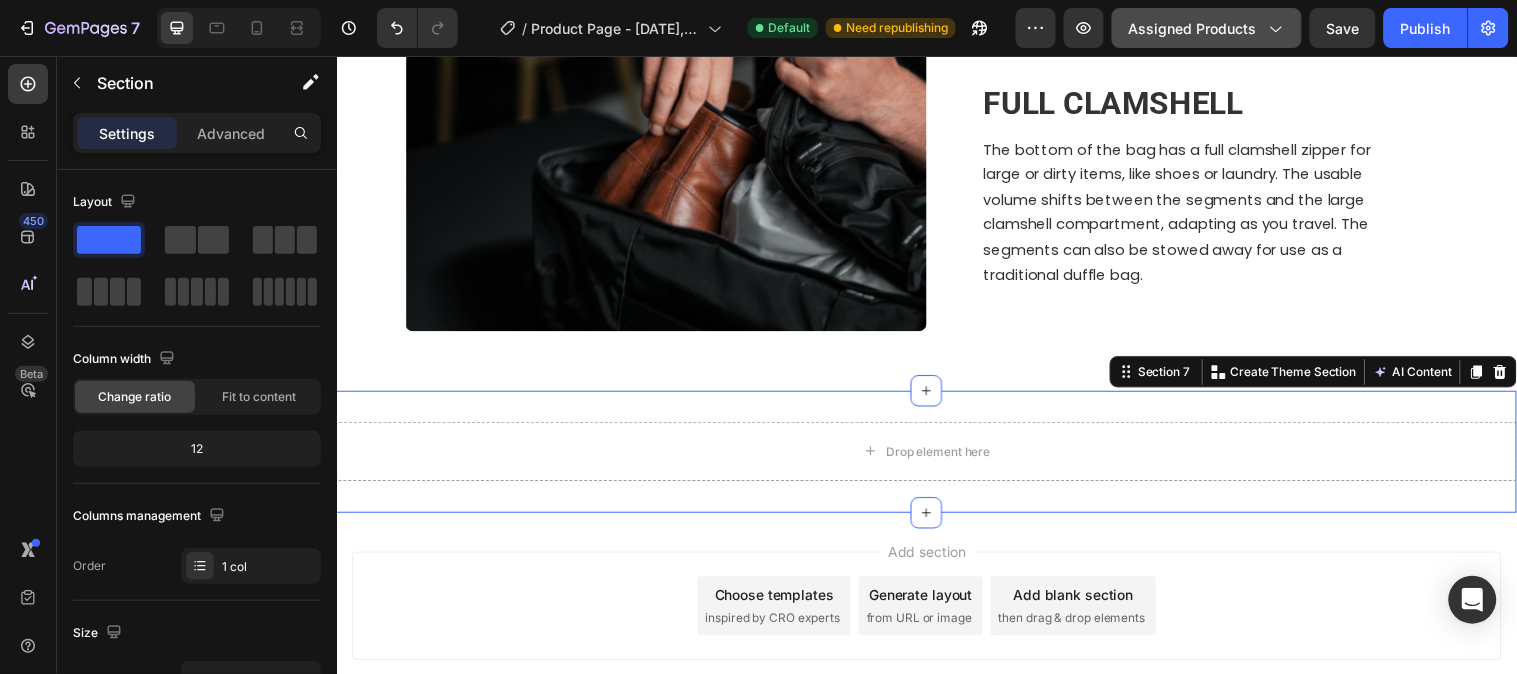 click 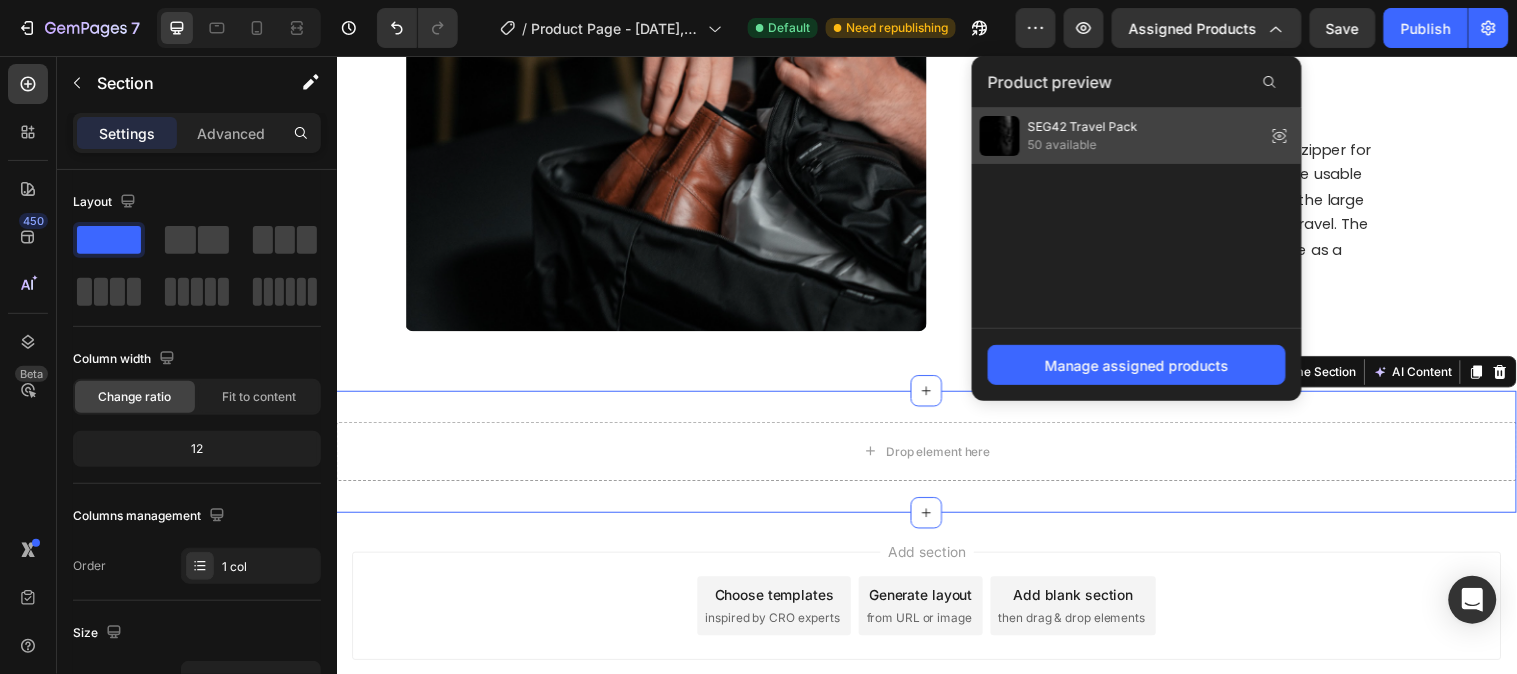 click on "SEG42 Travel Pack 50 available" 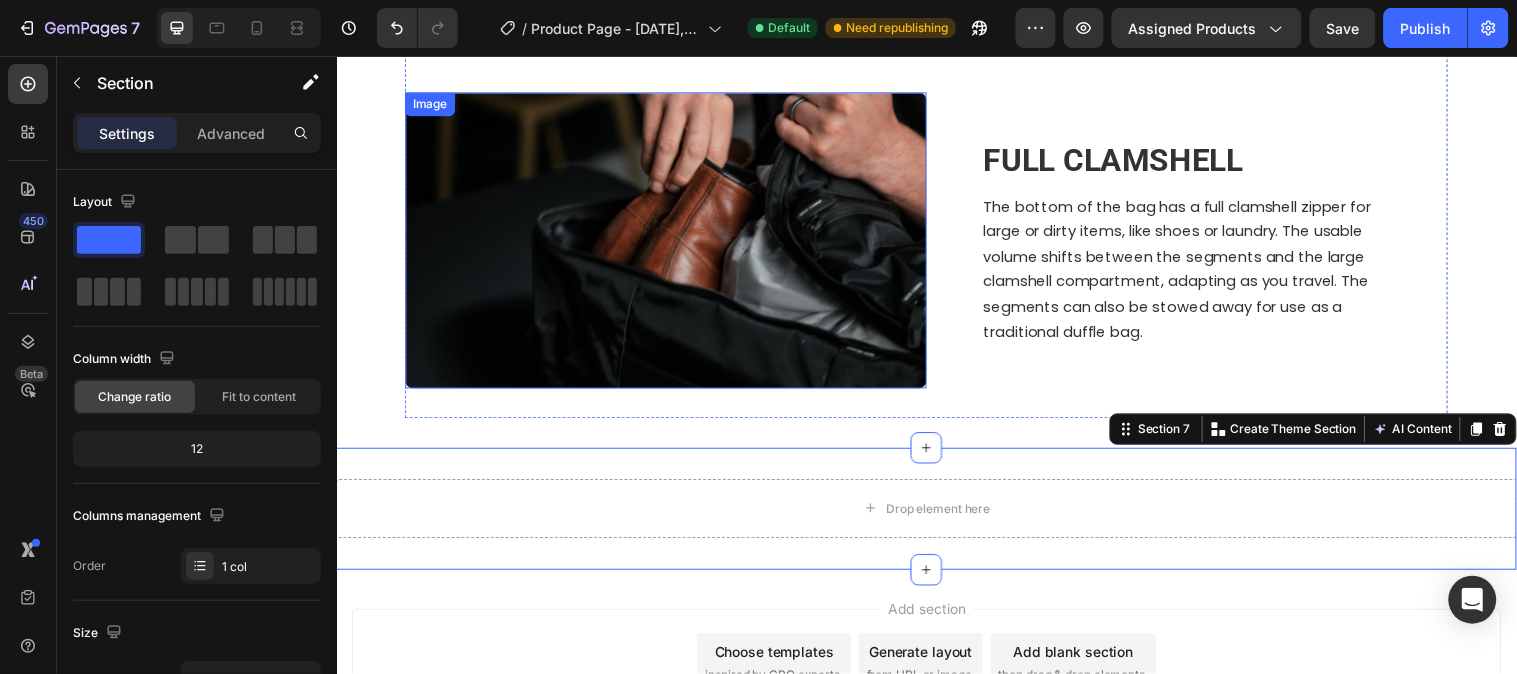 scroll, scrollTop: 3005, scrollLeft: 0, axis: vertical 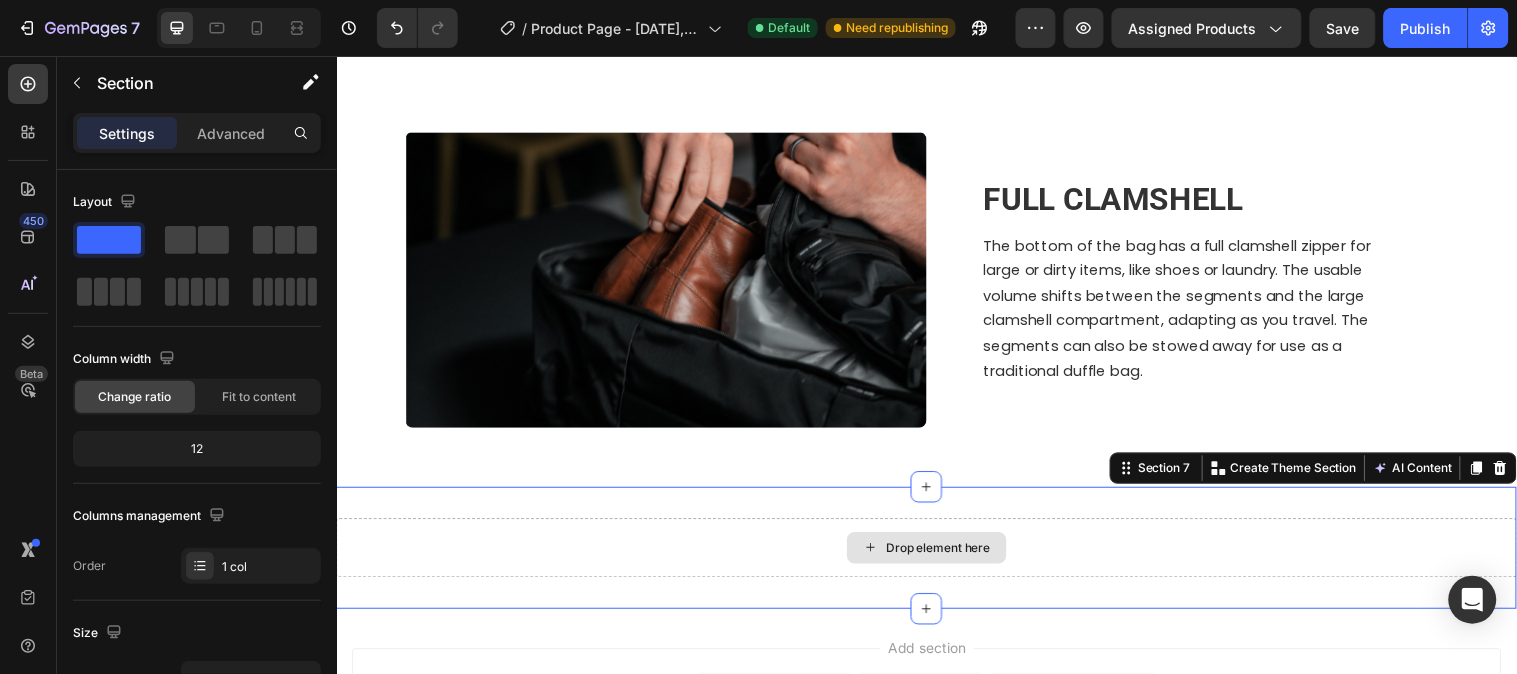 click on "Drop element here" at bounding box center (936, 555) 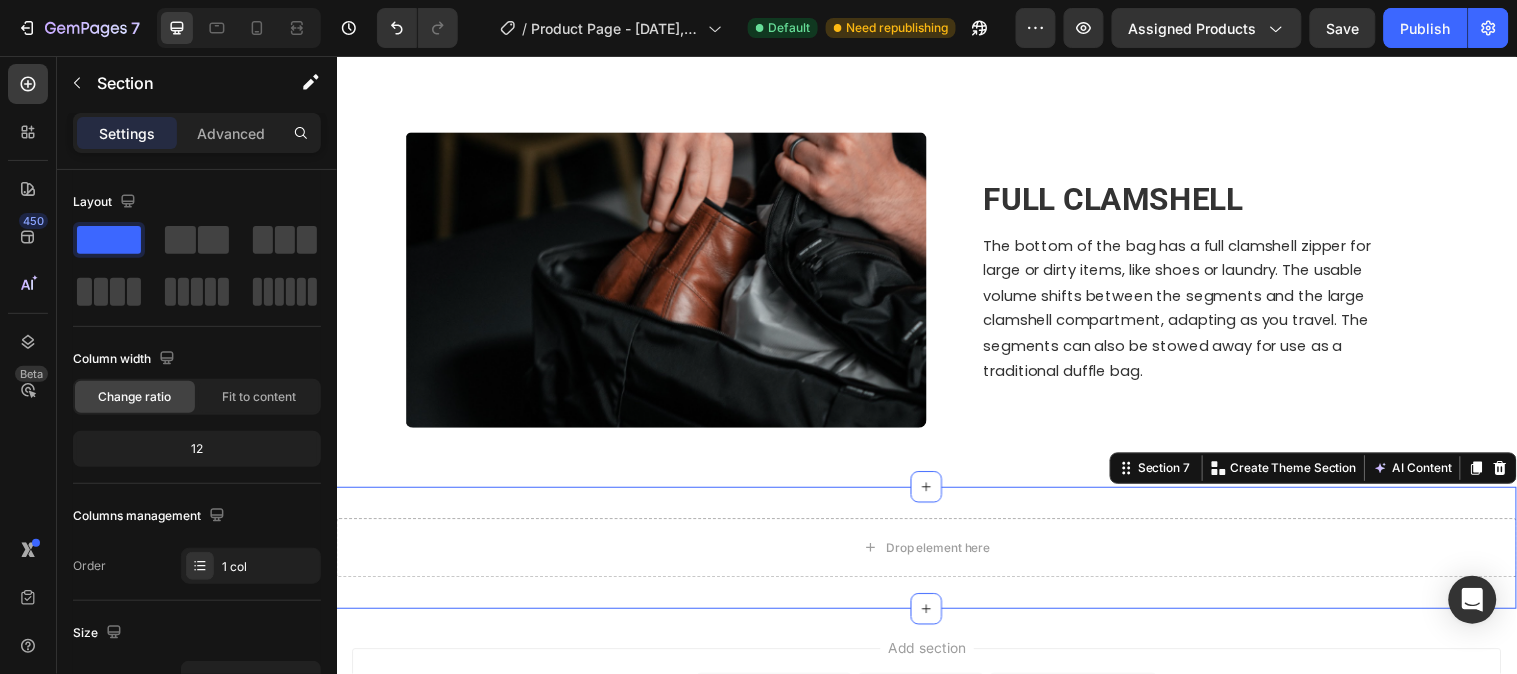 click on "Drop element here Section 7   Create Theme Section AI Content Write with GemAI What would you like to describe here? Tone and Voice Persuasive Product SEG42 Travel Pack Show more Generate" at bounding box center [936, 555] 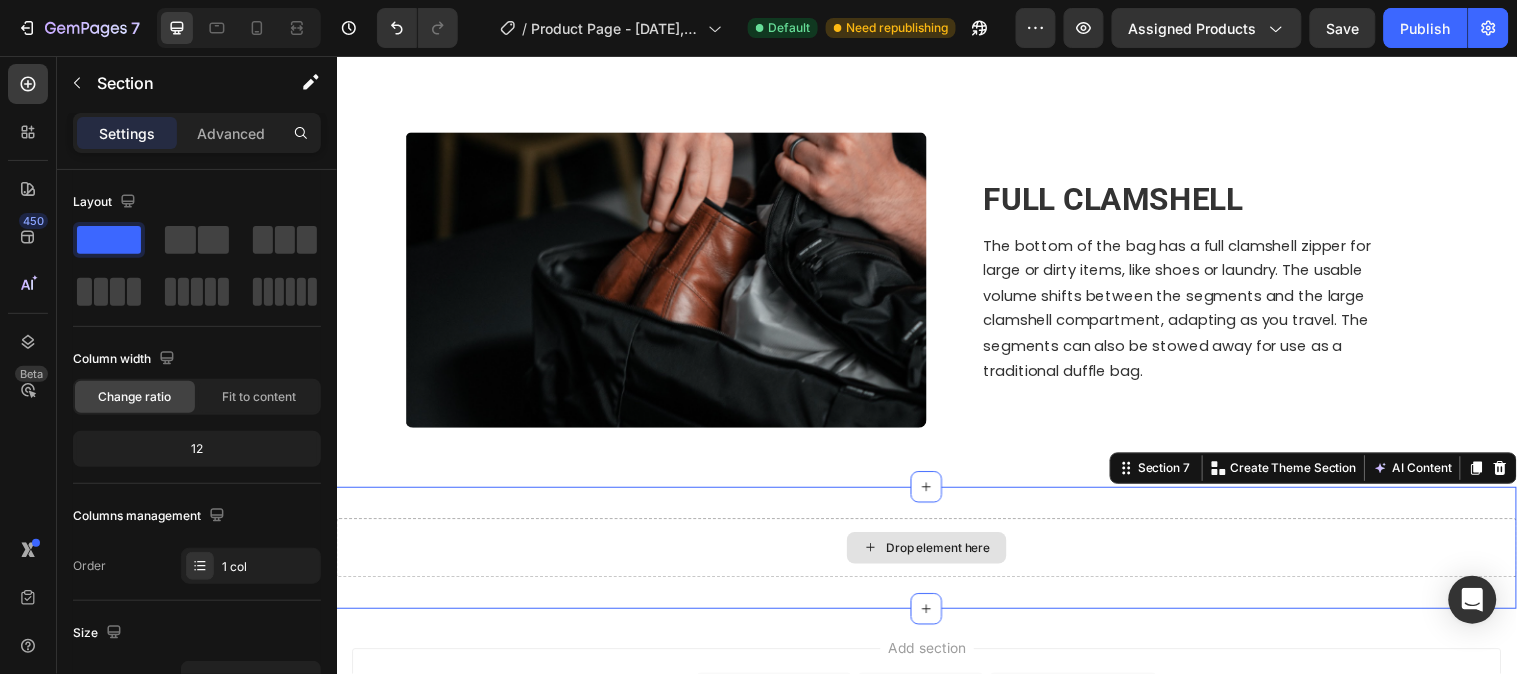 click on "Drop element here" at bounding box center [936, 555] 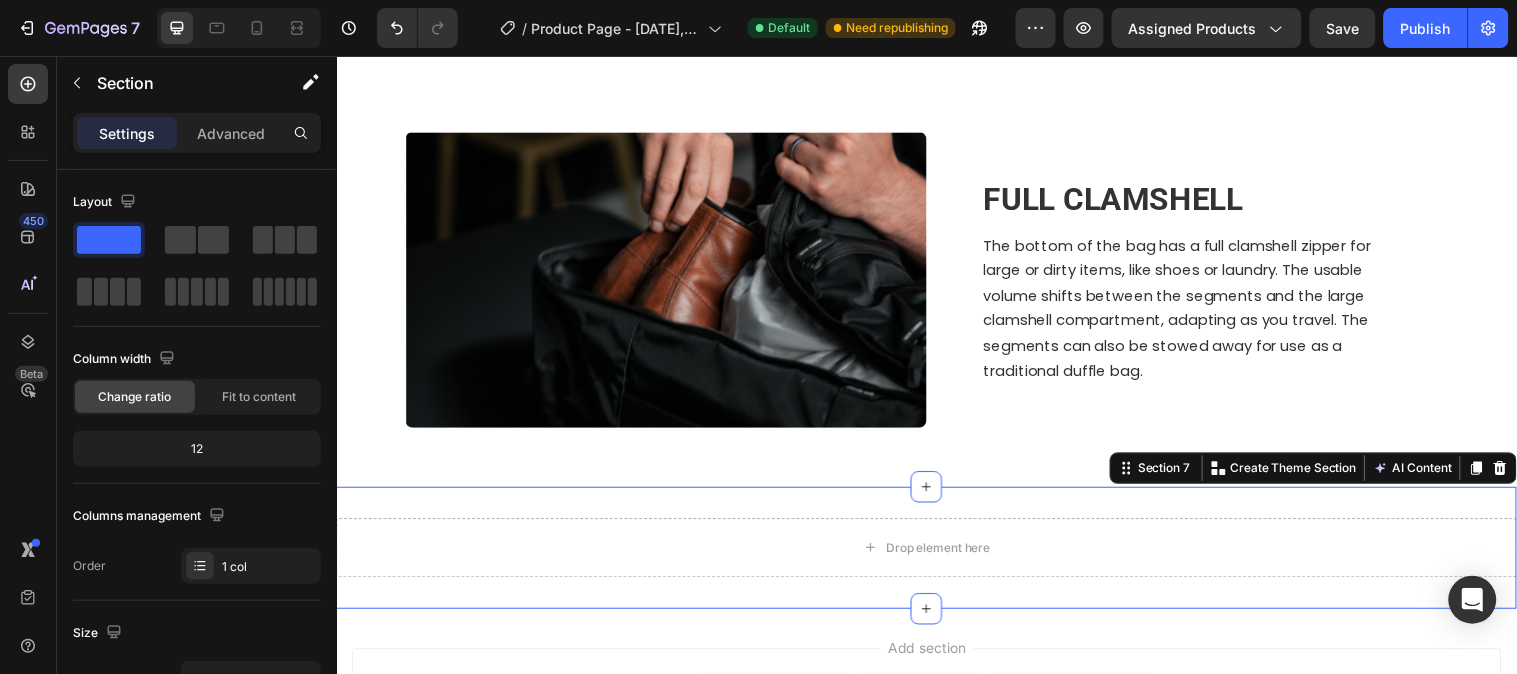 click on "Drop element here Section 7   Create Theme Section AI Content Write with GemAI What would you like to describe here? Tone and Voice Persuasive Product SEG42 Travel Pack Show more Generate" at bounding box center [936, 555] 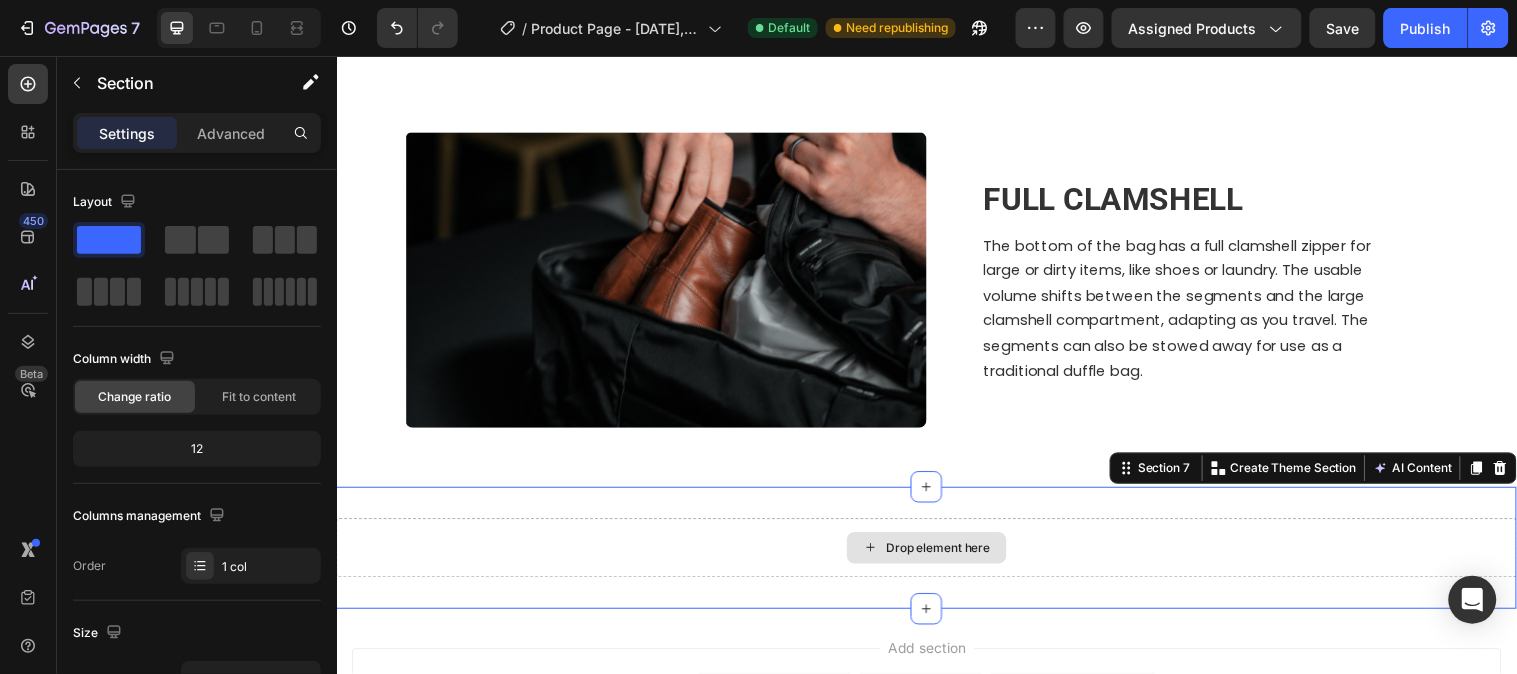 click on "Drop element here" at bounding box center (936, 555) 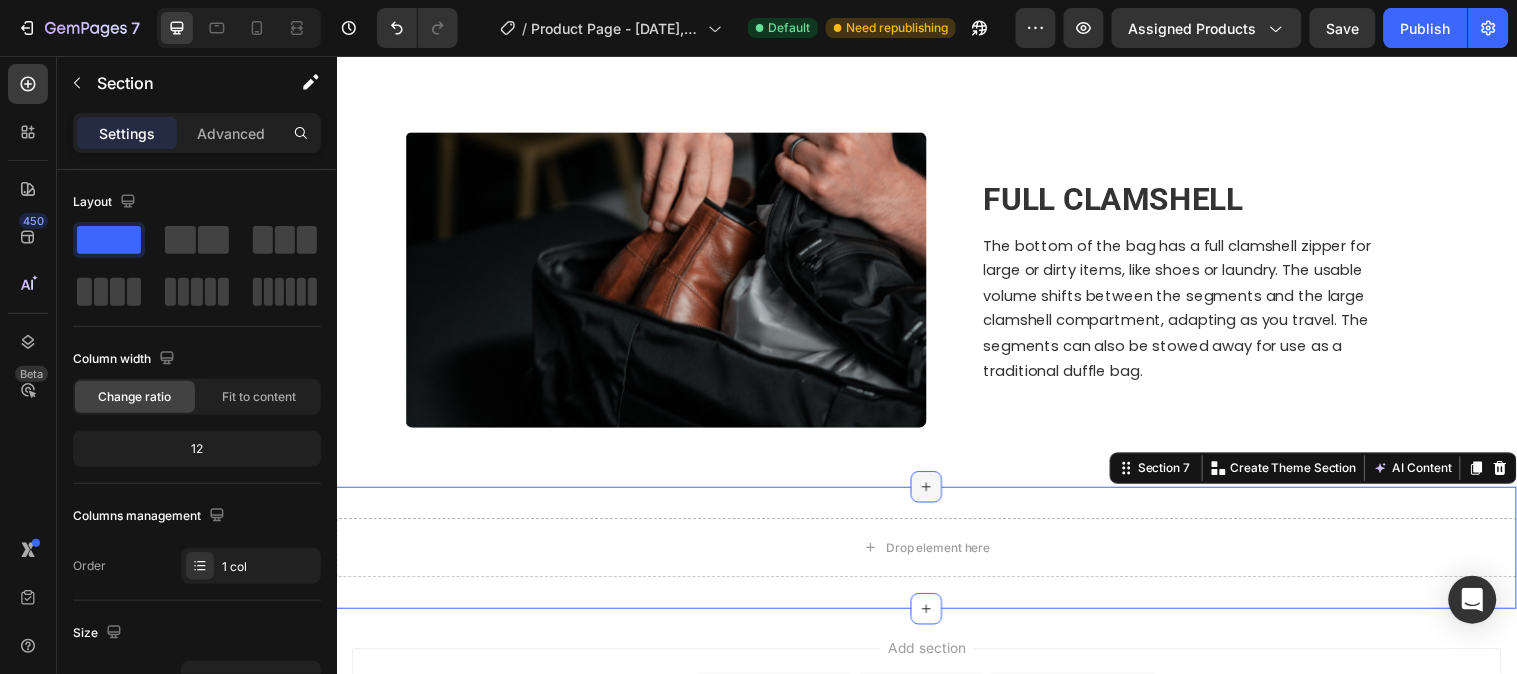 click at bounding box center [936, 493] 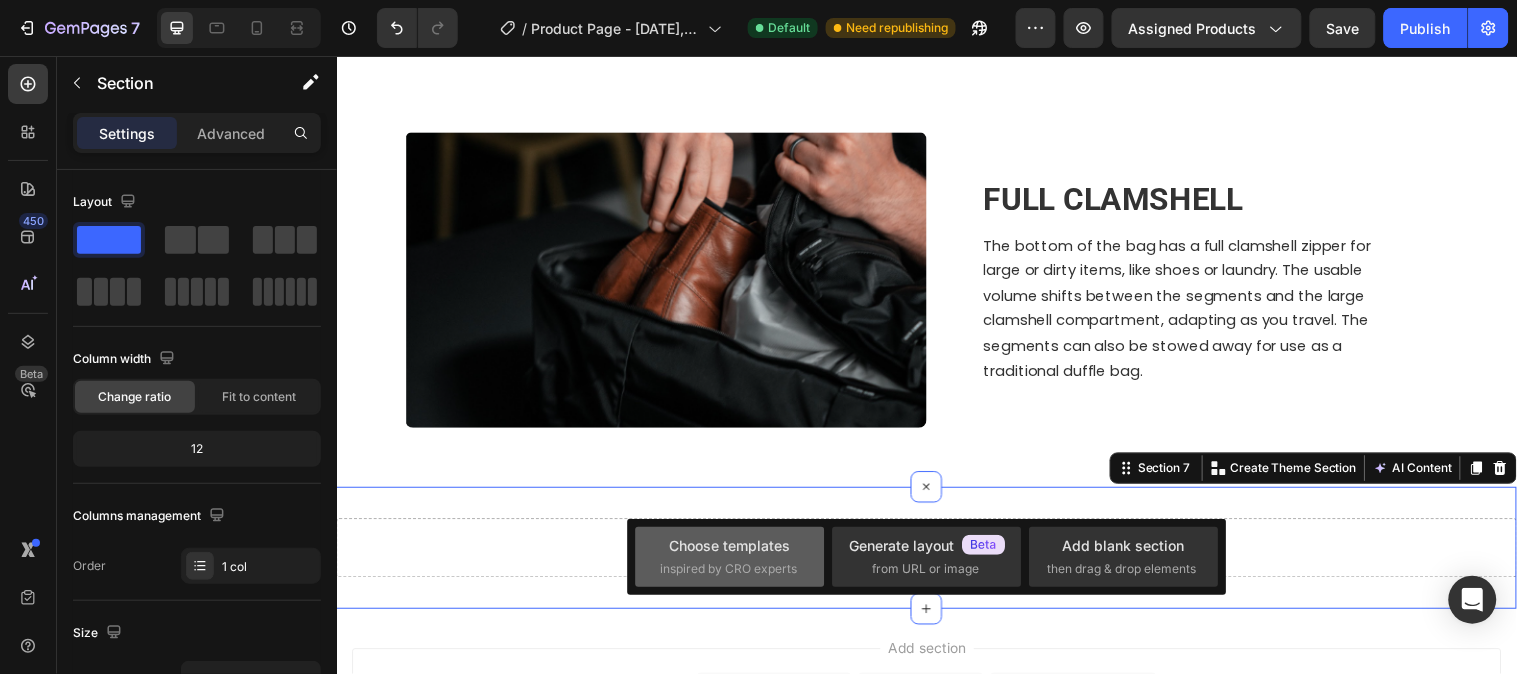 click on "Choose templates" at bounding box center (730, 545) 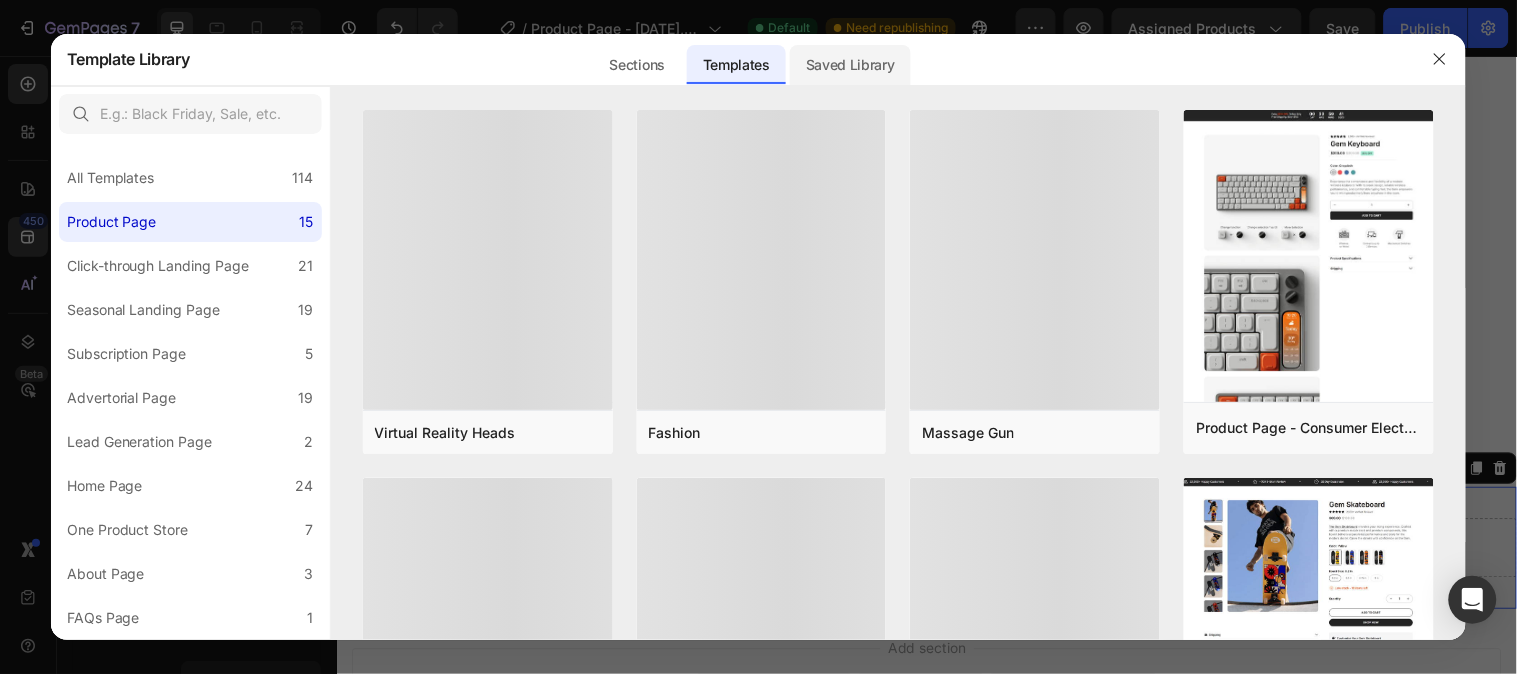 click on "Saved Library" 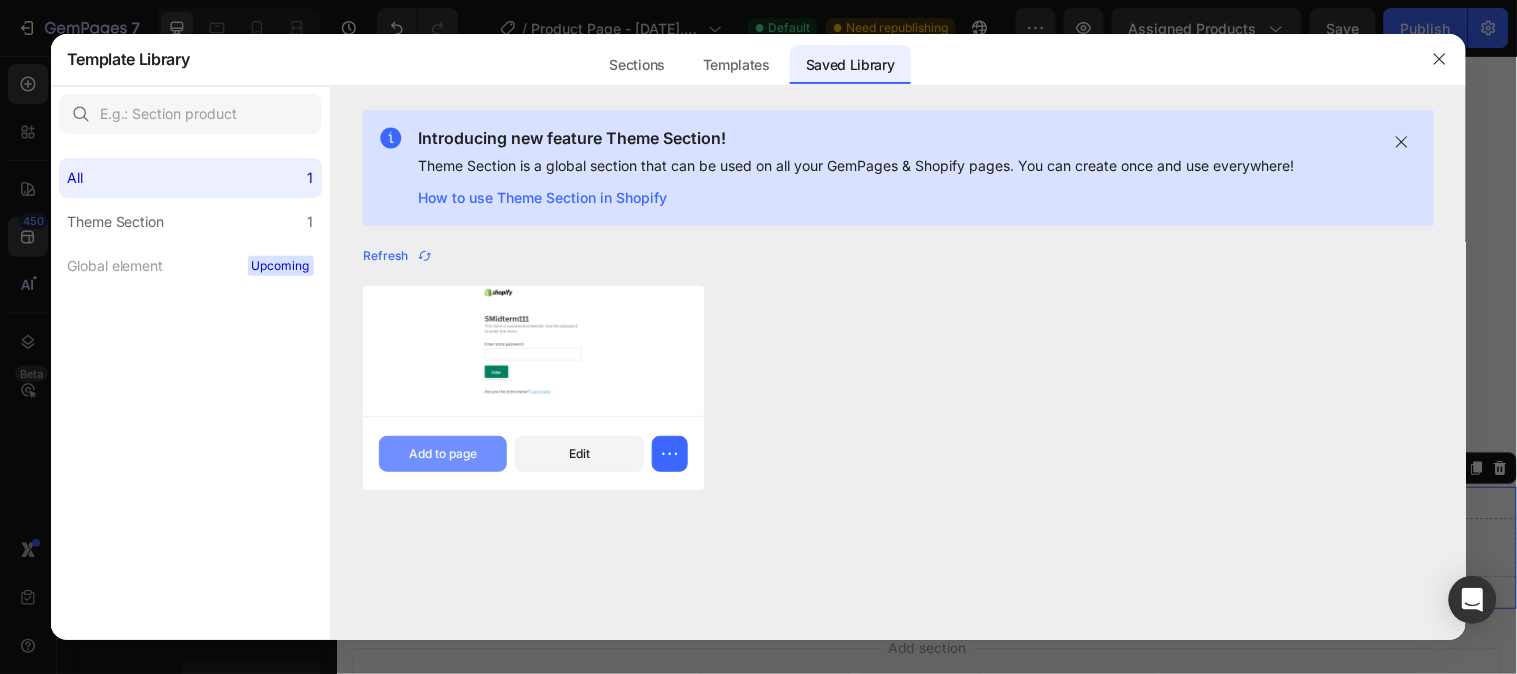 click on "Add to page" at bounding box center [443, 454] 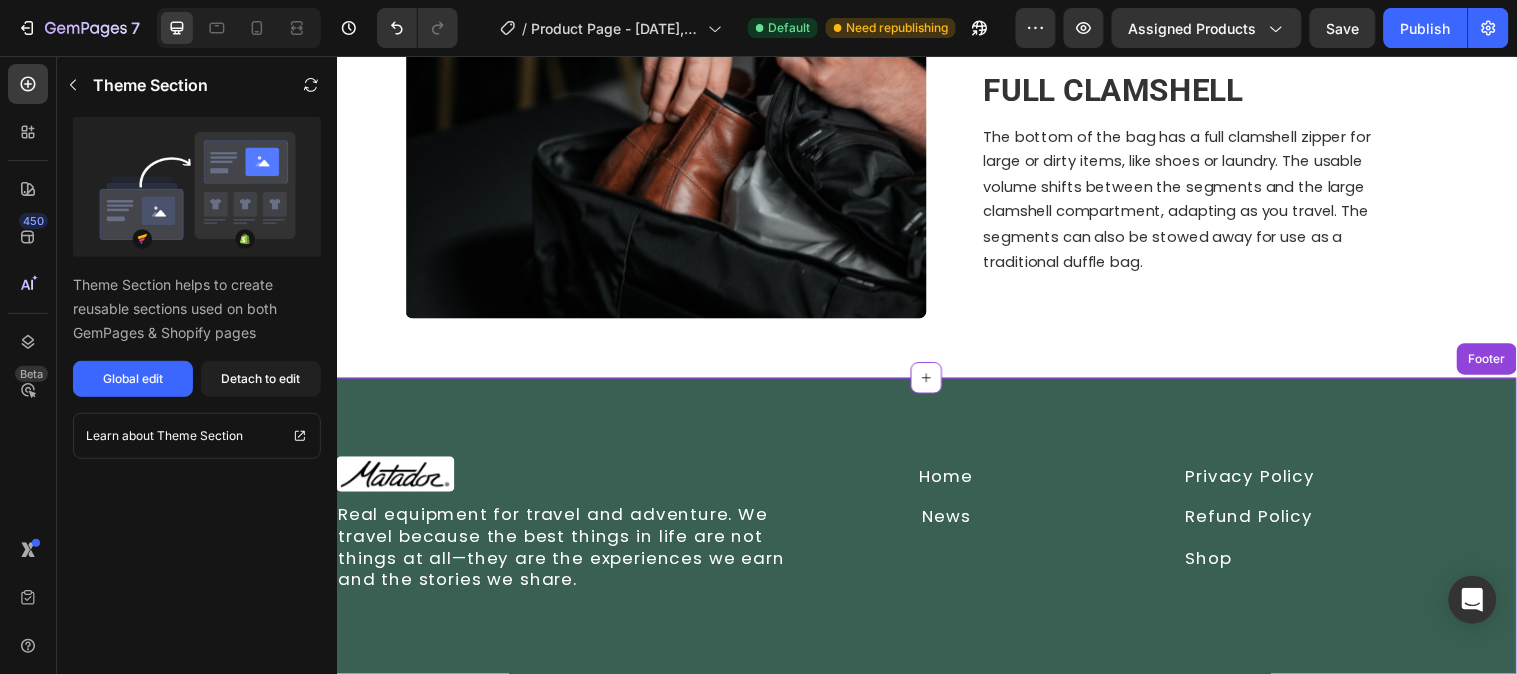 scroll, scrollTop: 3110, scrollLeft: 0, axis: vertical 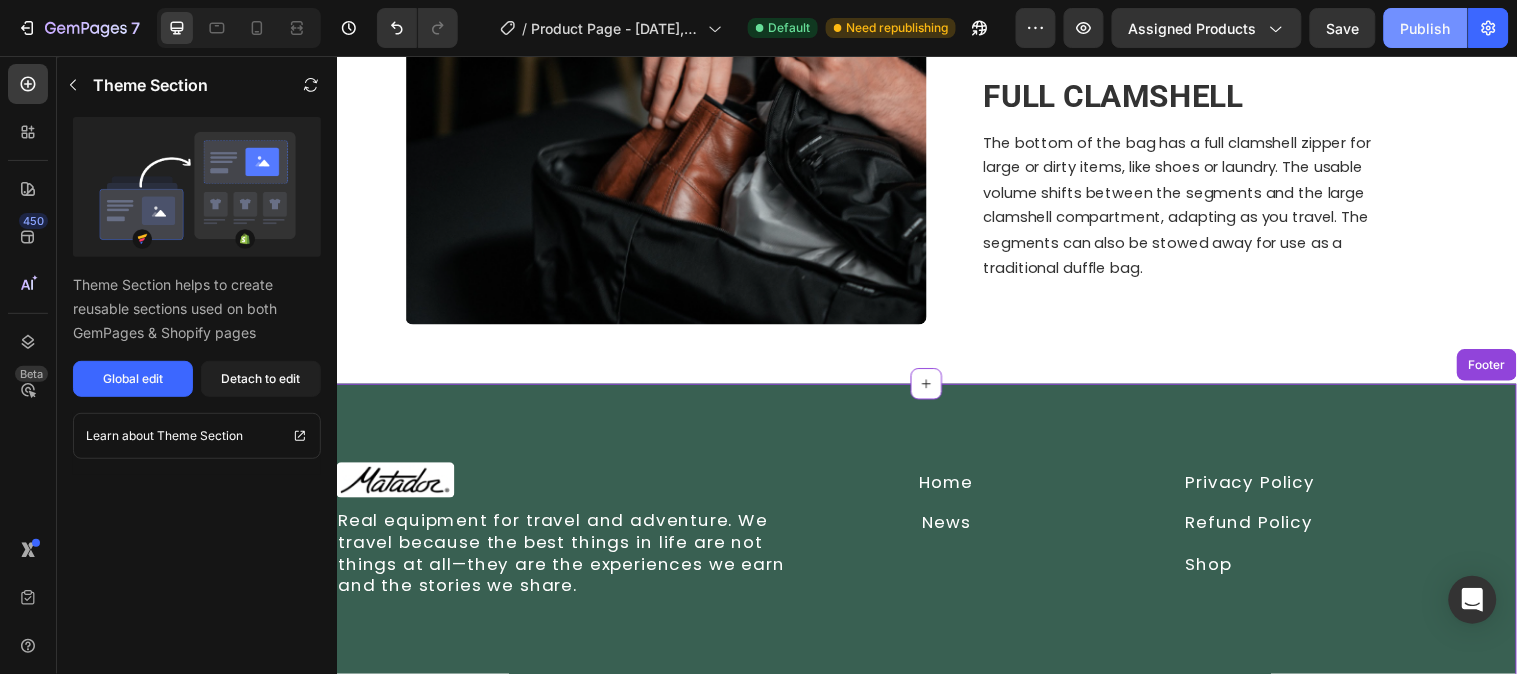 click on "Publish" at bounding box center [1426, 28] 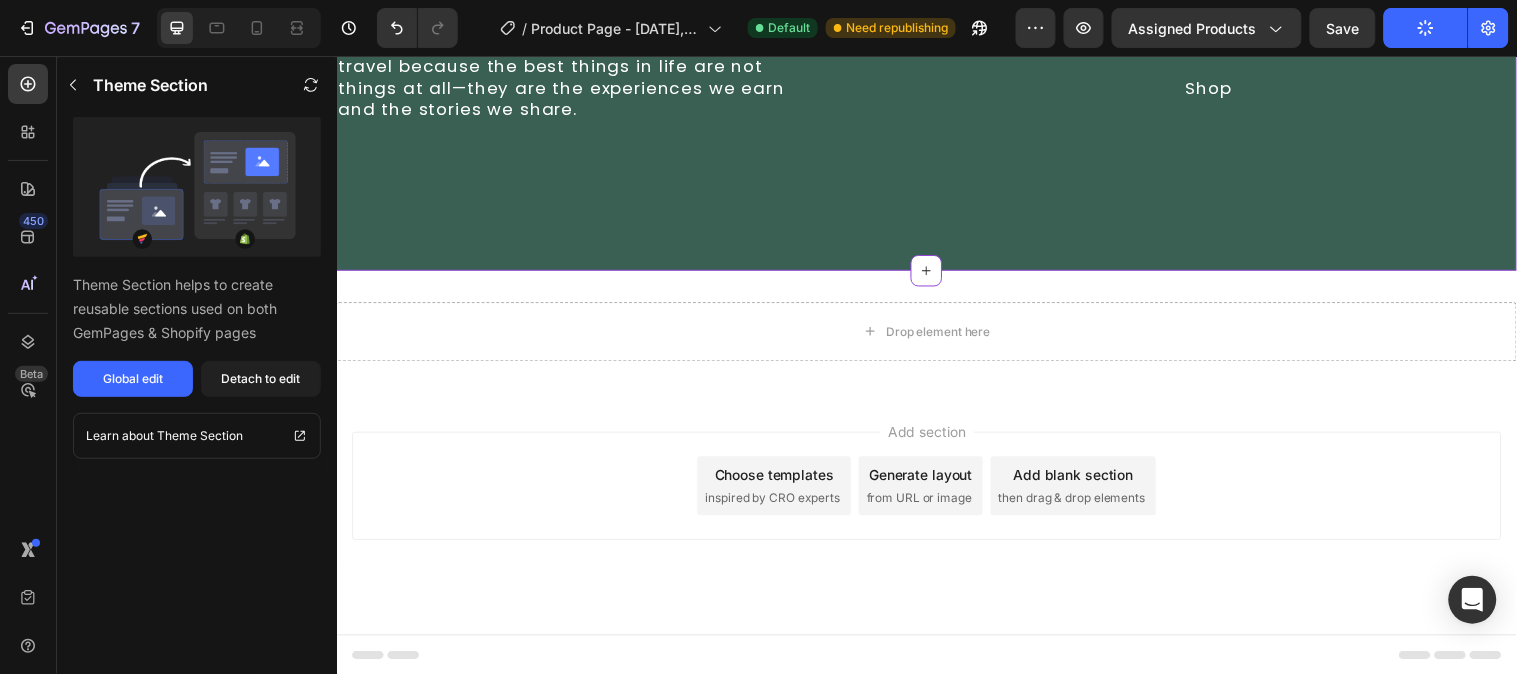scroll, scrollTop: 3596, scrollLeft: 0, axis: vertical 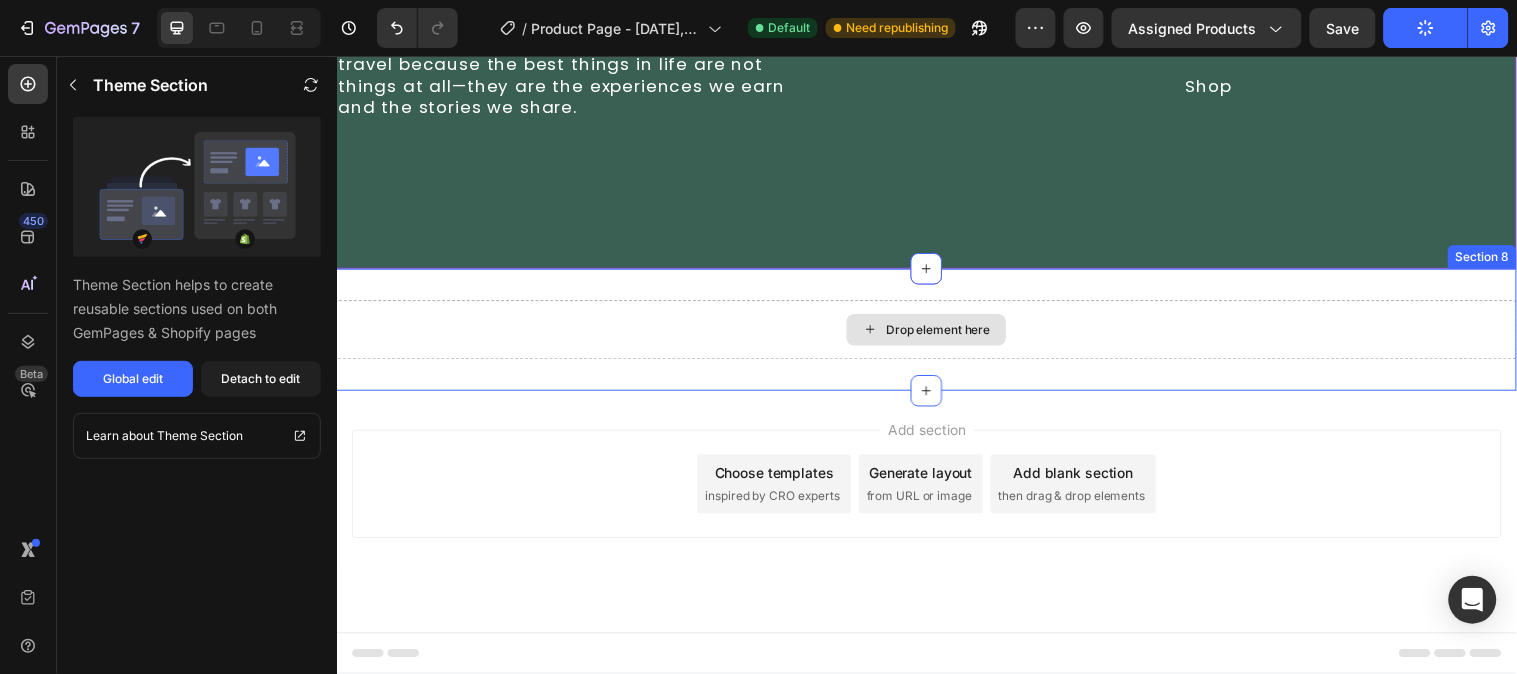 click on "Drop element here" at bounding box center [936, 333] 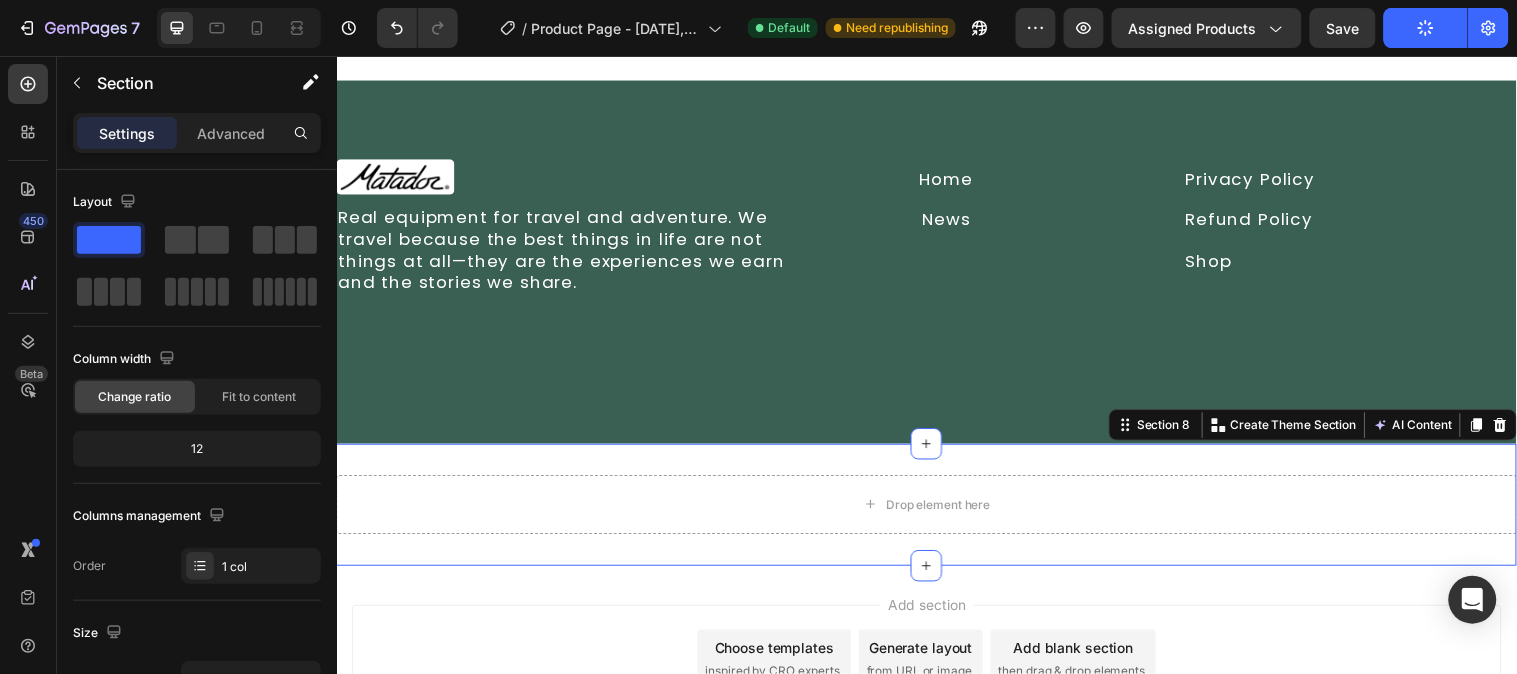 scroll, scrollTop: 3485, scrollLeft: 0, axis: vertical 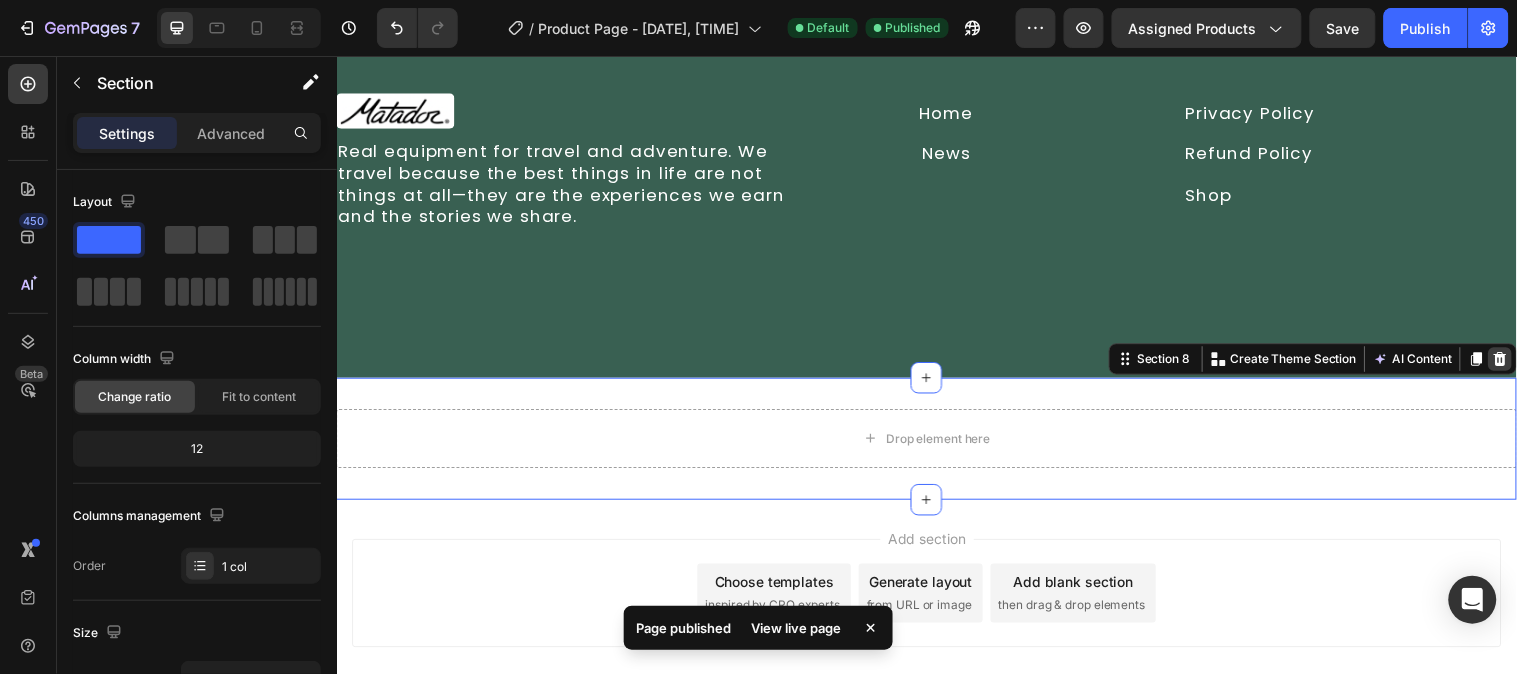 click 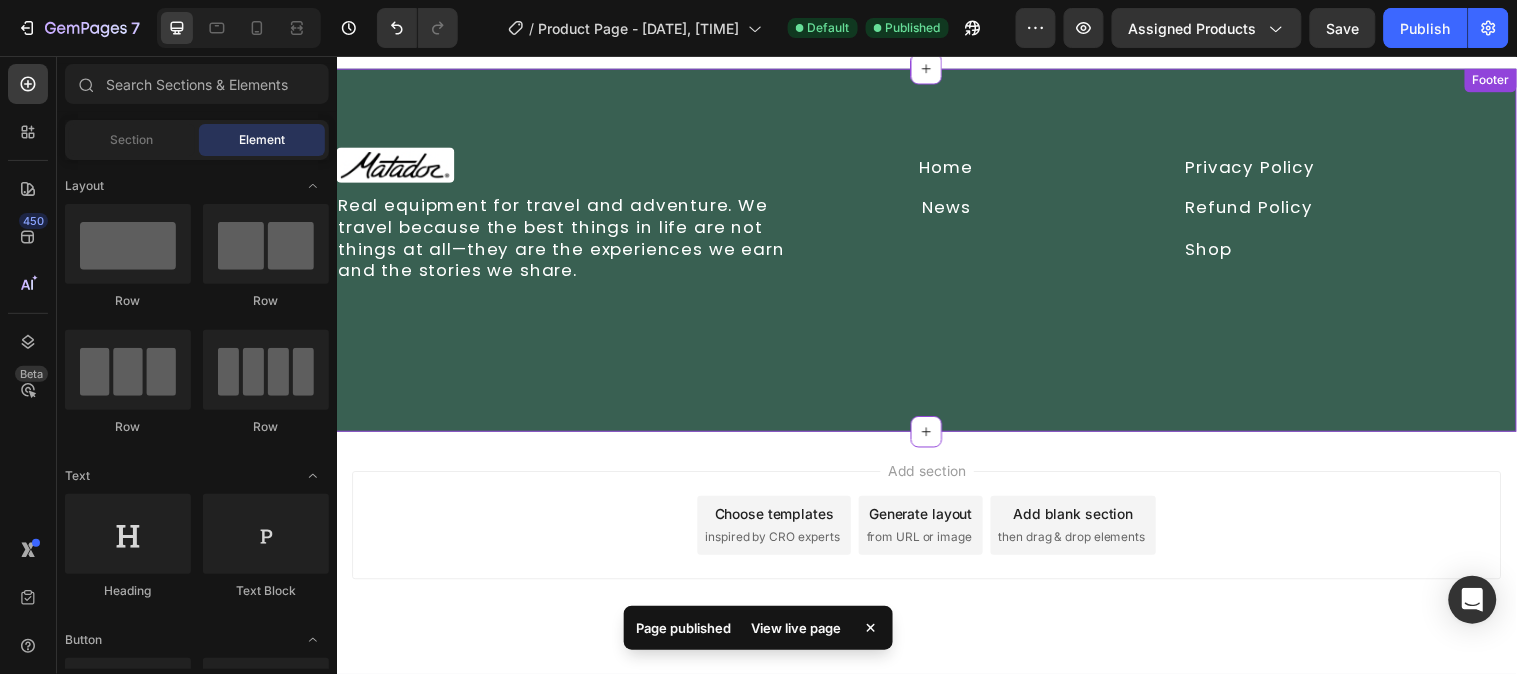 scroll, scrollTop: 3361, scrollLeft: 0, axis: vertical 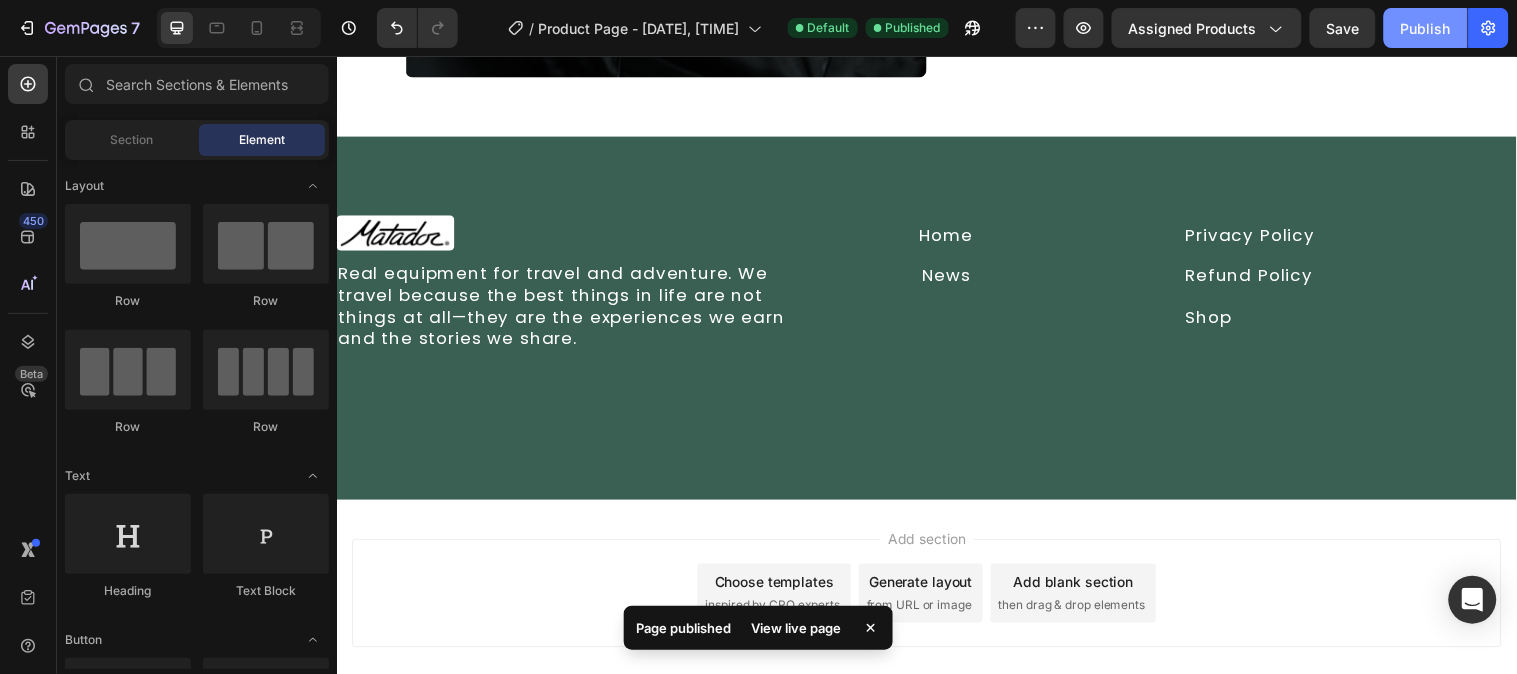click on "Publish" at bounding box center [1426, 28] 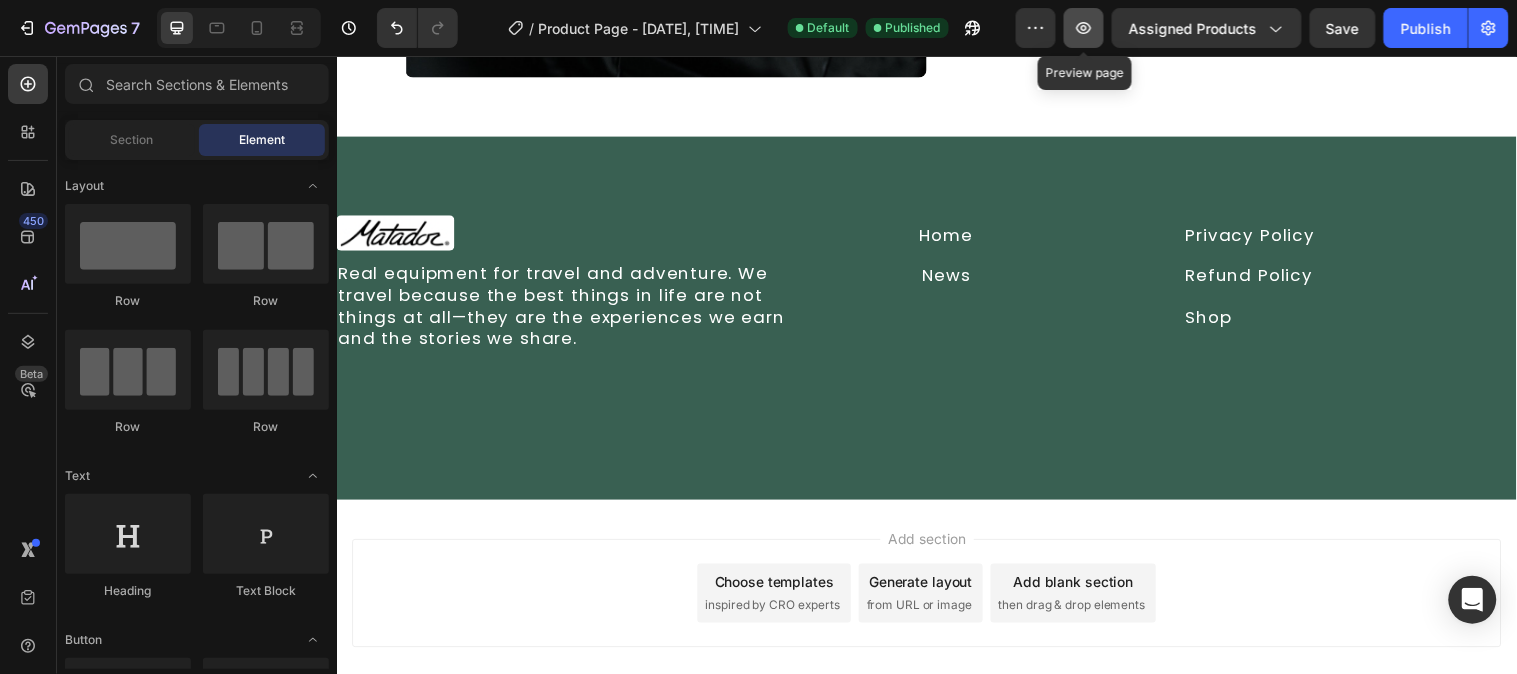 click 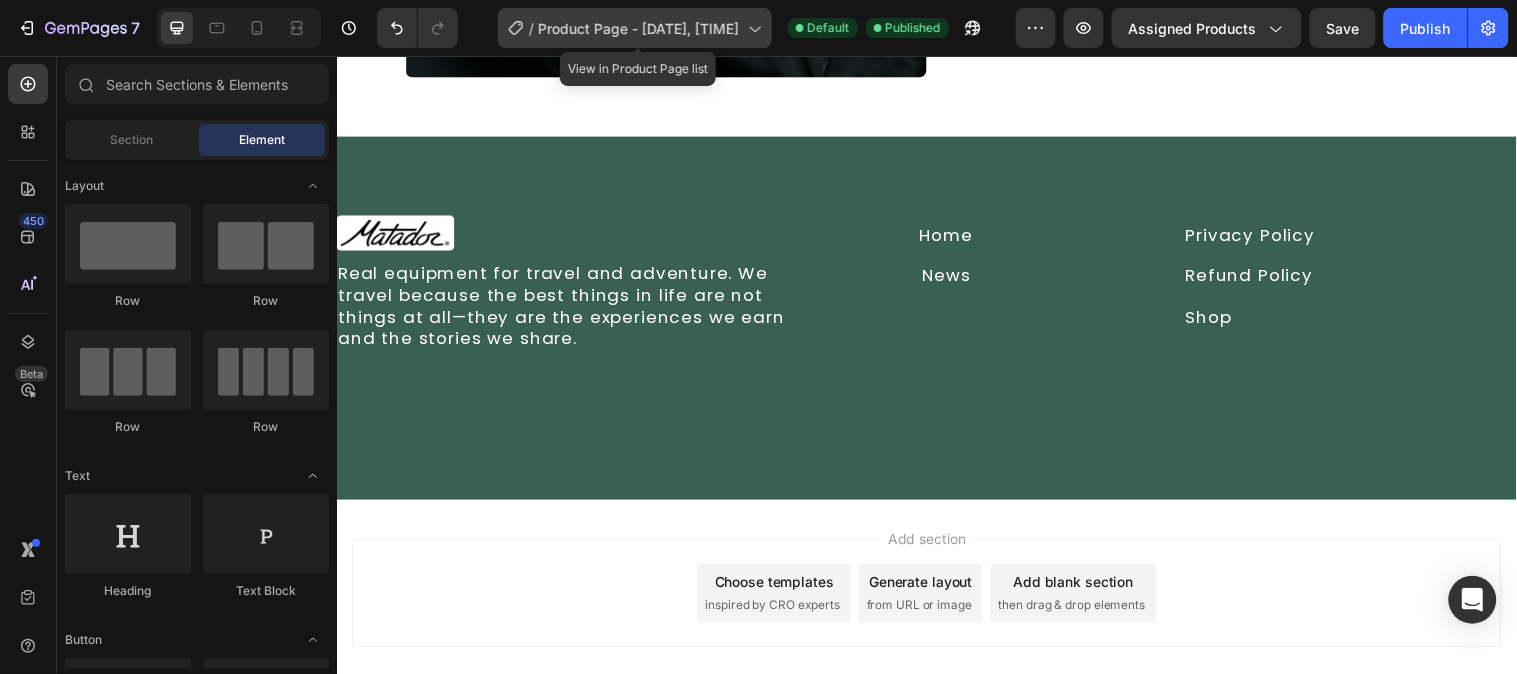 click 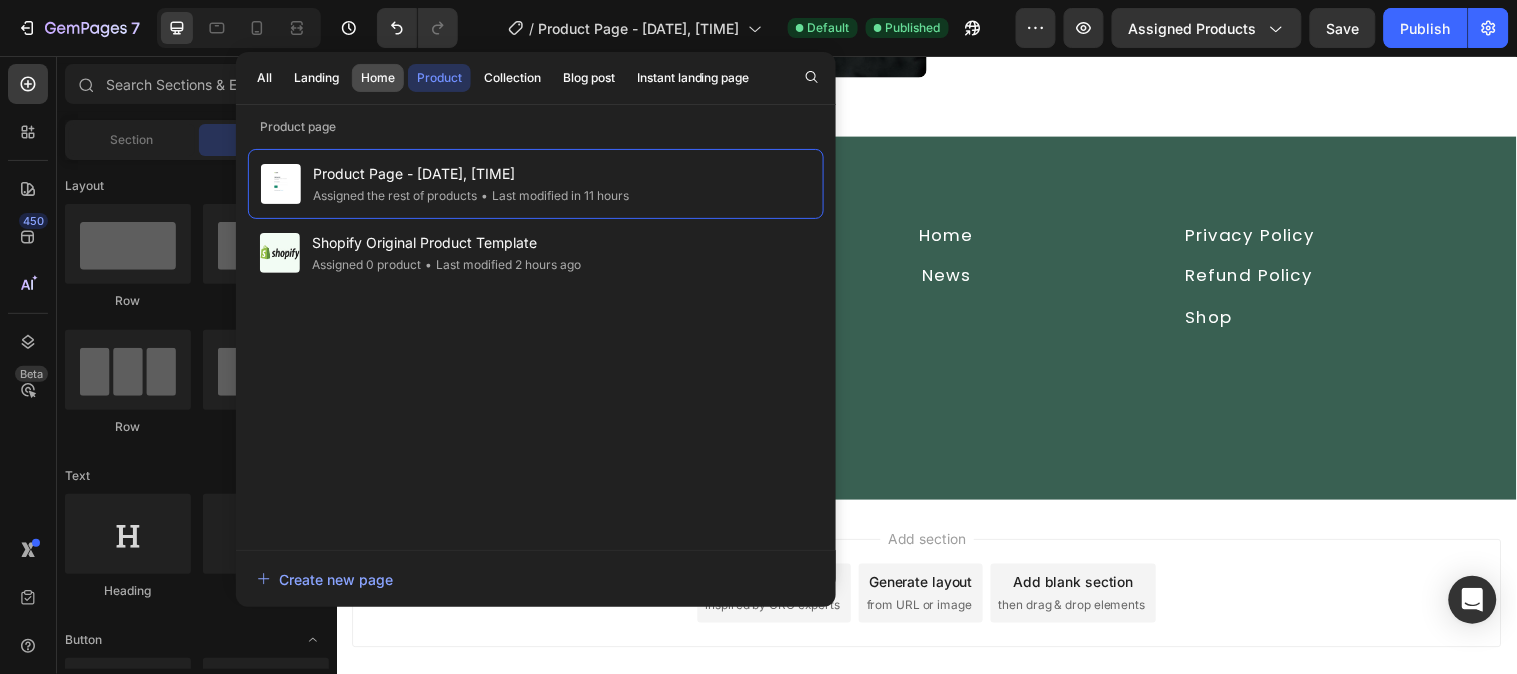 click on "Home" at bounding box center [378, 78] 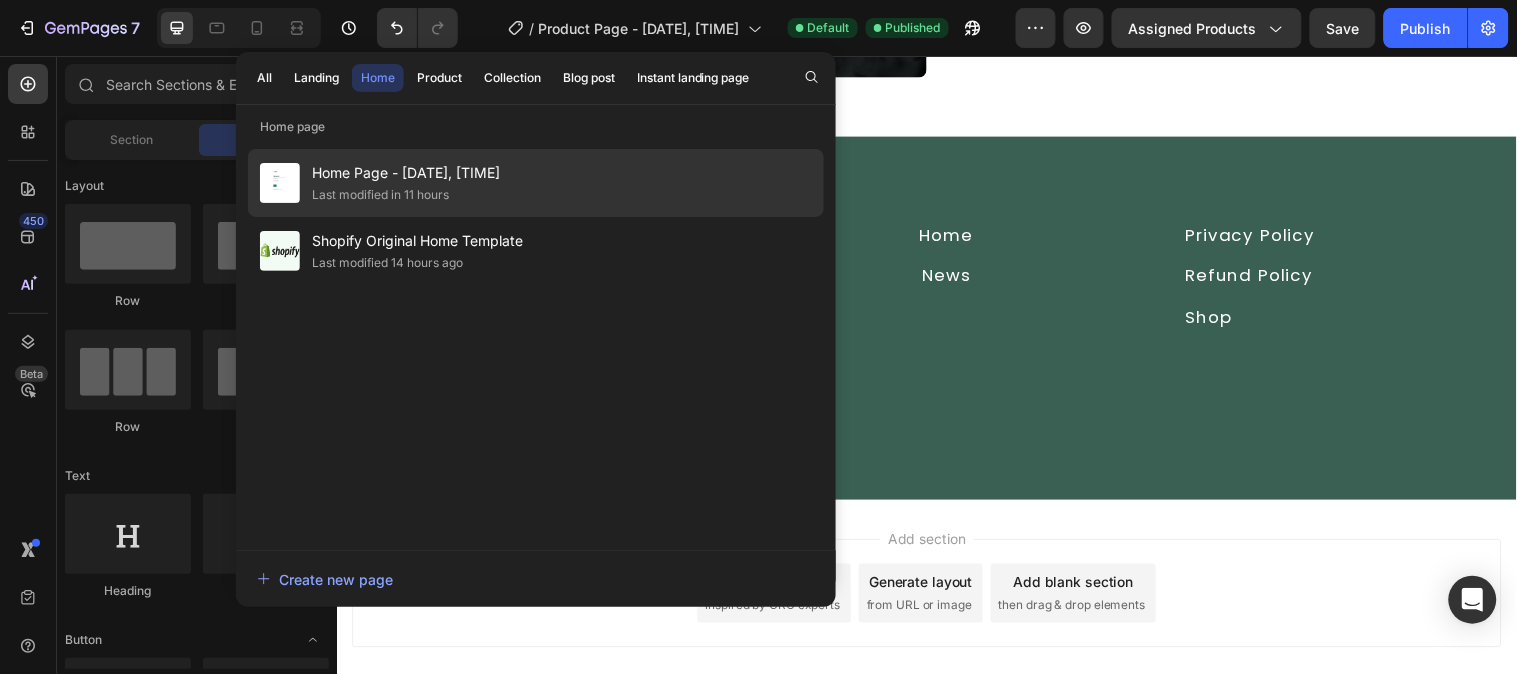 click on "Home Page - Aug 1, 10:36:47 Last modified in 11 hours" 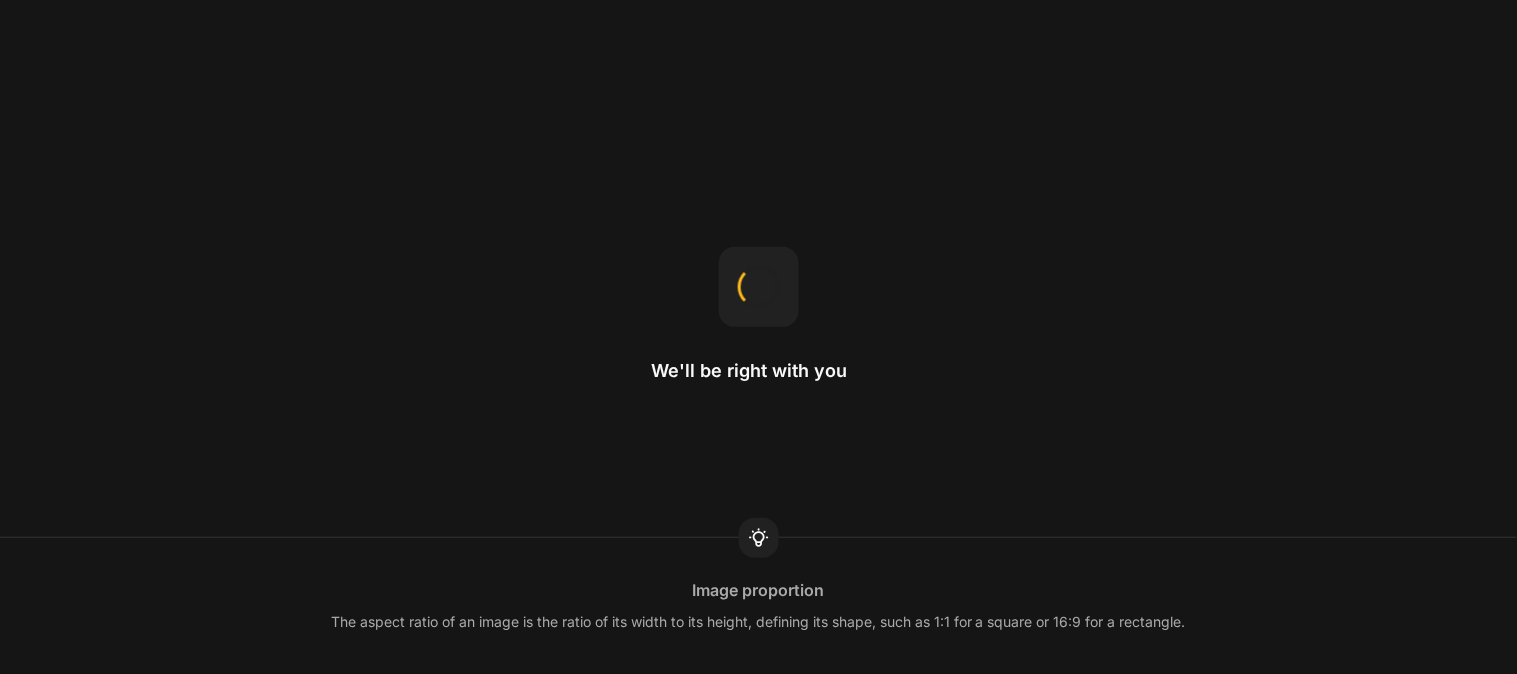 scroll, scrollTop: 0, scrollLeft: 0, axis: both 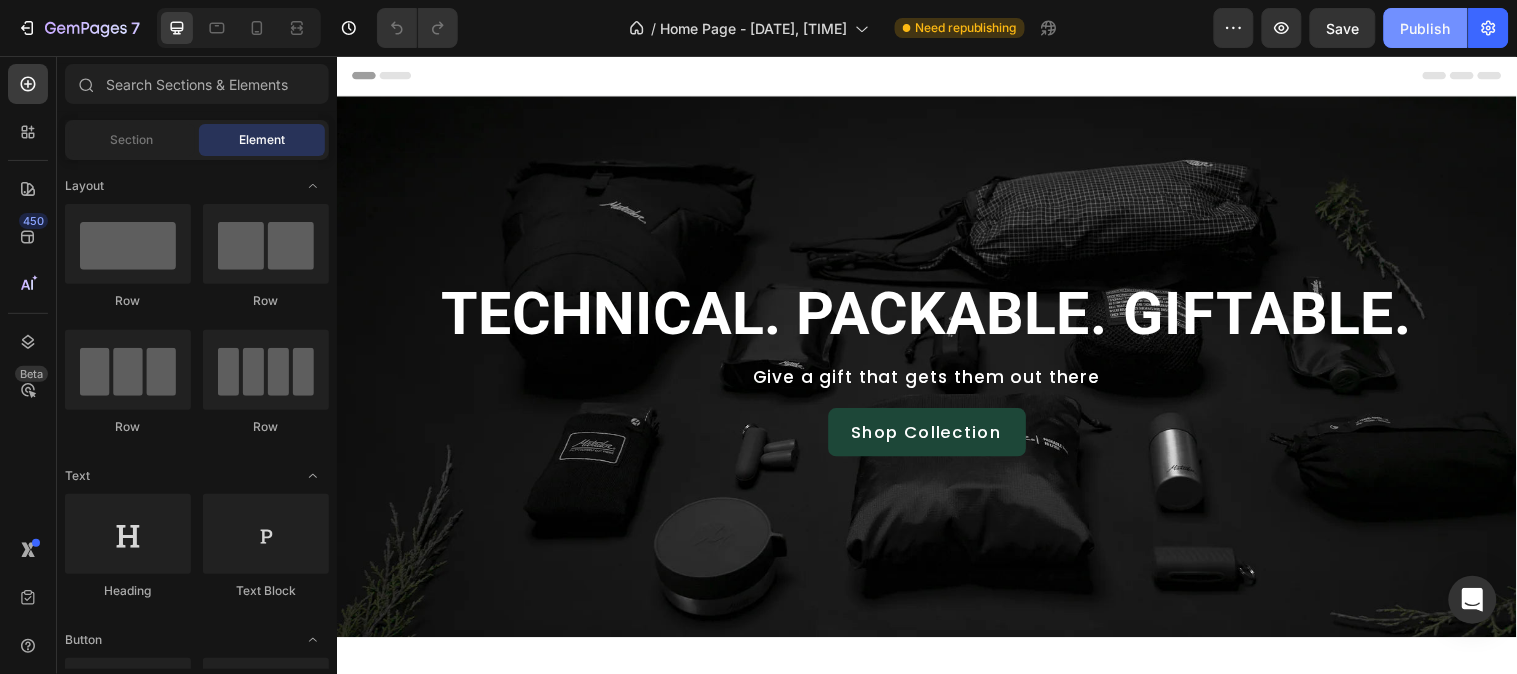 click on "Publish" at bounding box center [1426, 28] 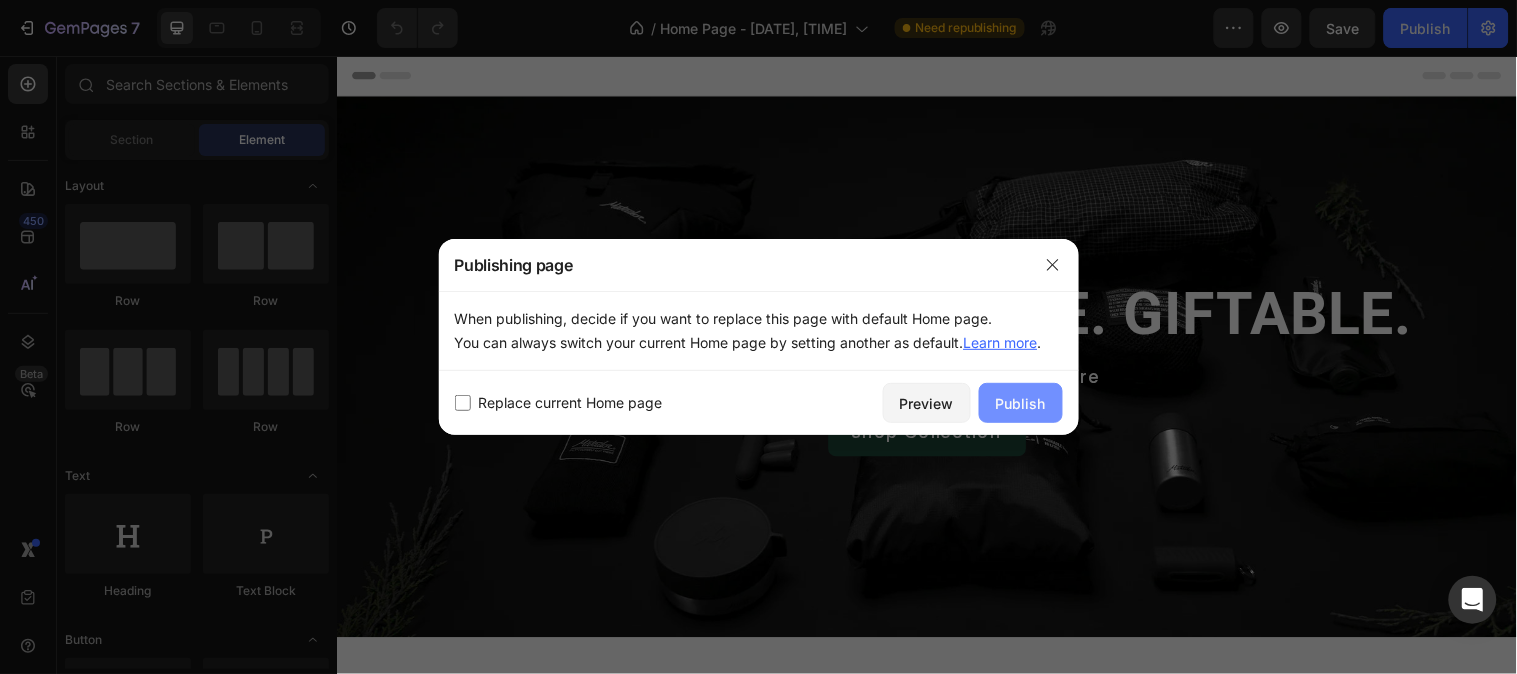 click on "Publish" at bounding box center [1021, 403] 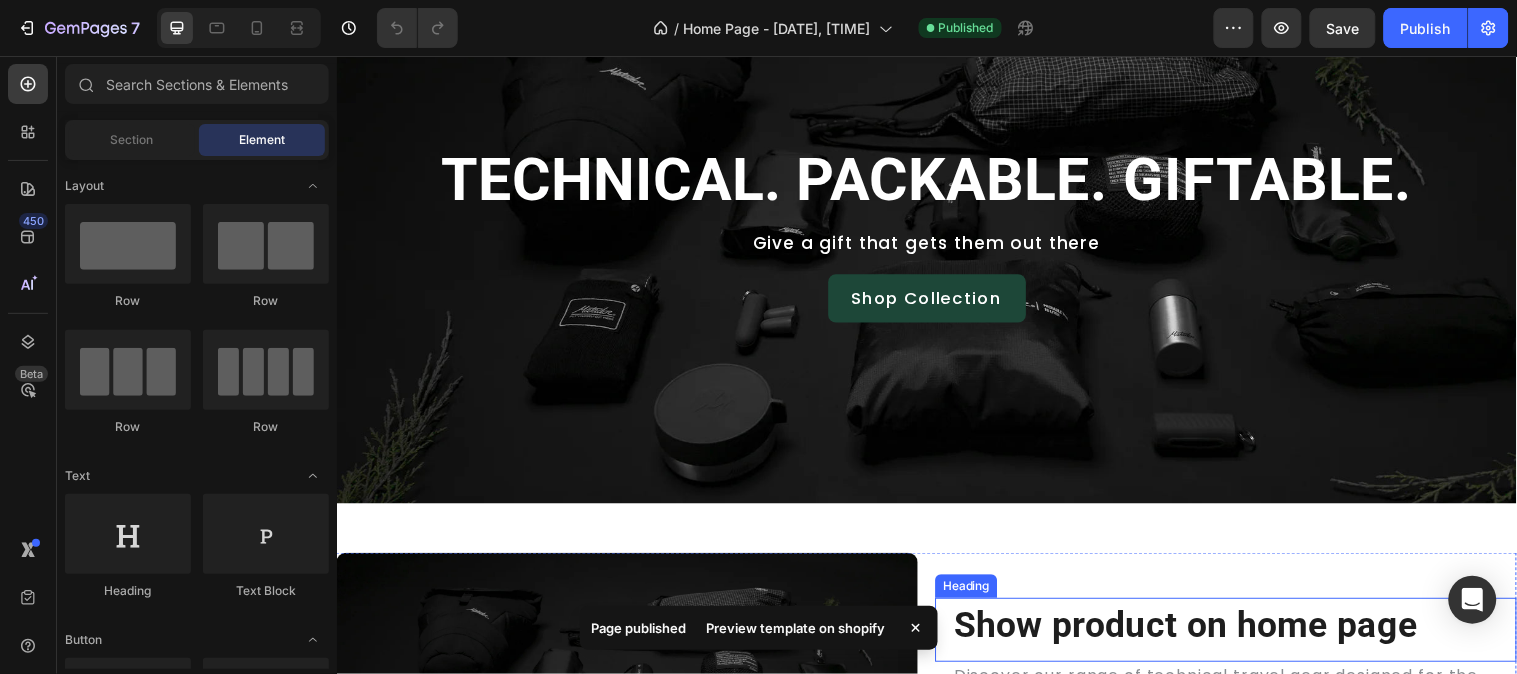 scroll, scrollTop: 0, scrollLeft: 0, axis: both 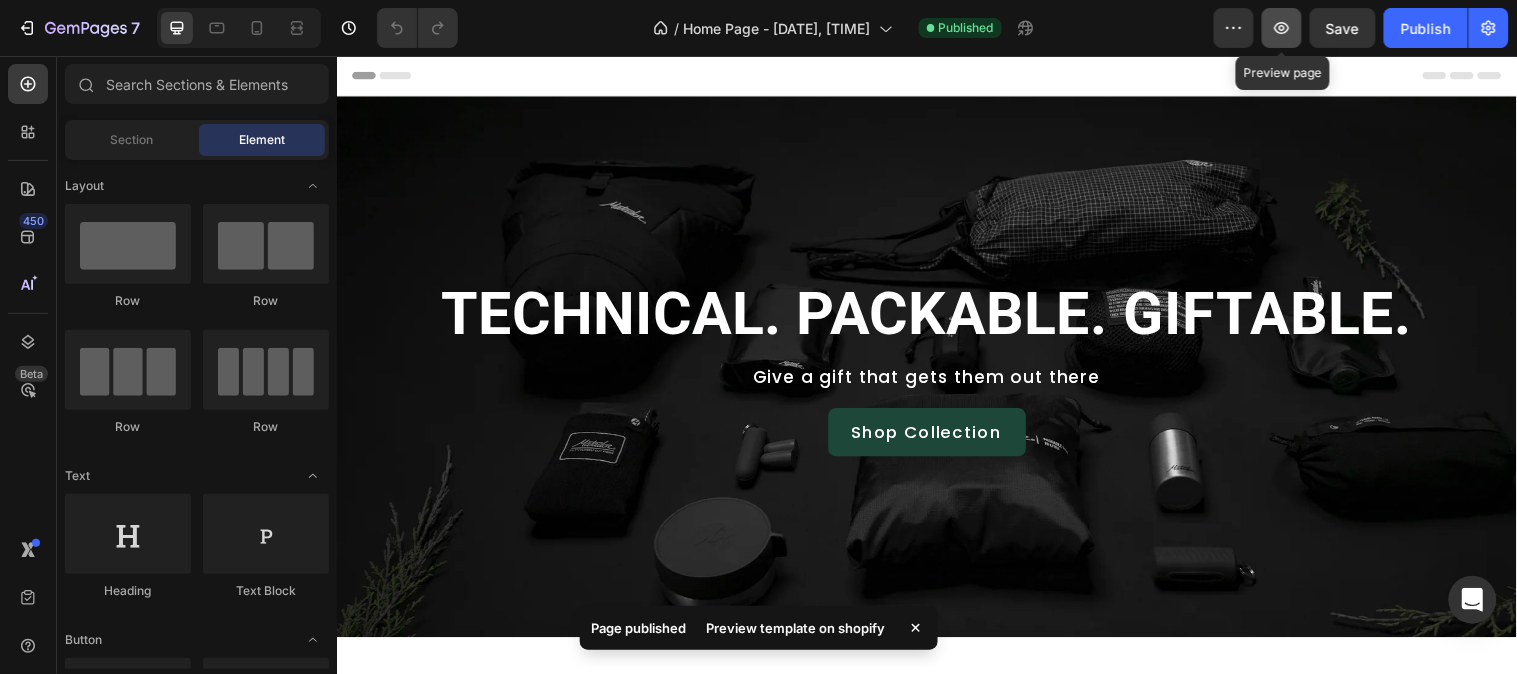 click 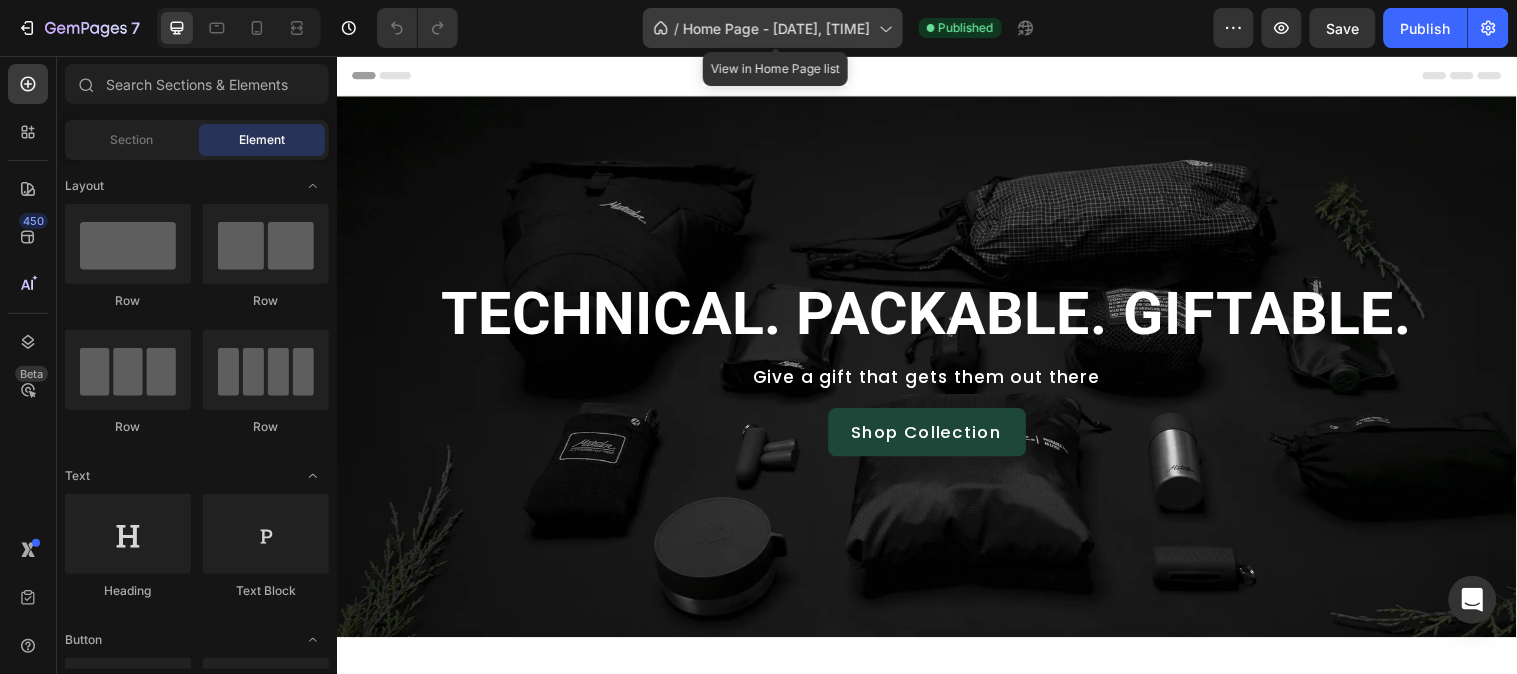 click 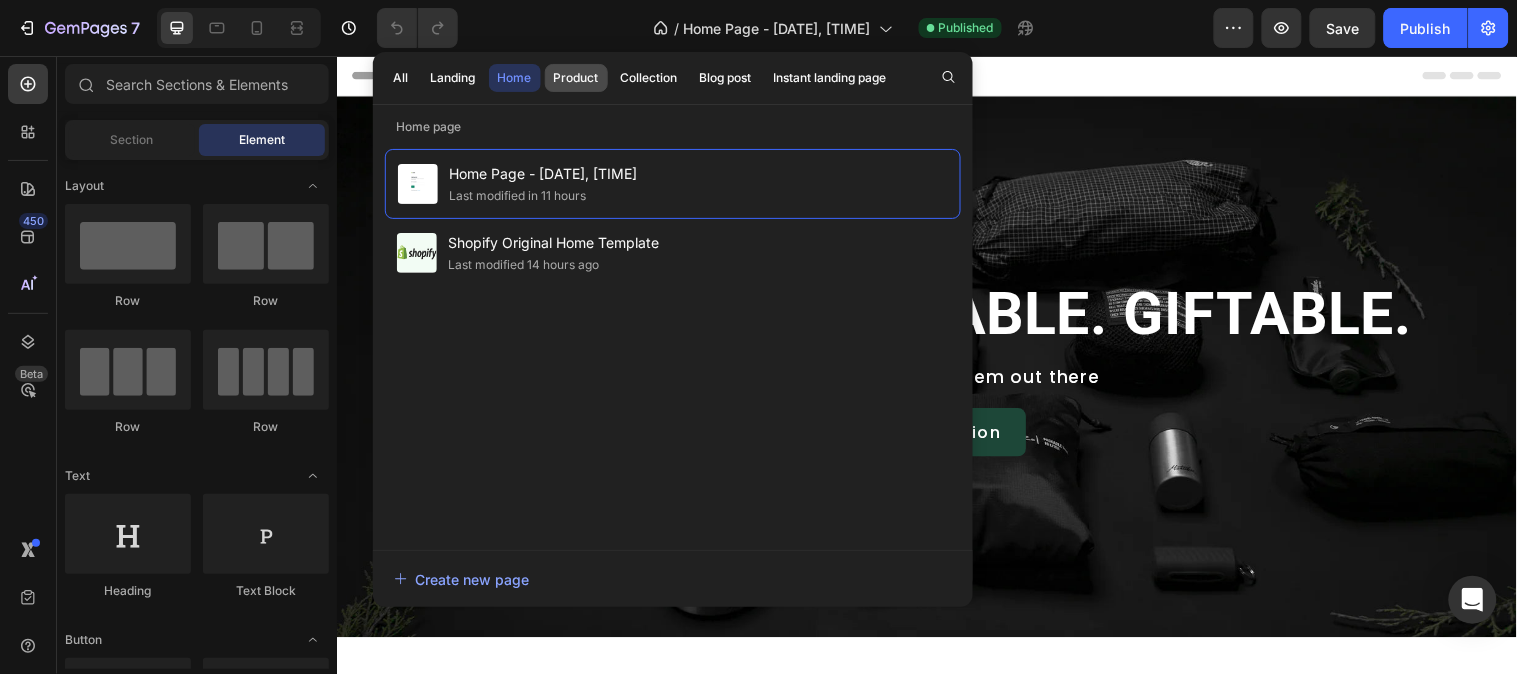 click on "Product" 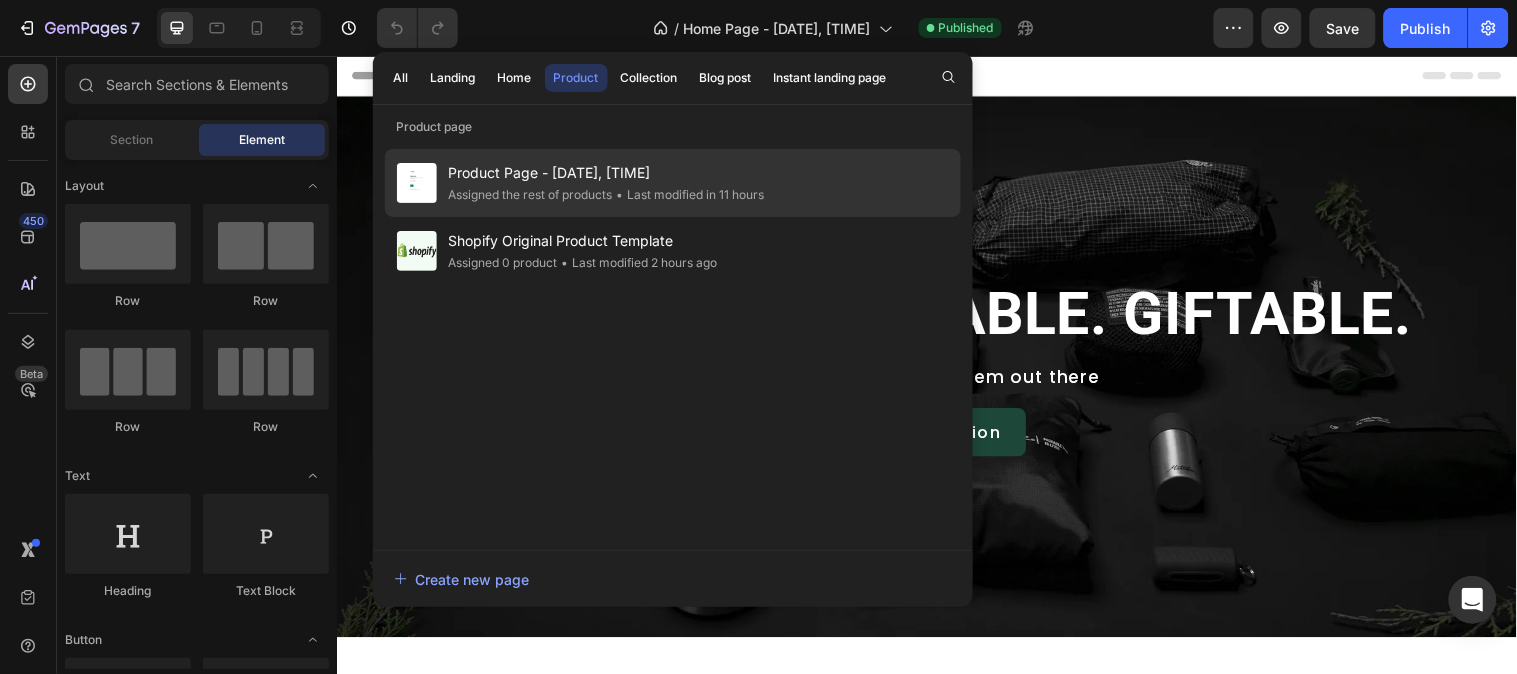 click on "Product Page - [DATE], [TIME]" at bounding box center (607, 173) 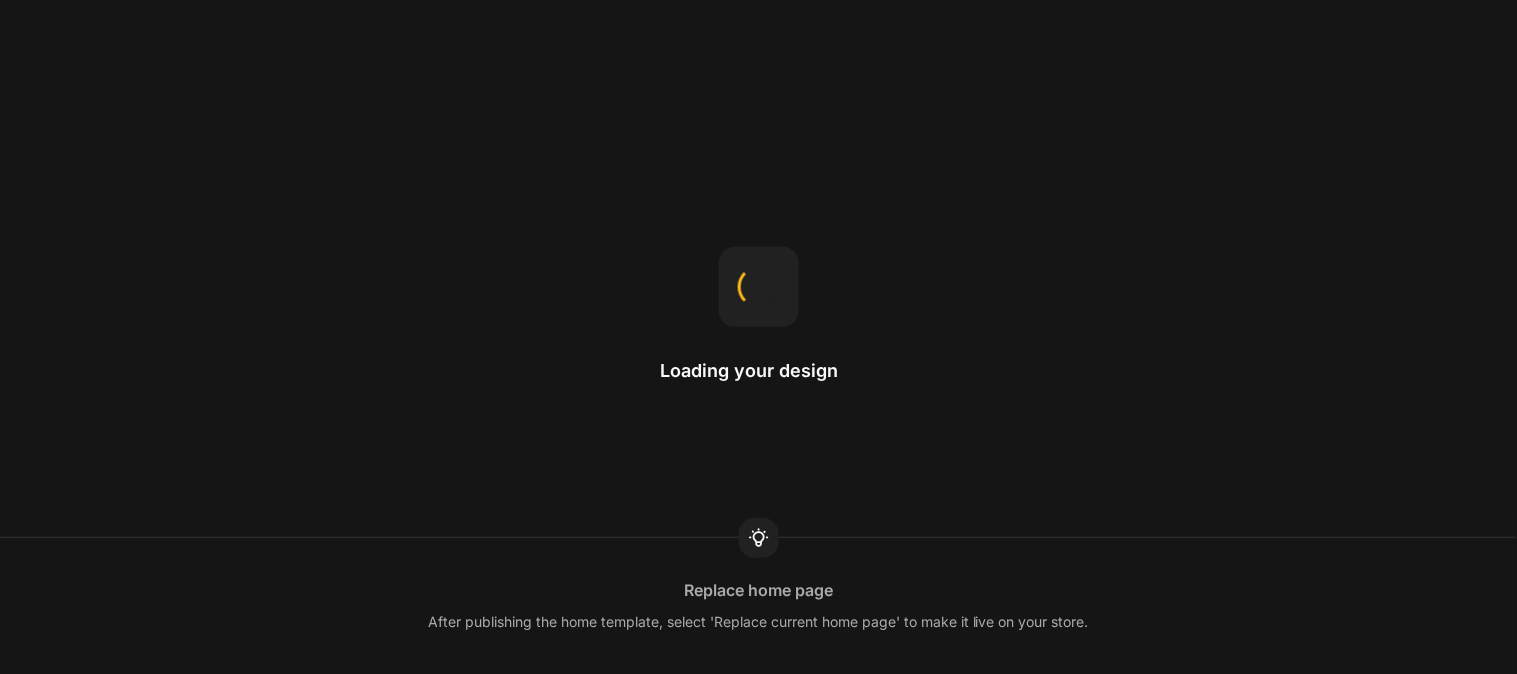 scroll, scrollTop: 0, scrollLeft: 0, axis: both 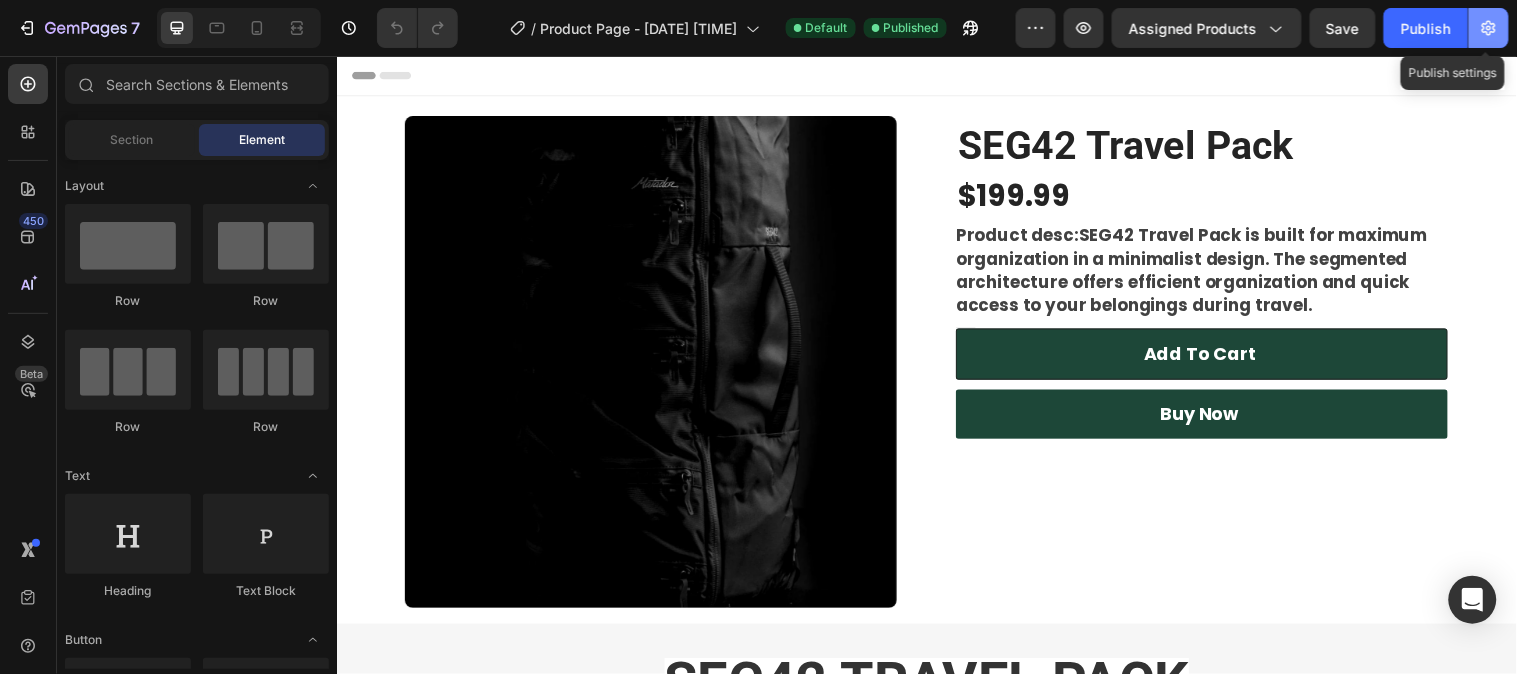 click 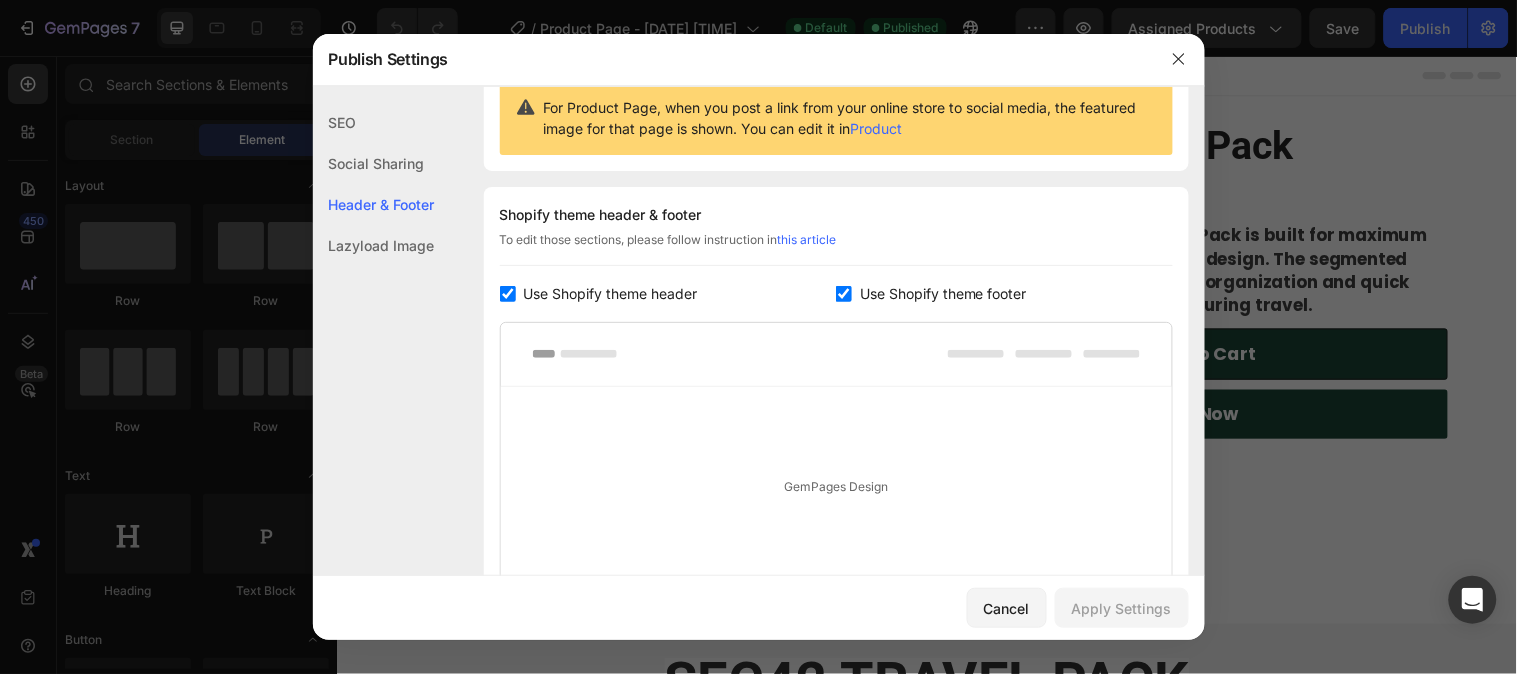 scroll, scrollTop: 222, scrollLeft: 0, axis: vertical 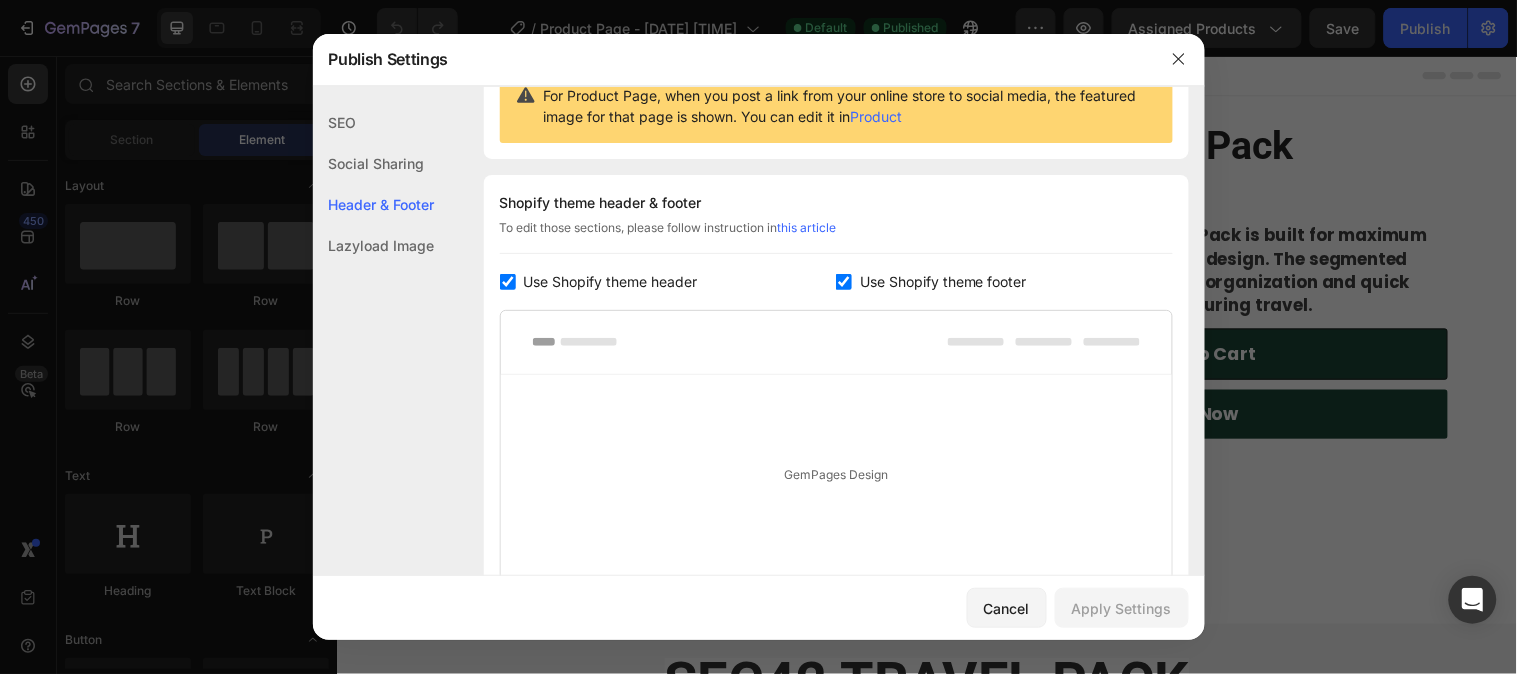 click at bounding box center (844, 282) 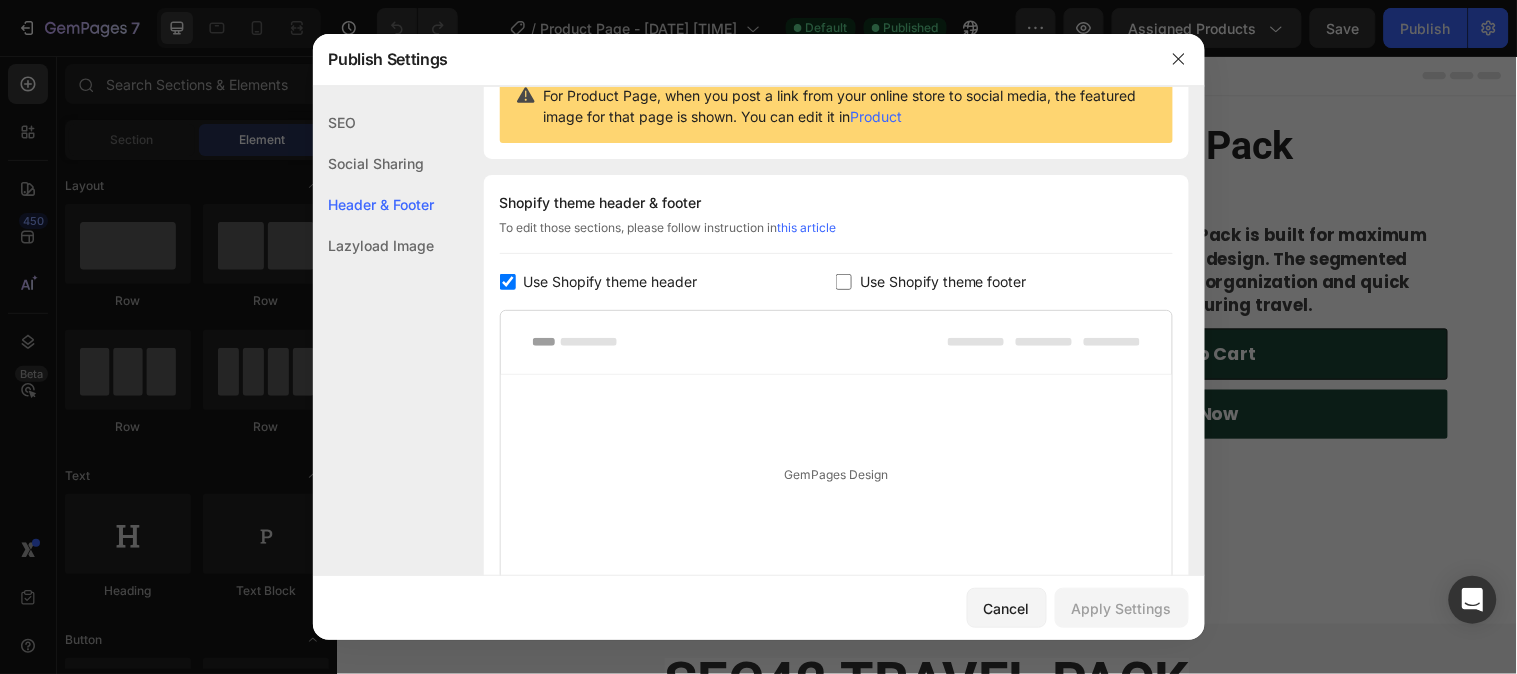 checkbox on "false" 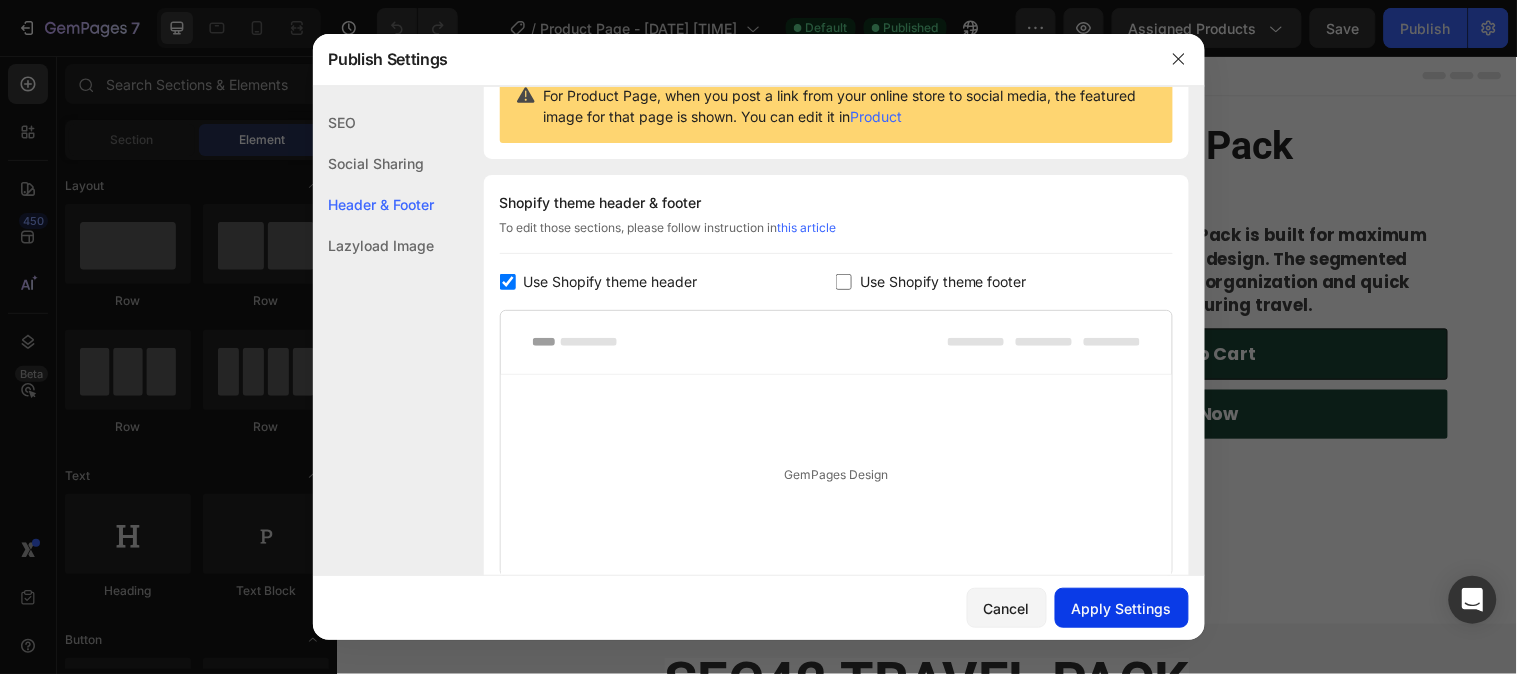 click on "Apply Settings" at bounding box center (1122, 608) 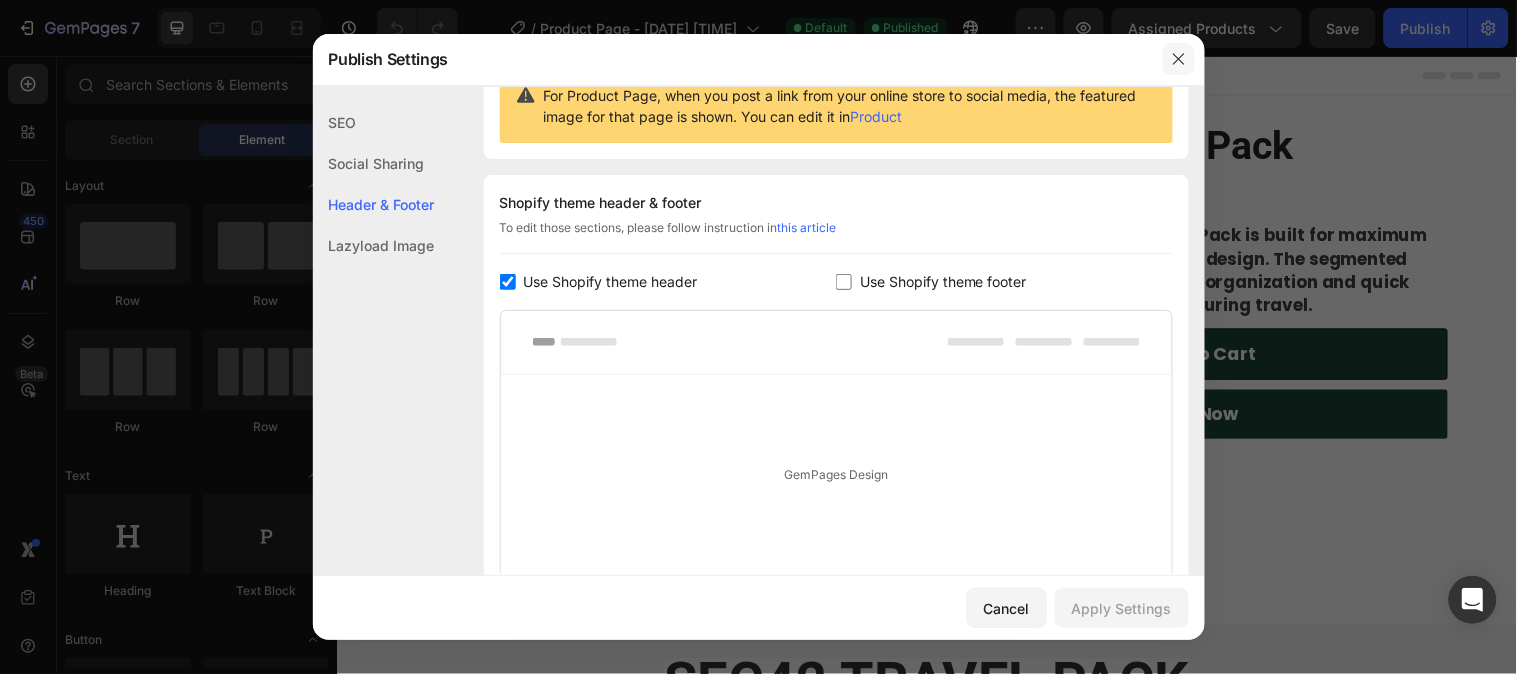 click 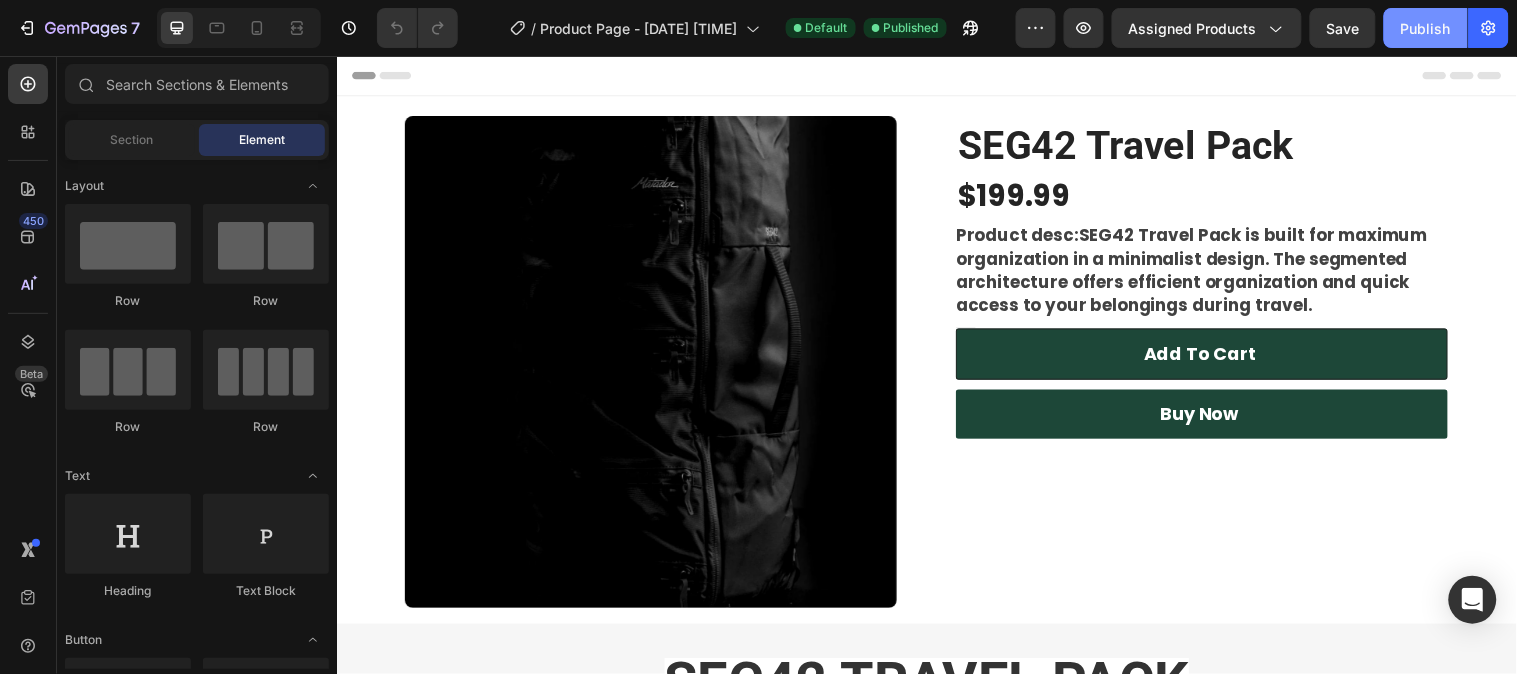 click on "Publish" at bounding box center [1426, 28] 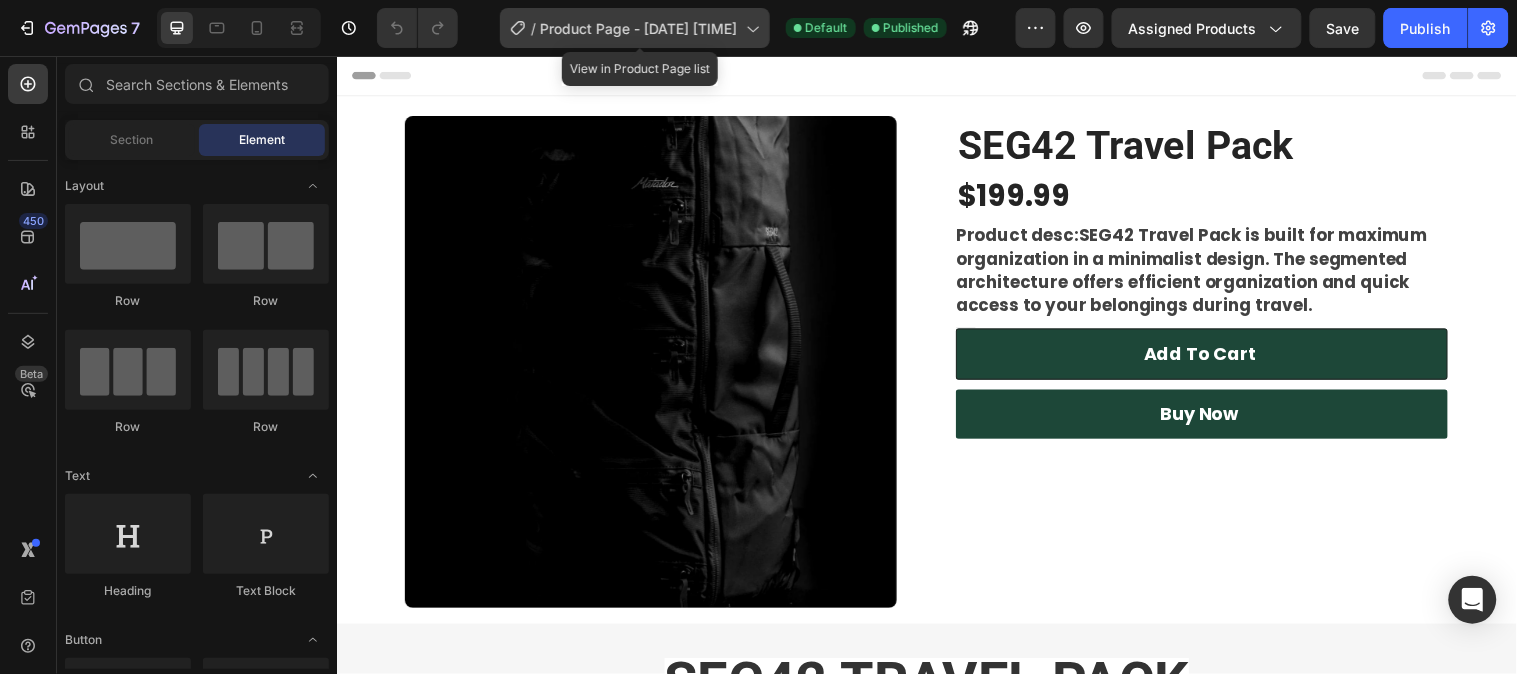 click 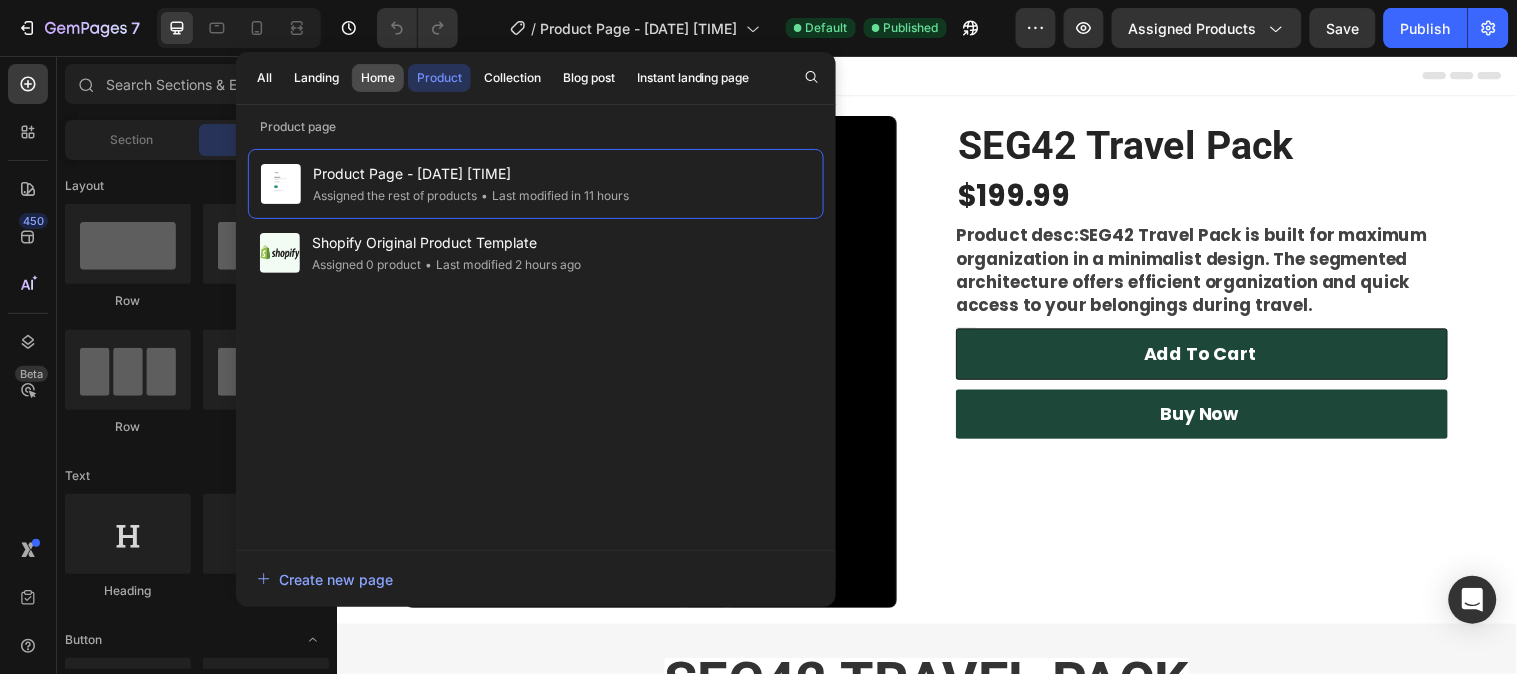 click on "Home" at bounding box center [378, 78] 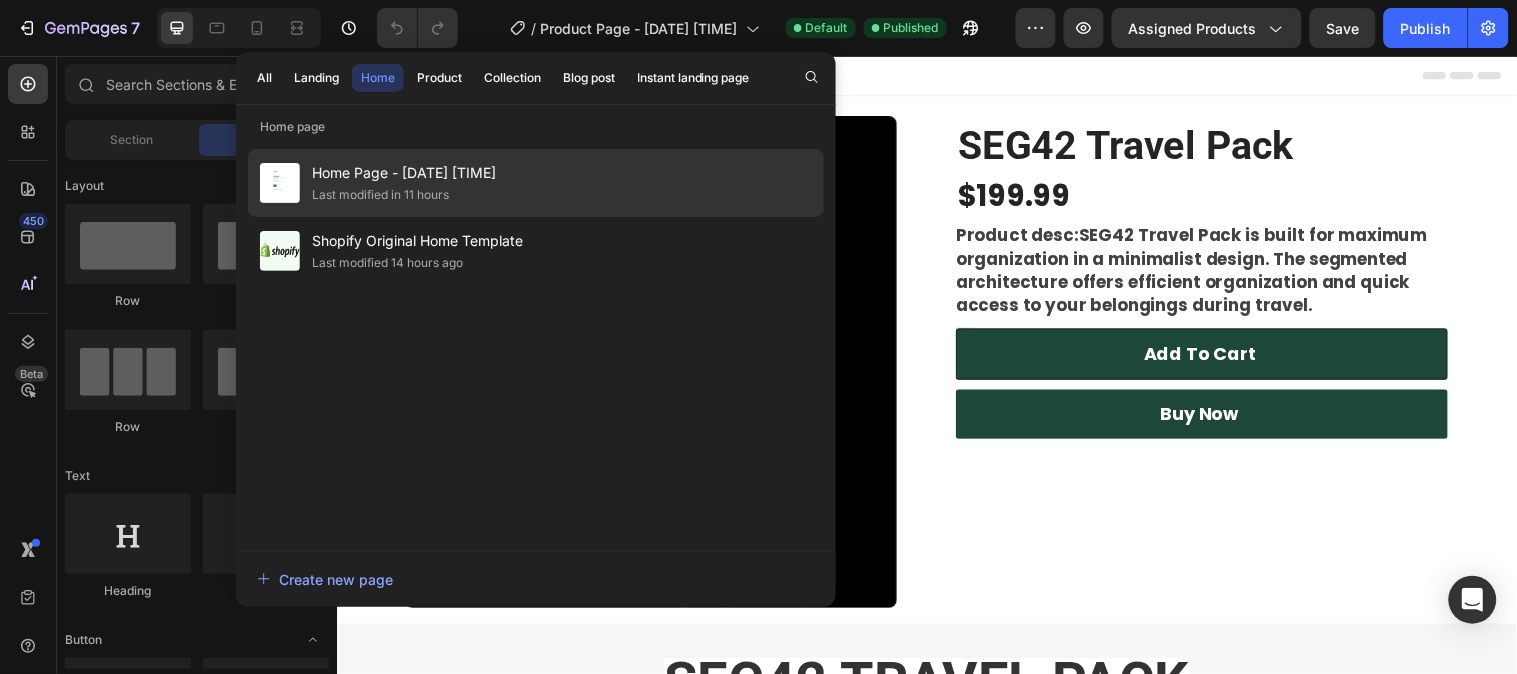 click on "Home Page - [DATE] [TIME] Last modified in [DURATION]" 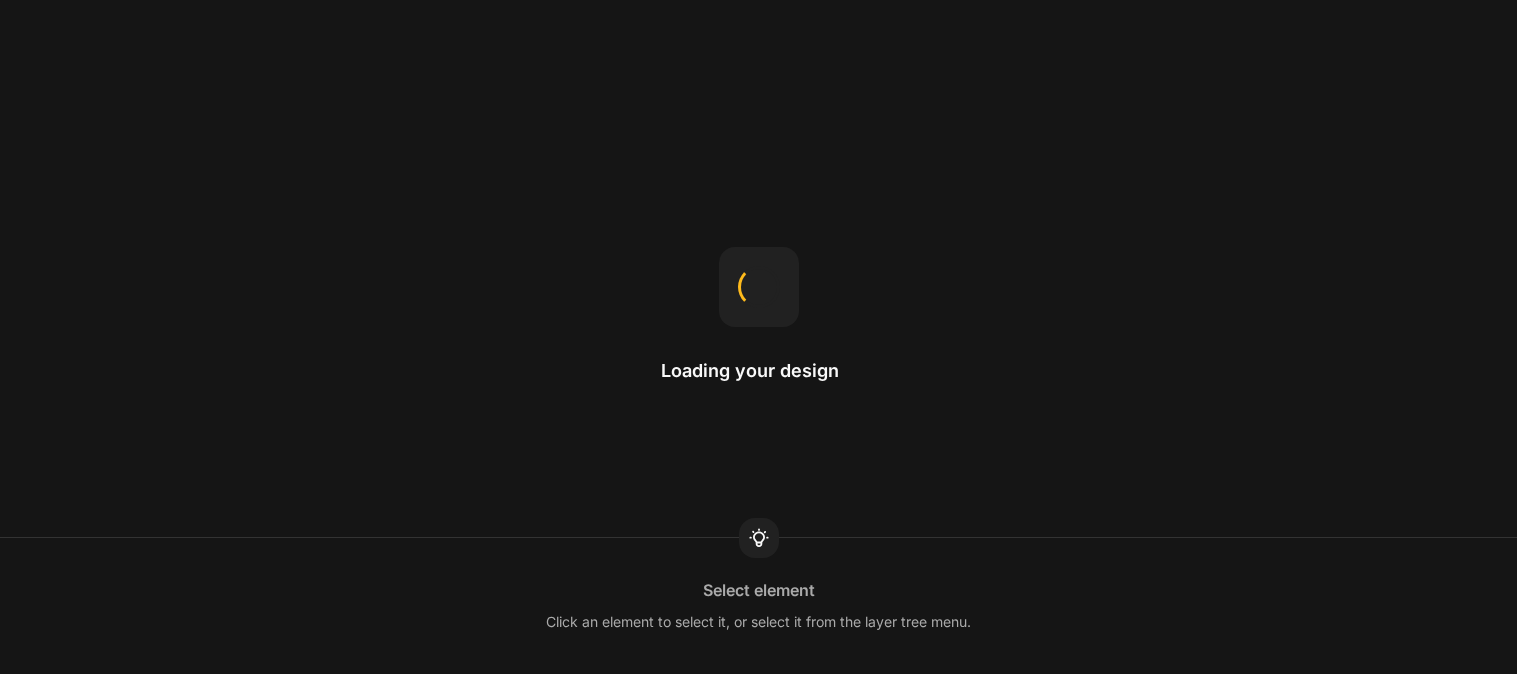 scroll, scrollTop: 0, scrollLeft: 0, axis: both 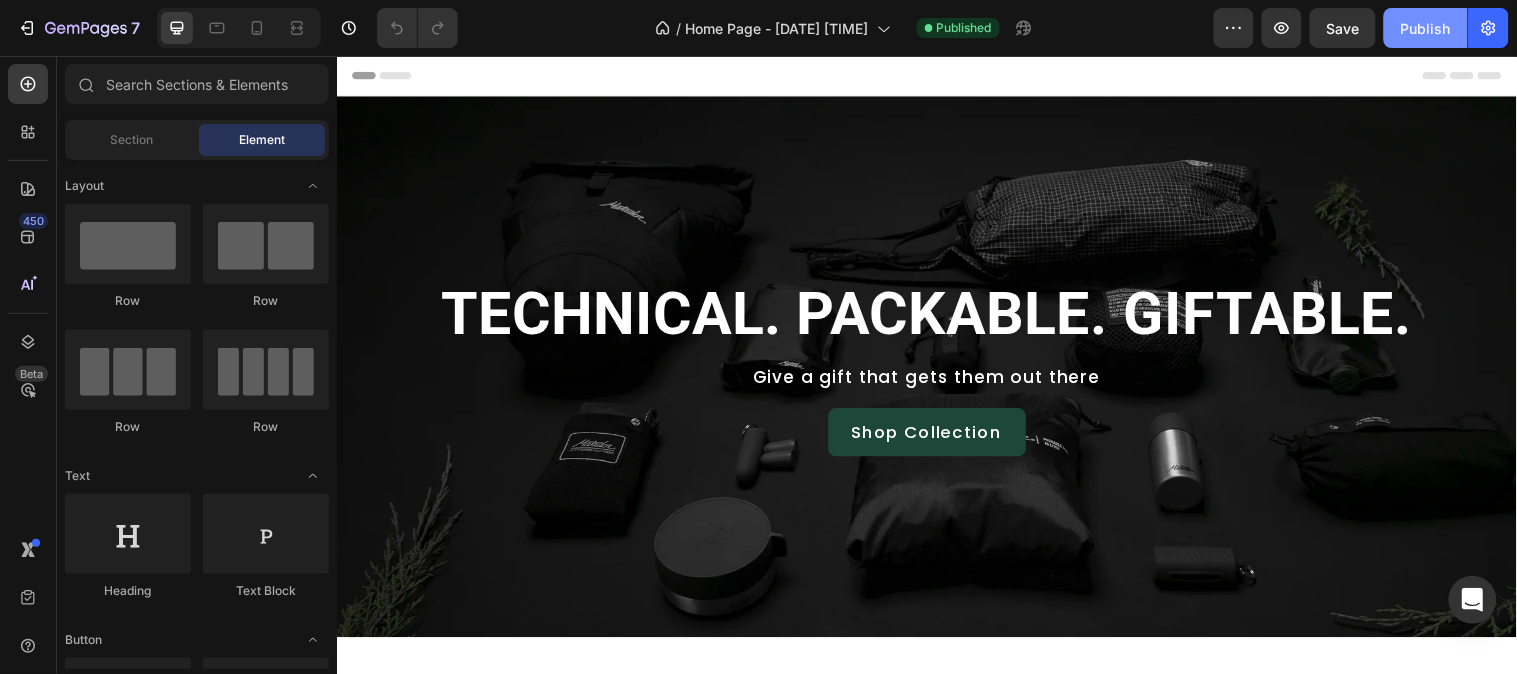 click on "Publish" at bounding box center [1426, 28] 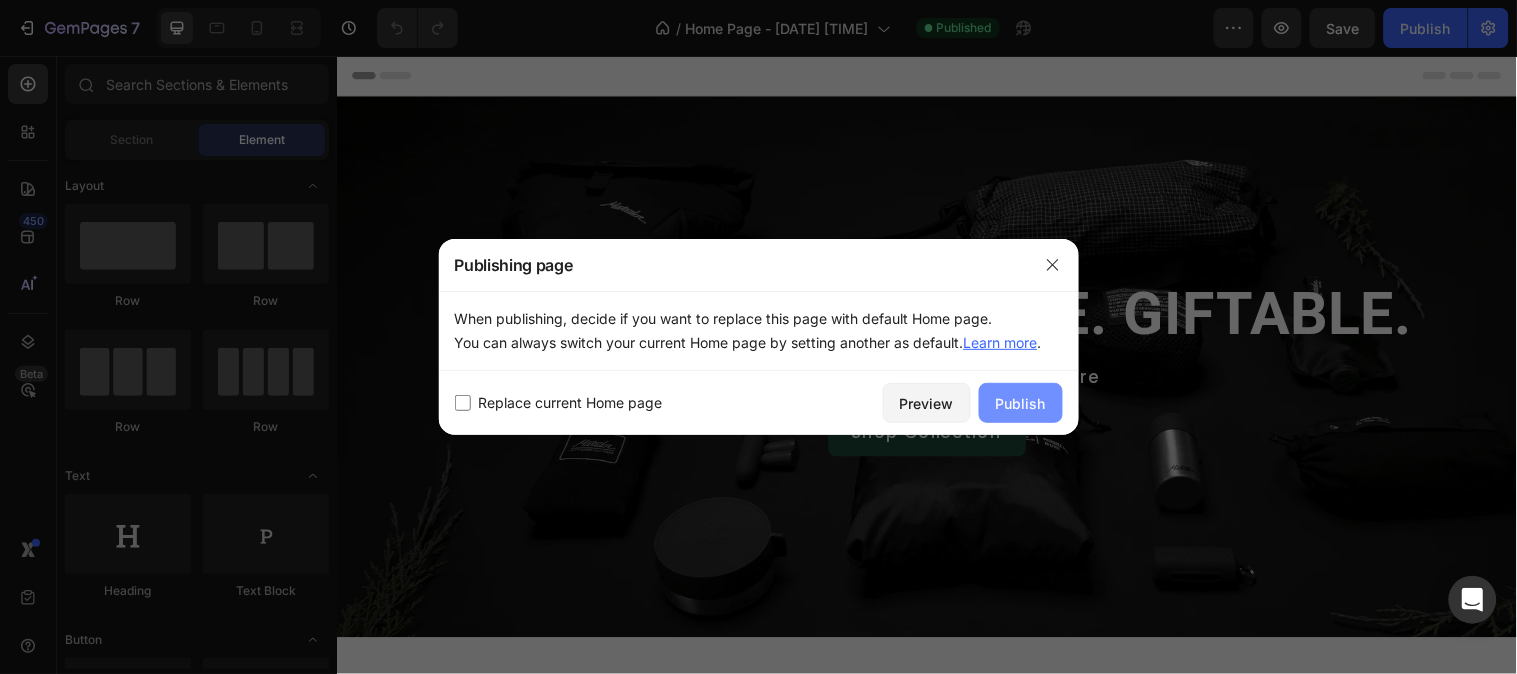 click on "Publish" at bounding box center (1021, 403) 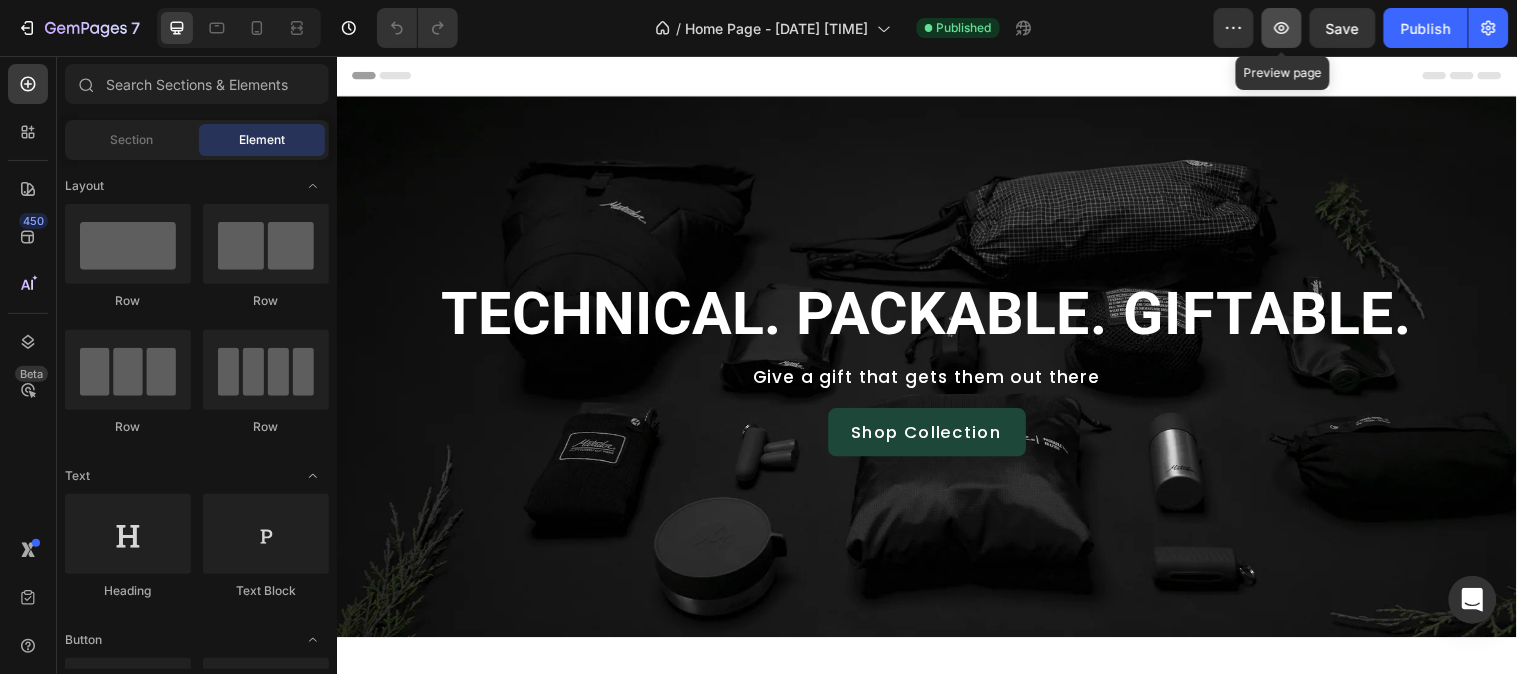 click 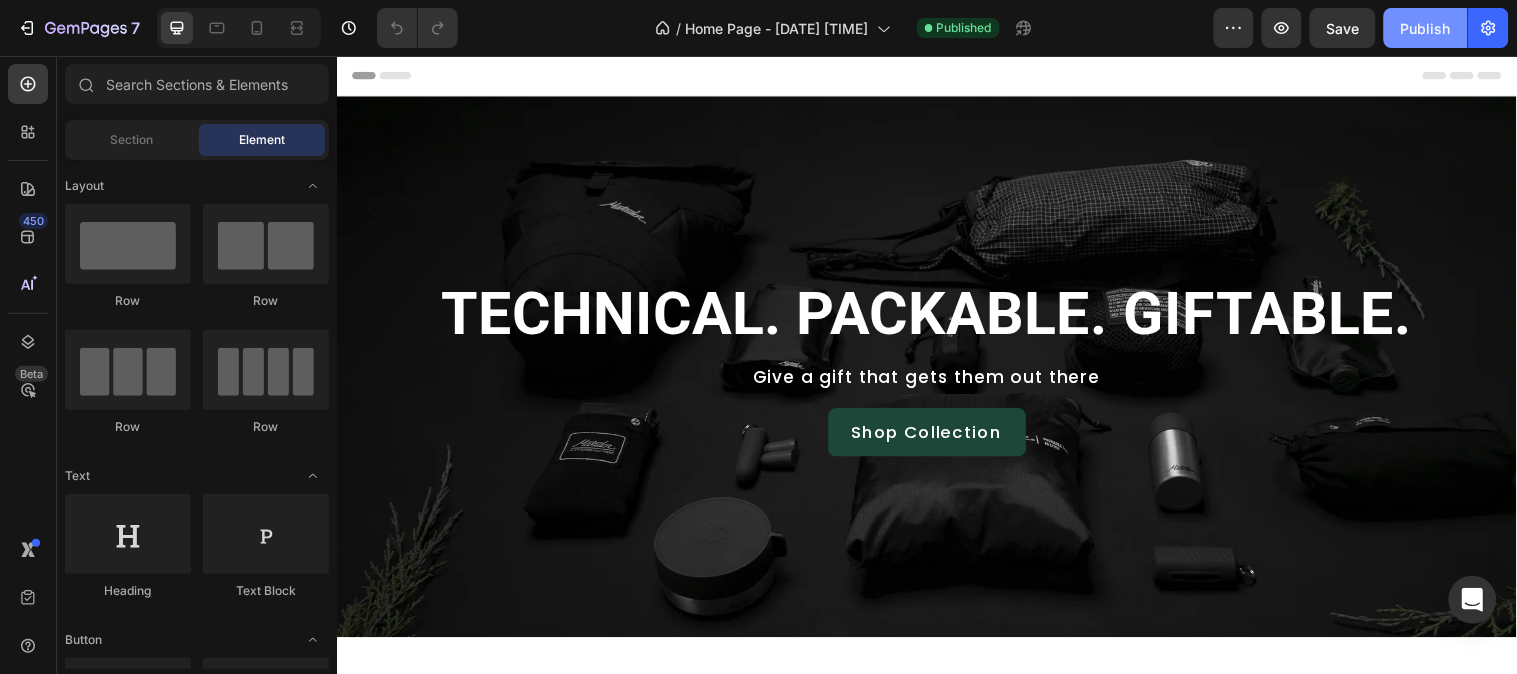 click on "Publish" at bounding box center (1426, 28) 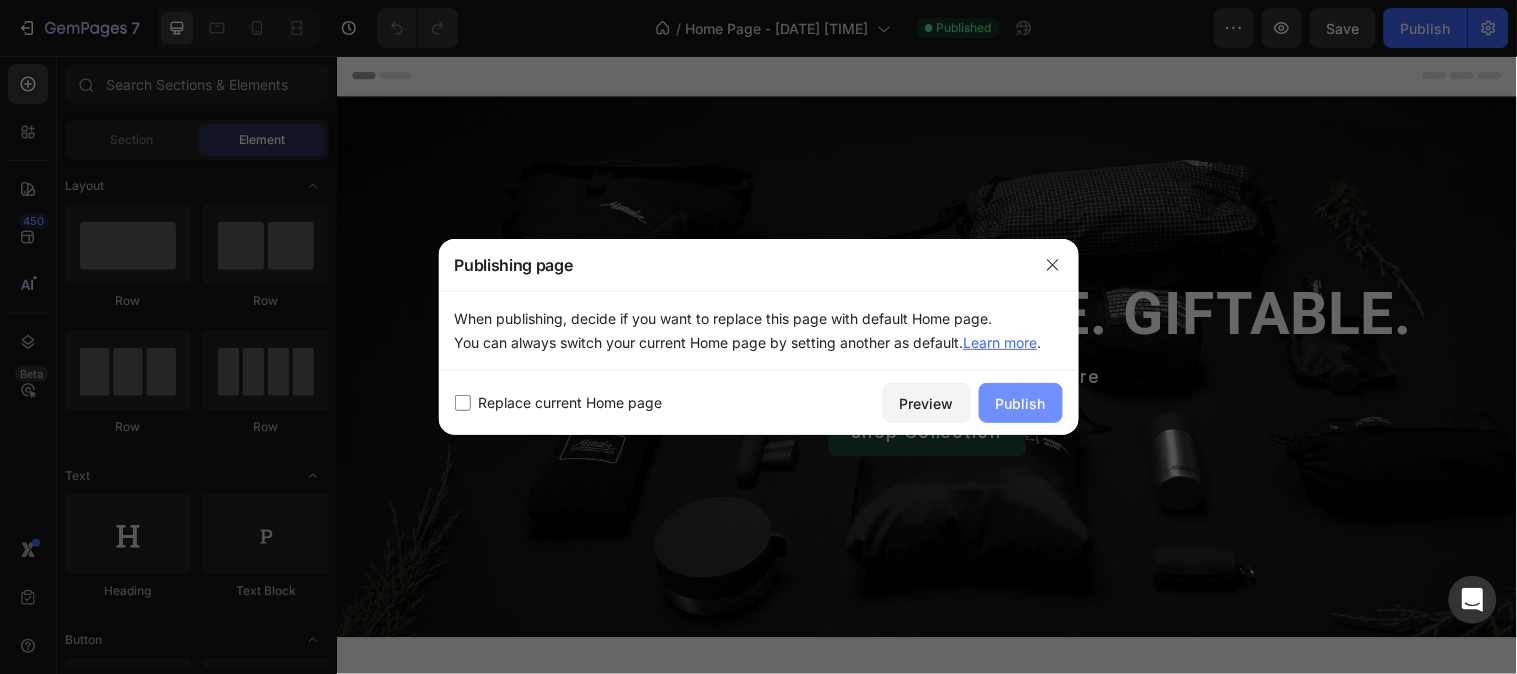 click on "Publish" at bounding box center (1021, 403) 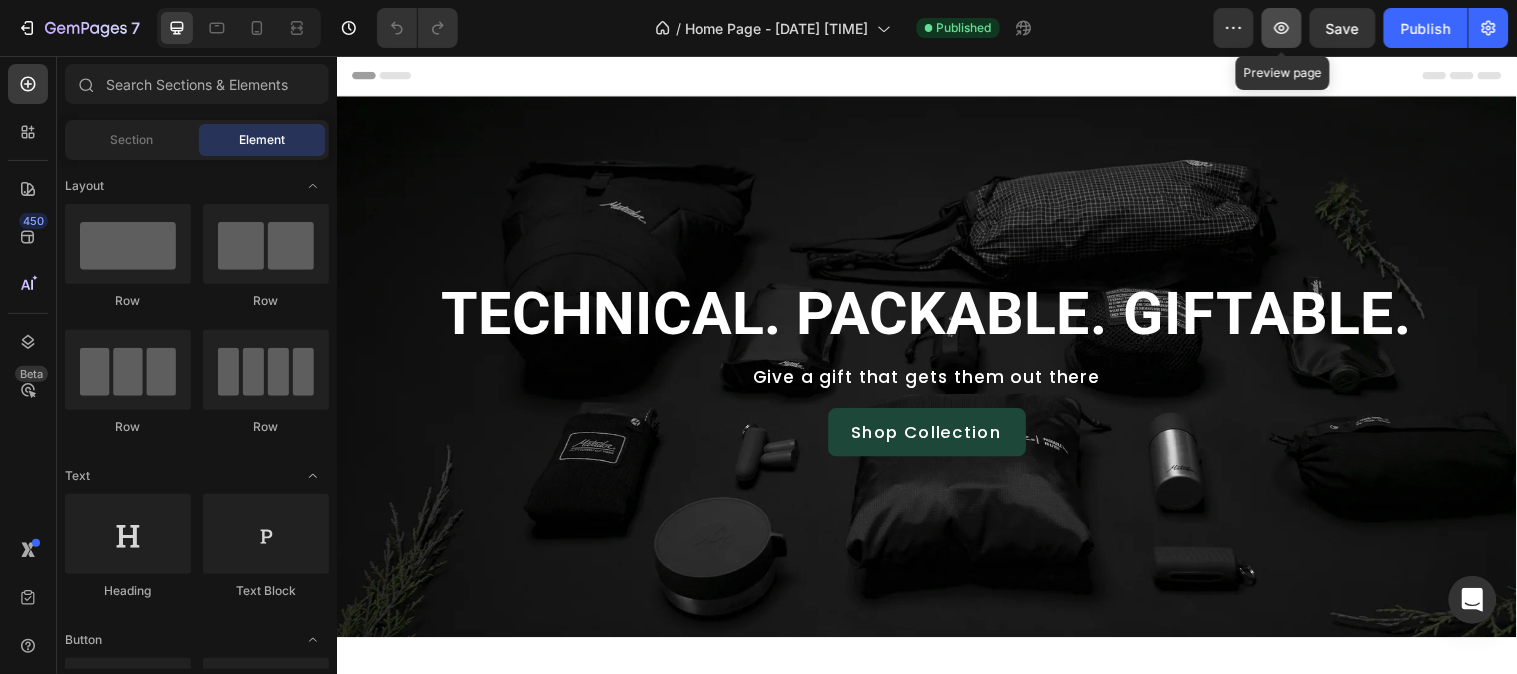 click 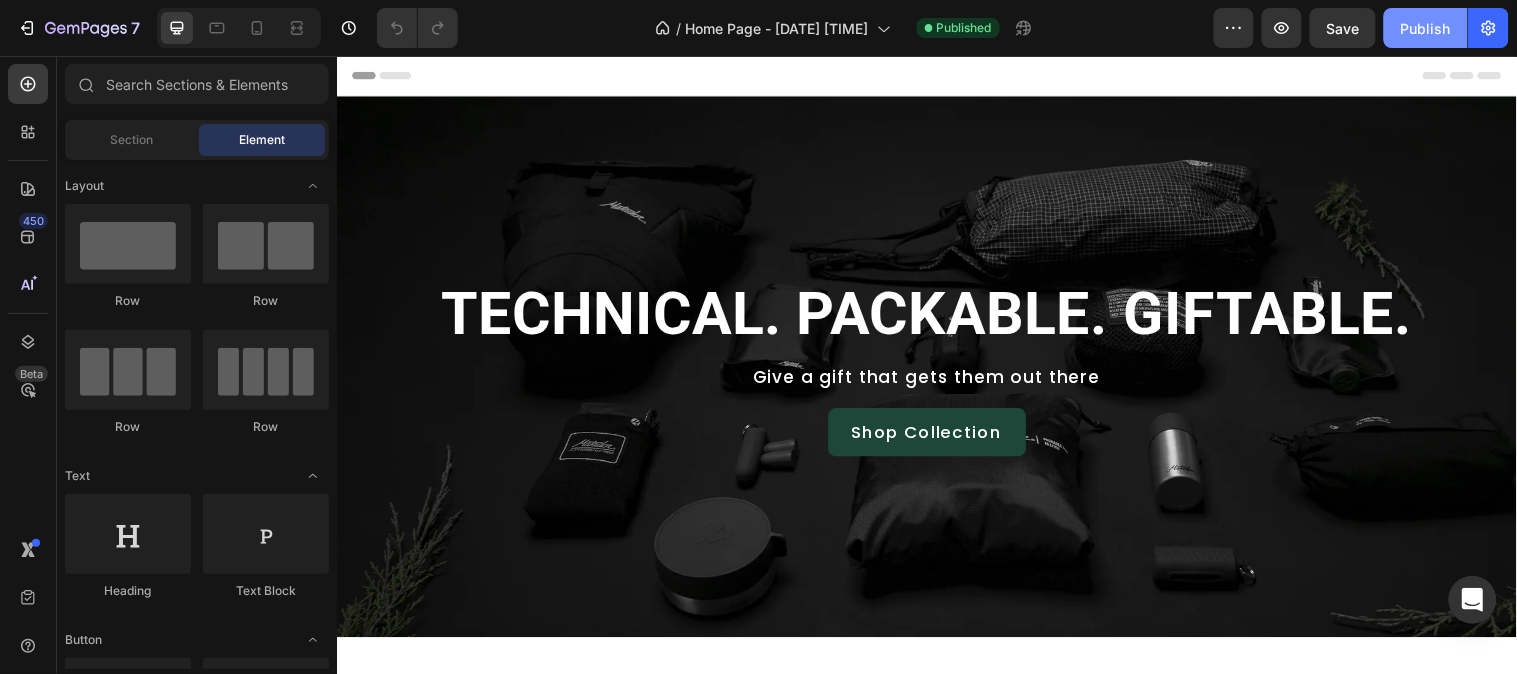 click on "Publish" at bounding box center (1426, 28) 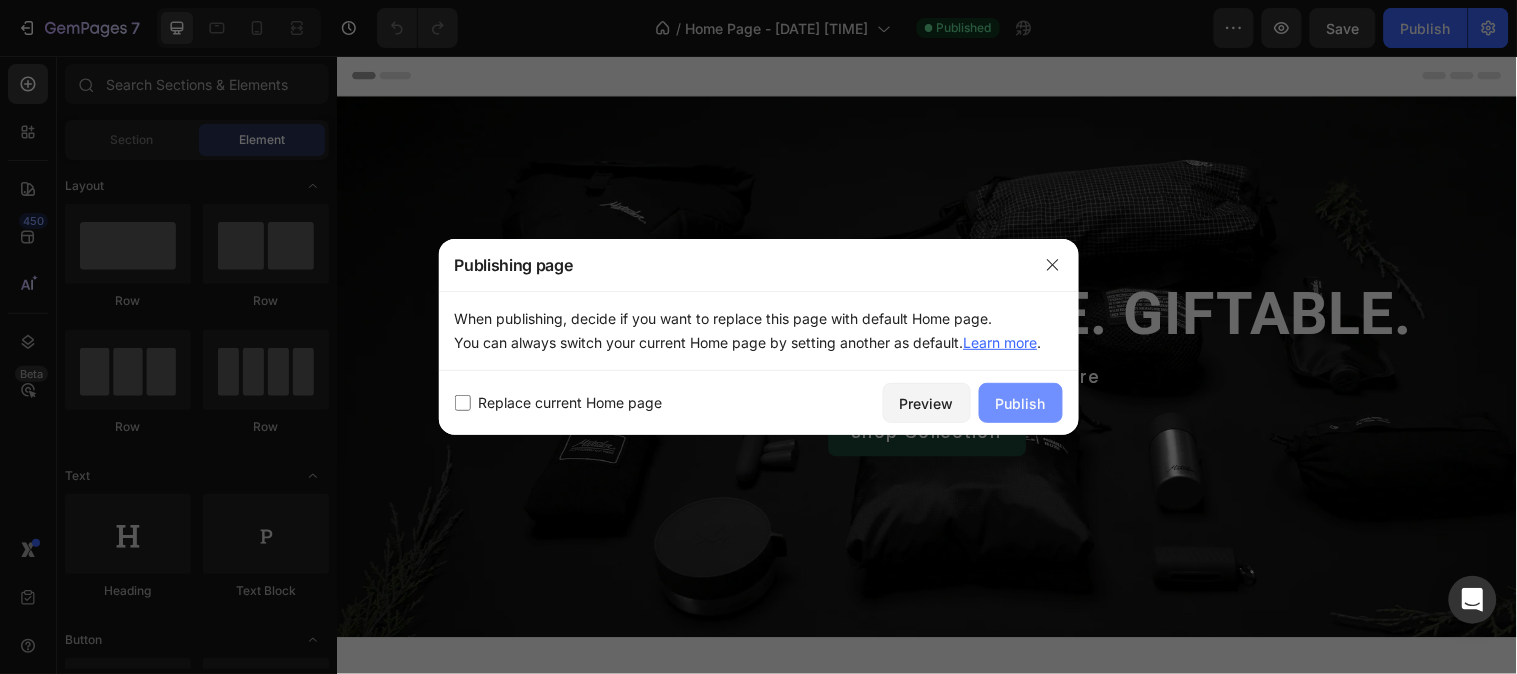 click on "Publish" at bounding box center (1021, 403) 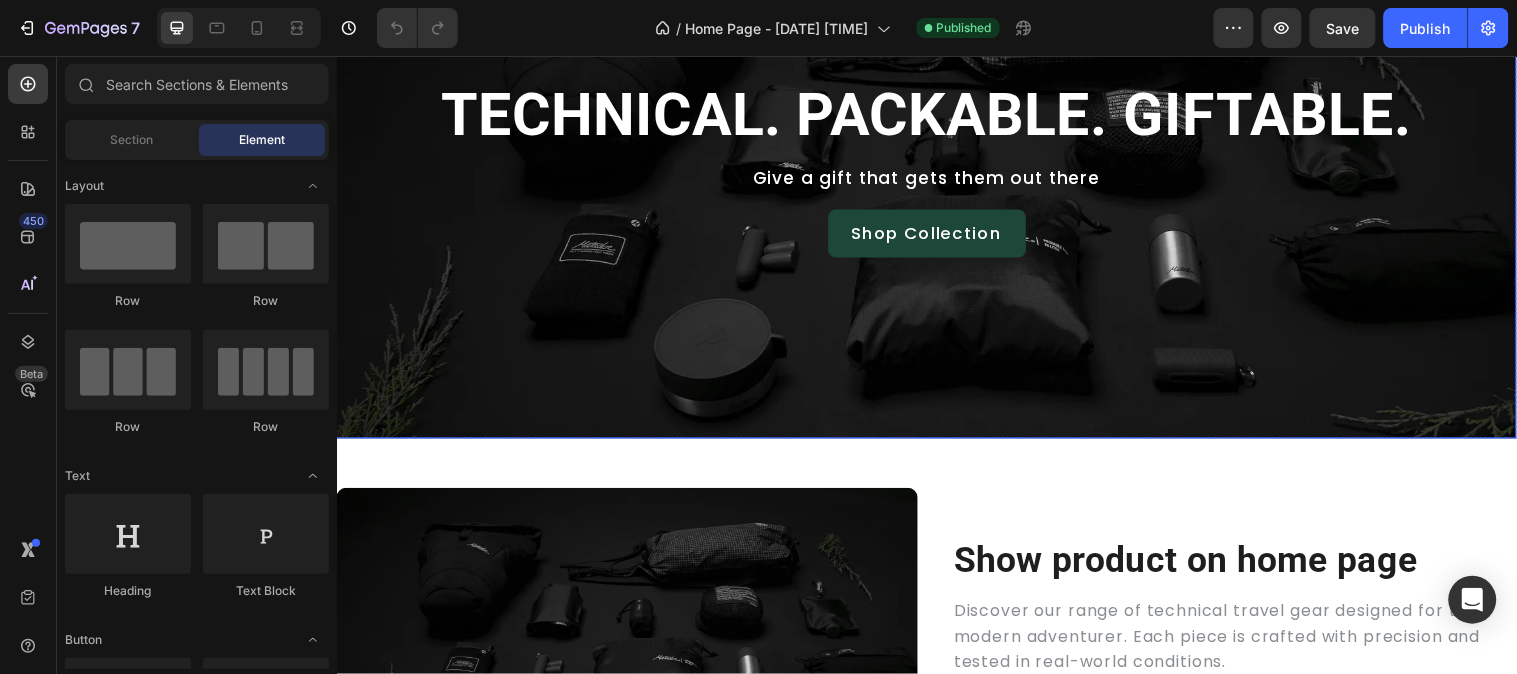 scroll, scrollTop: 0, scrollLeft: 0, axis: both 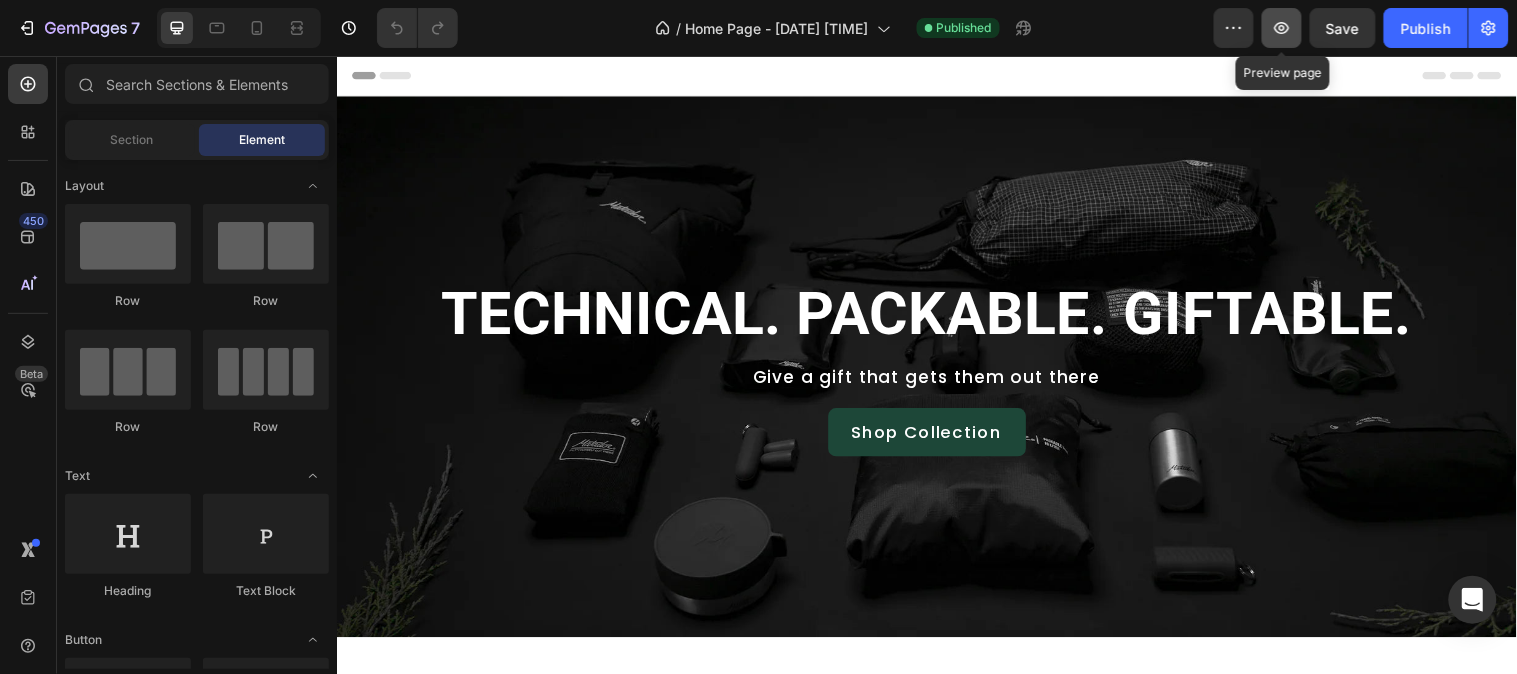 click 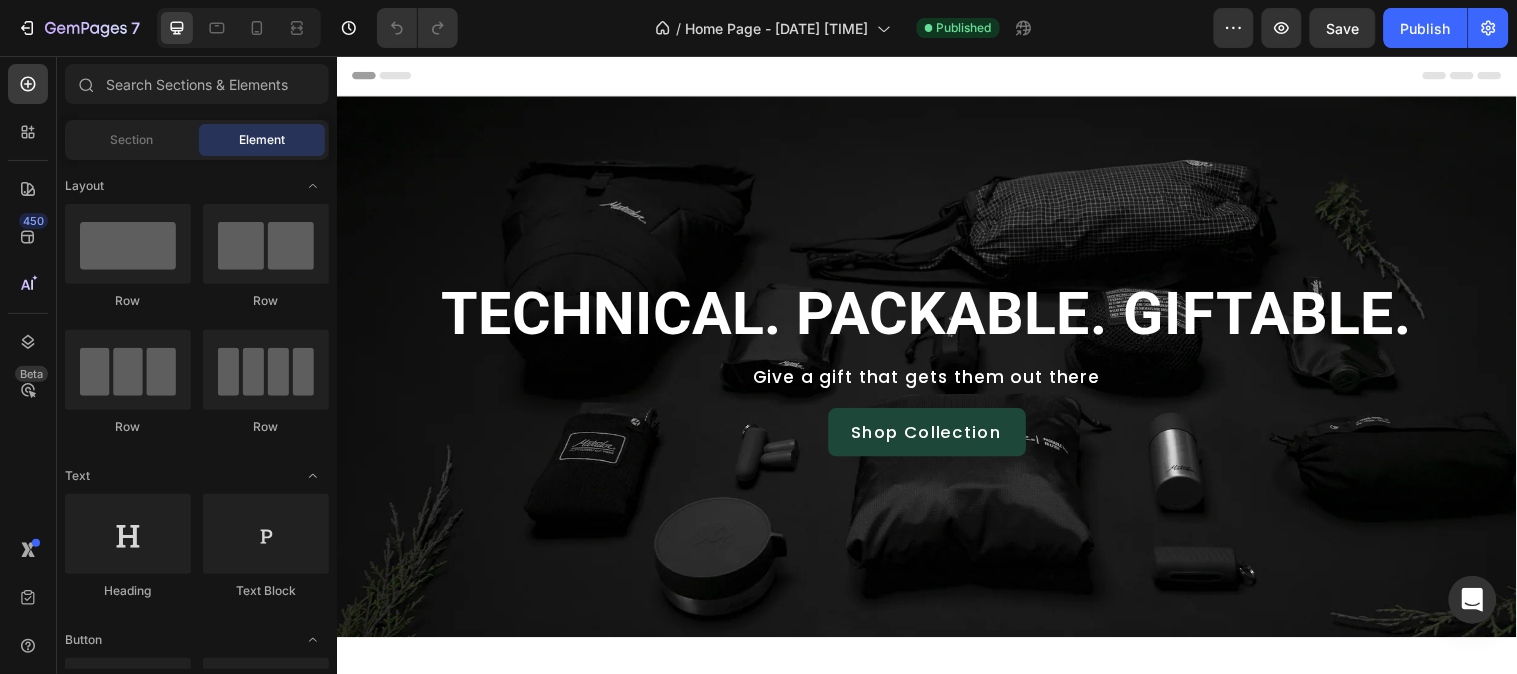 scroll, scrollTop: 0, scrollLeft: 0, axis: both 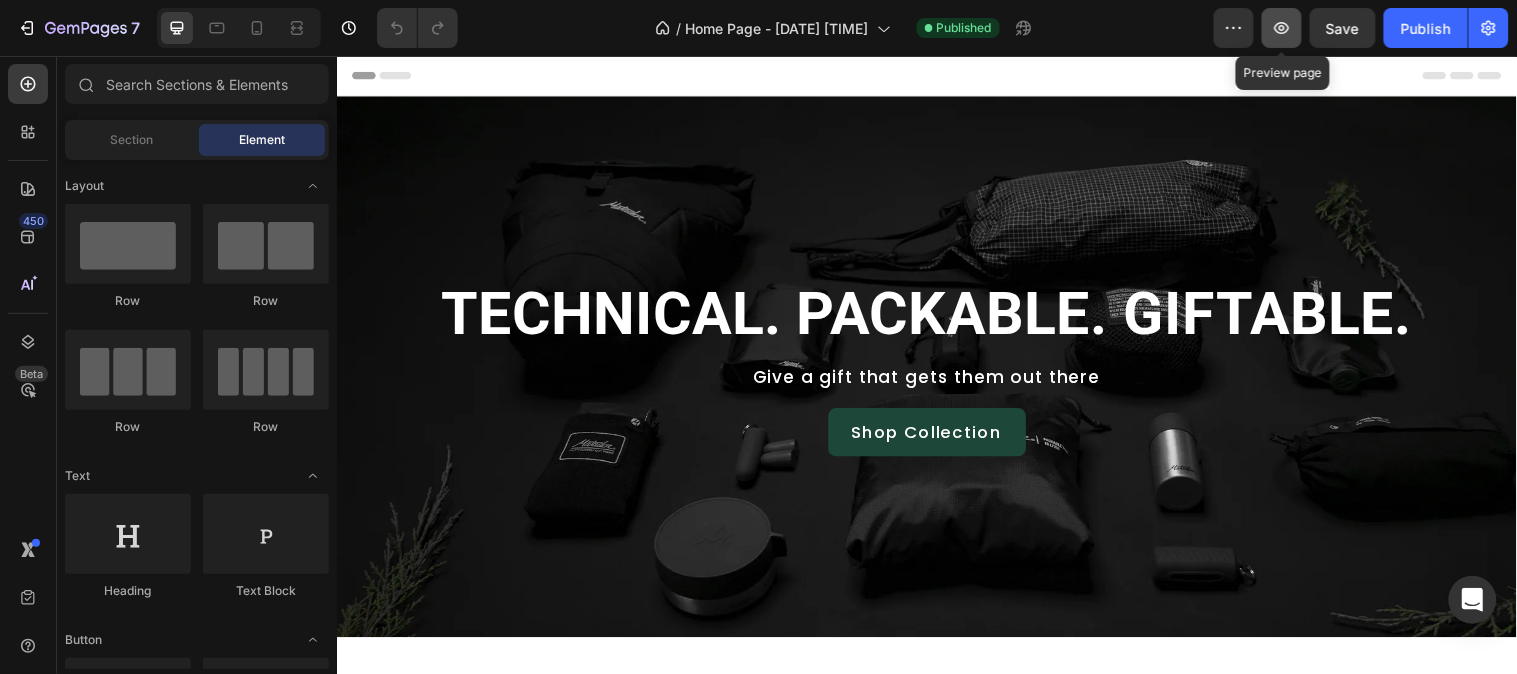 click 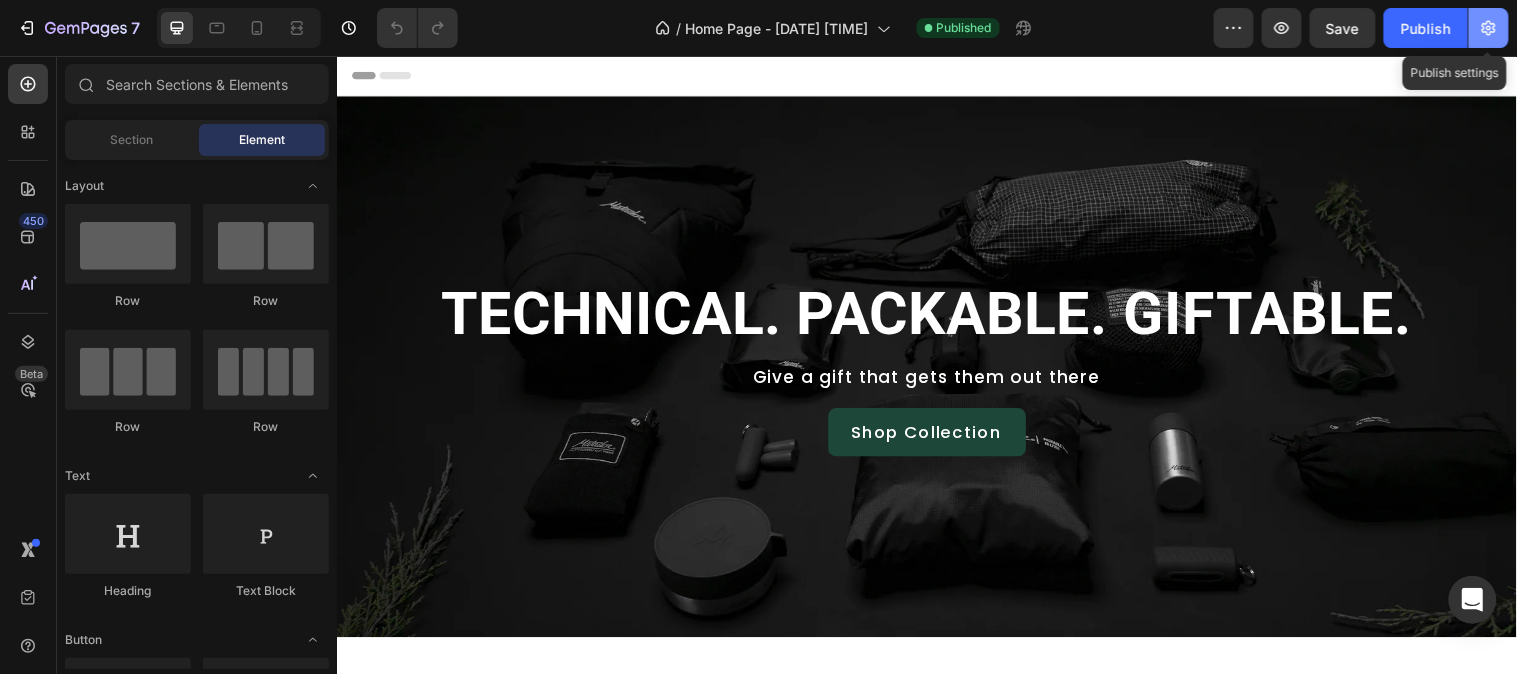 click 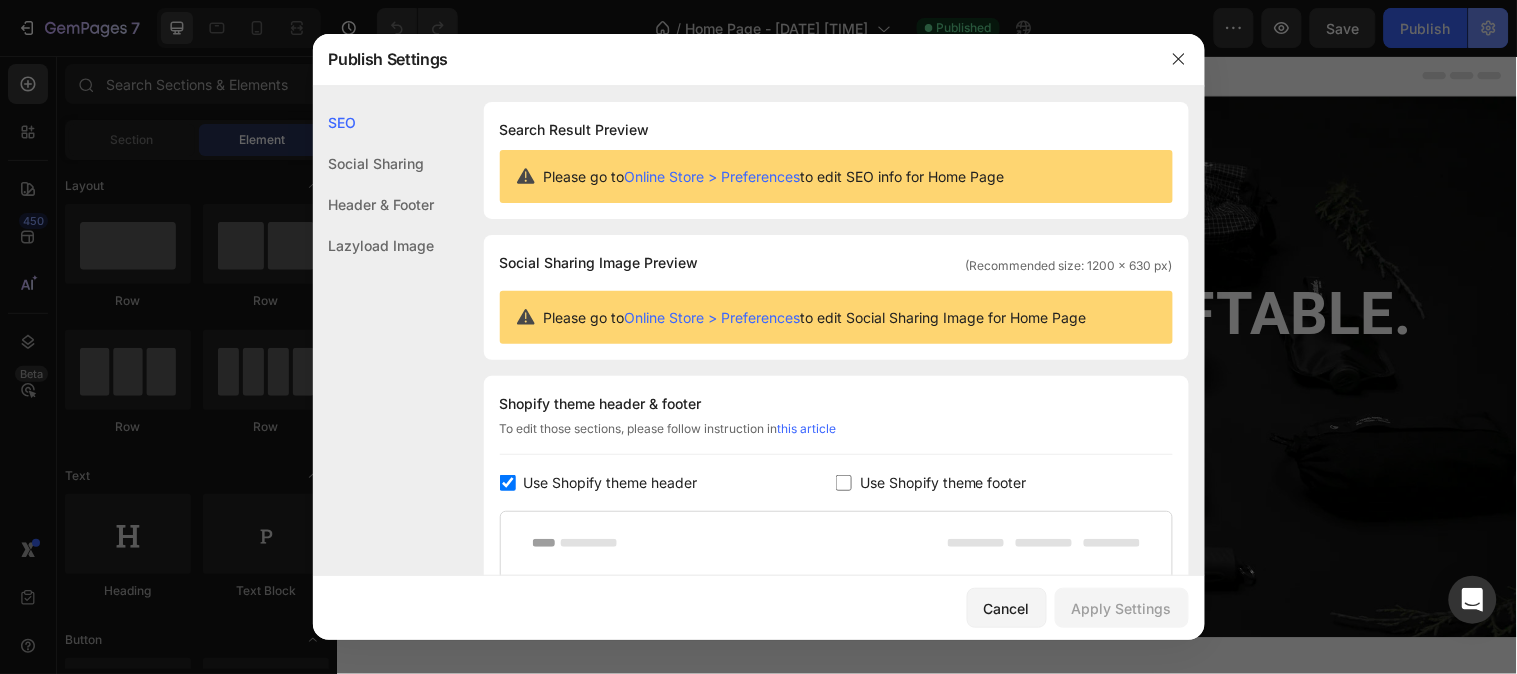 click at bounding box center (758, 337) 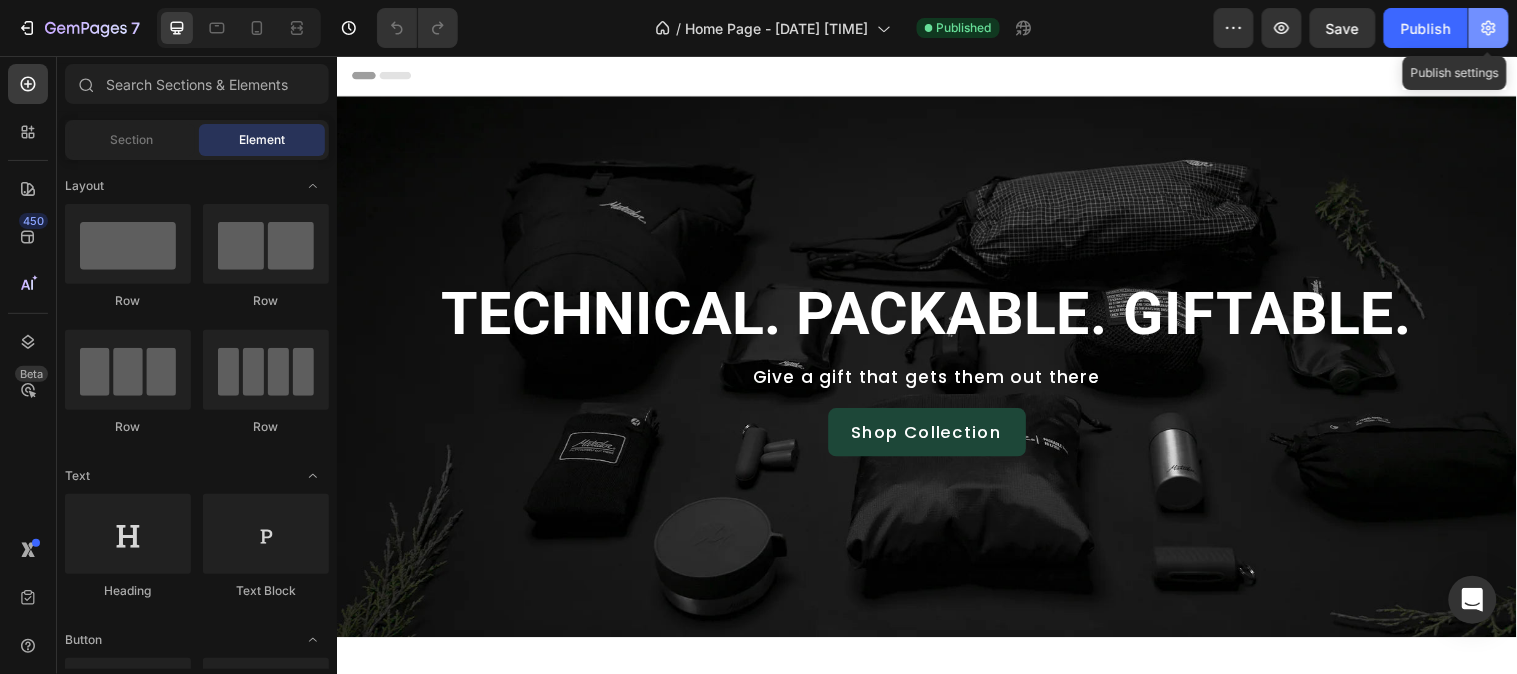 click 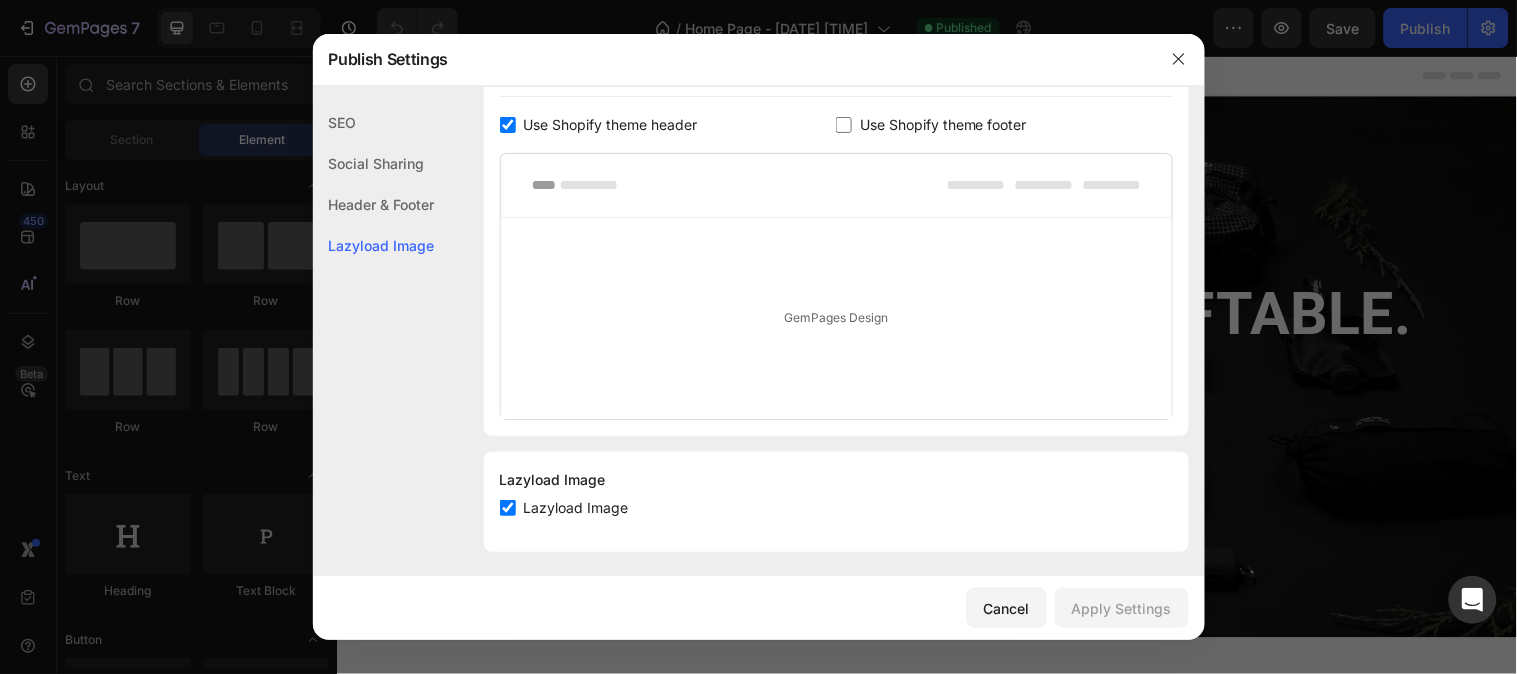 scroll, scrollTop: 364, scrollLeft: 0, axis: vertical 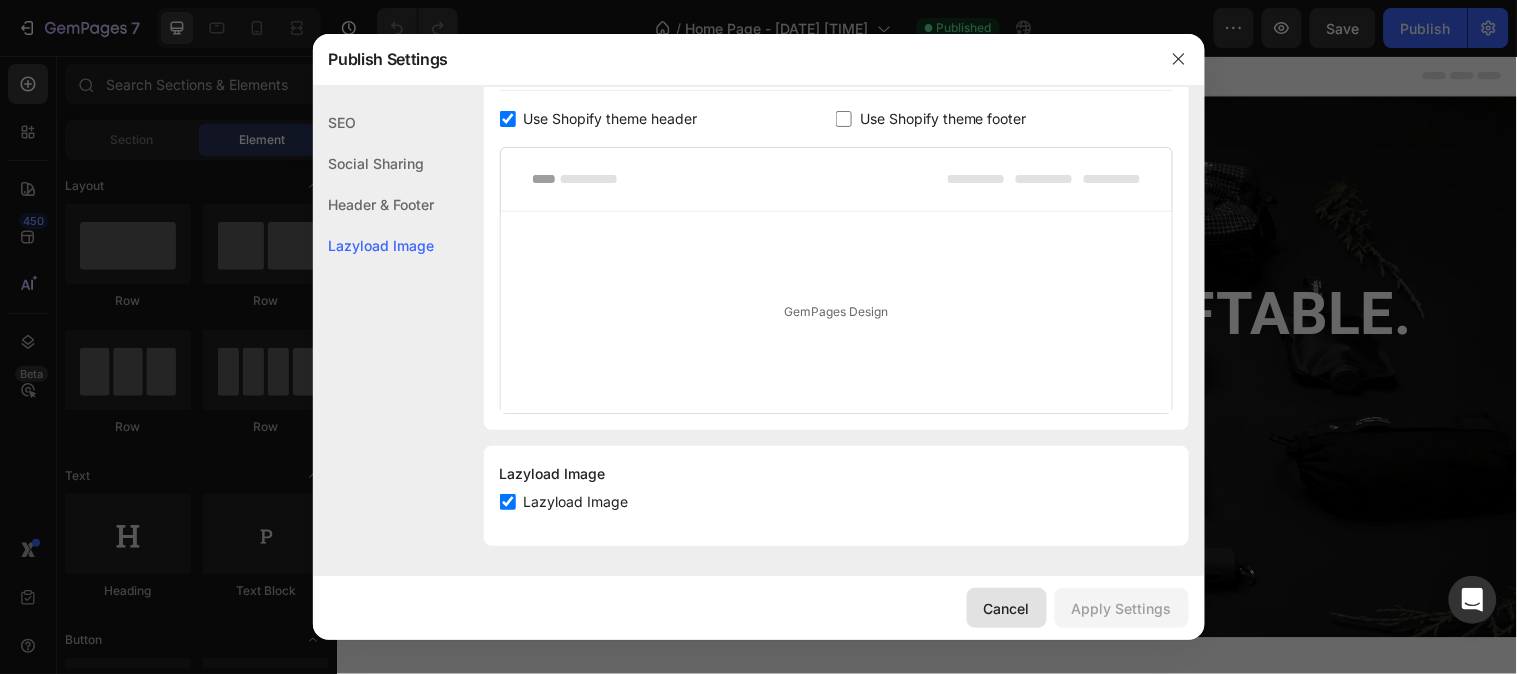 click on "Cancel" at bounding box center (1007, 608) 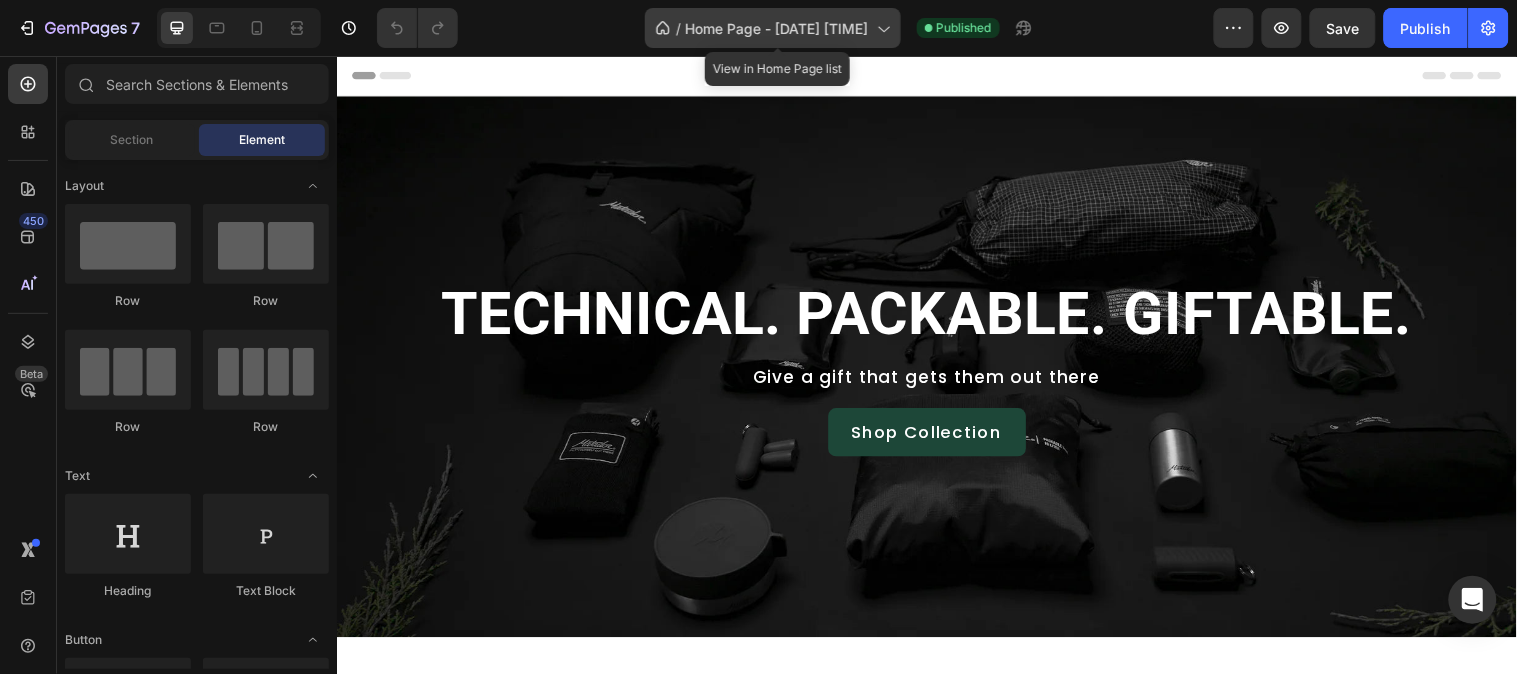 click 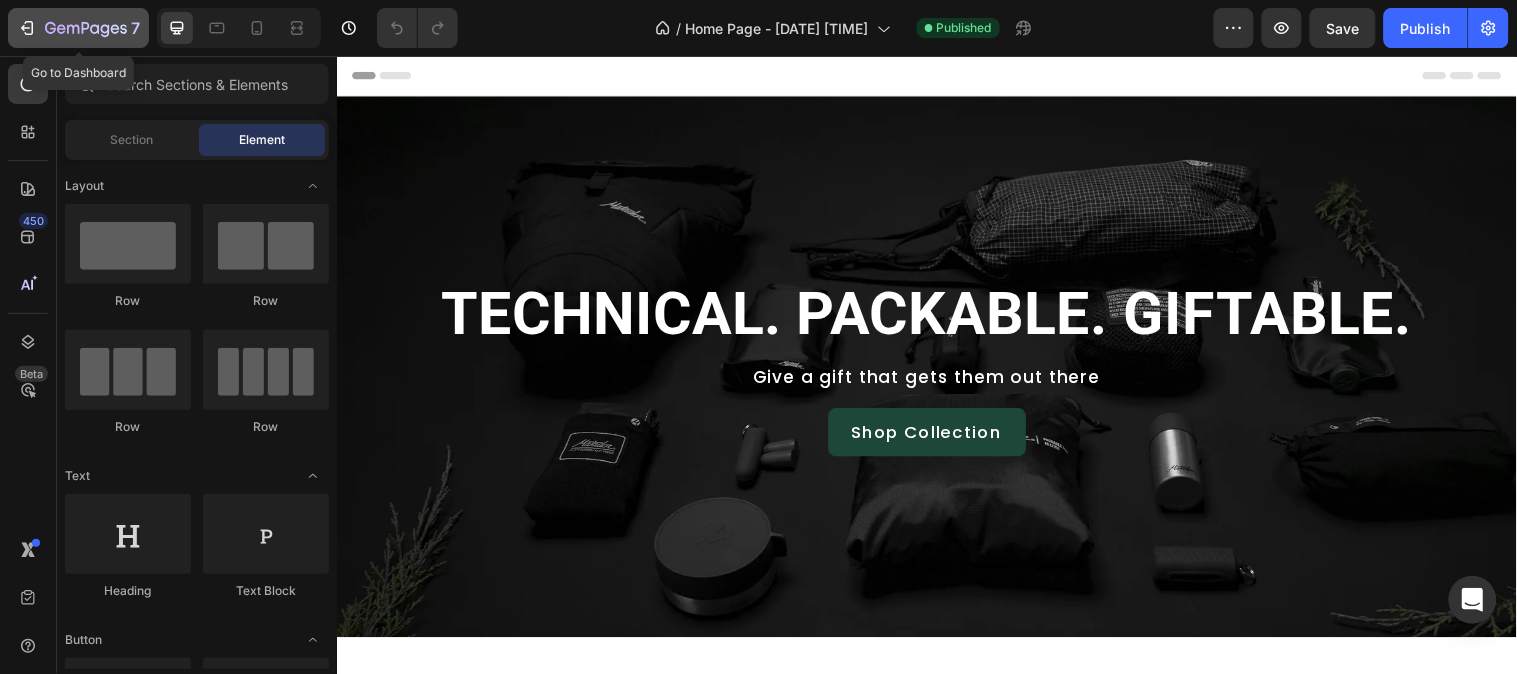 click 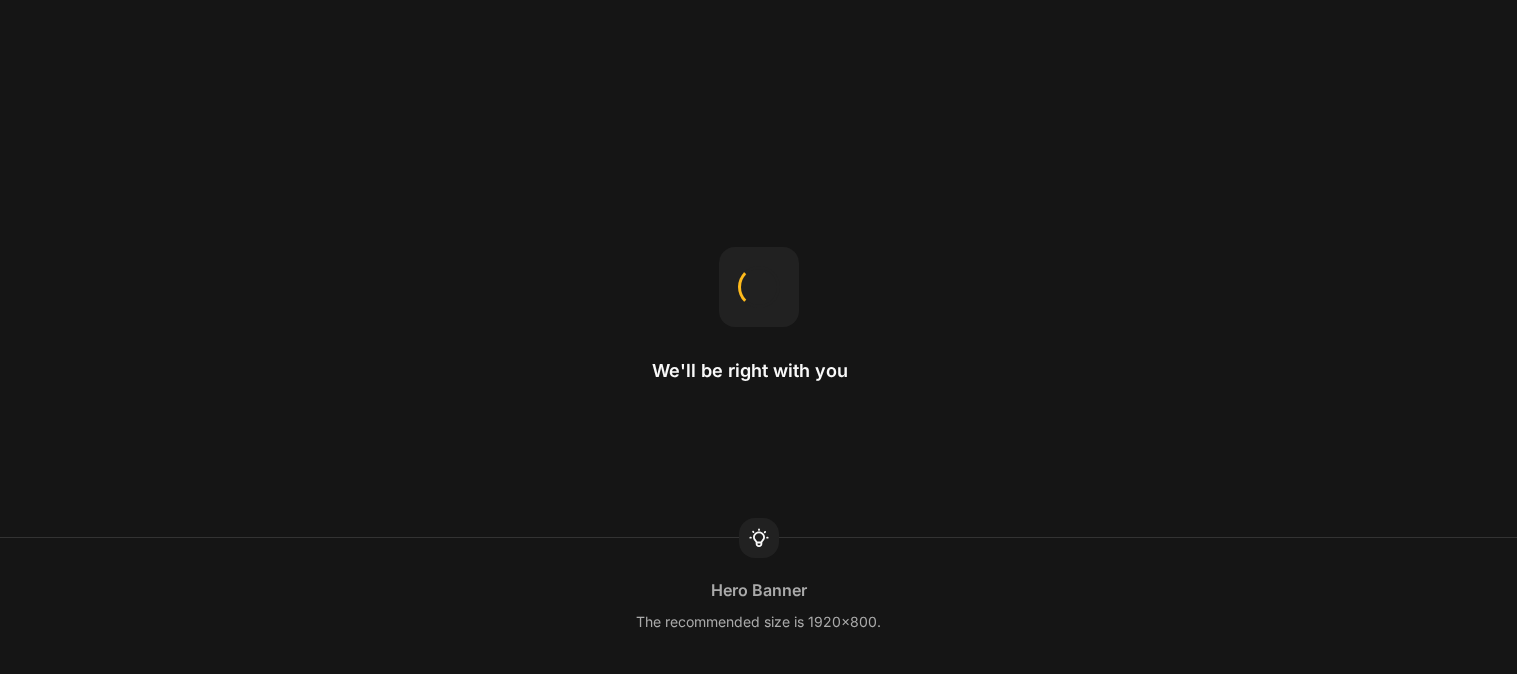 scroll, scrollTop: 0, scrollLeft: 0, axis: both 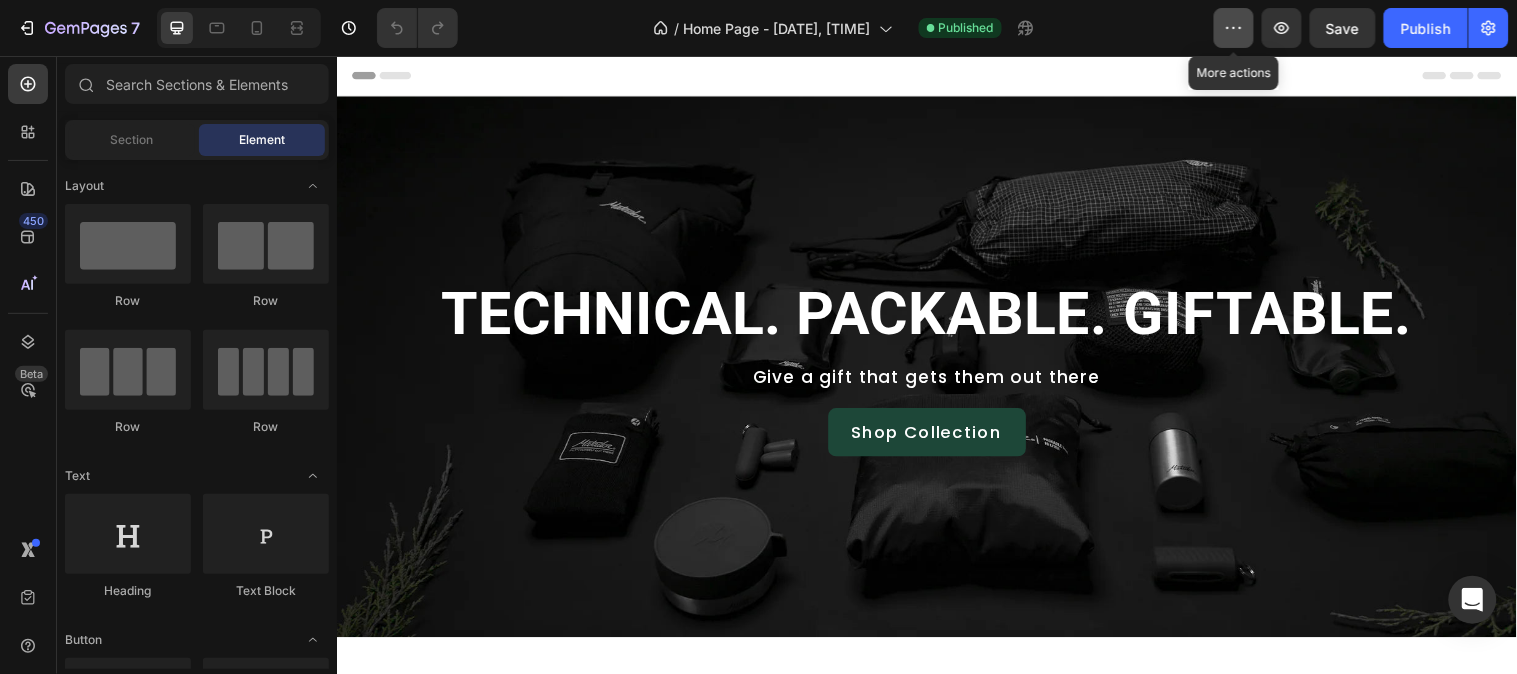 click 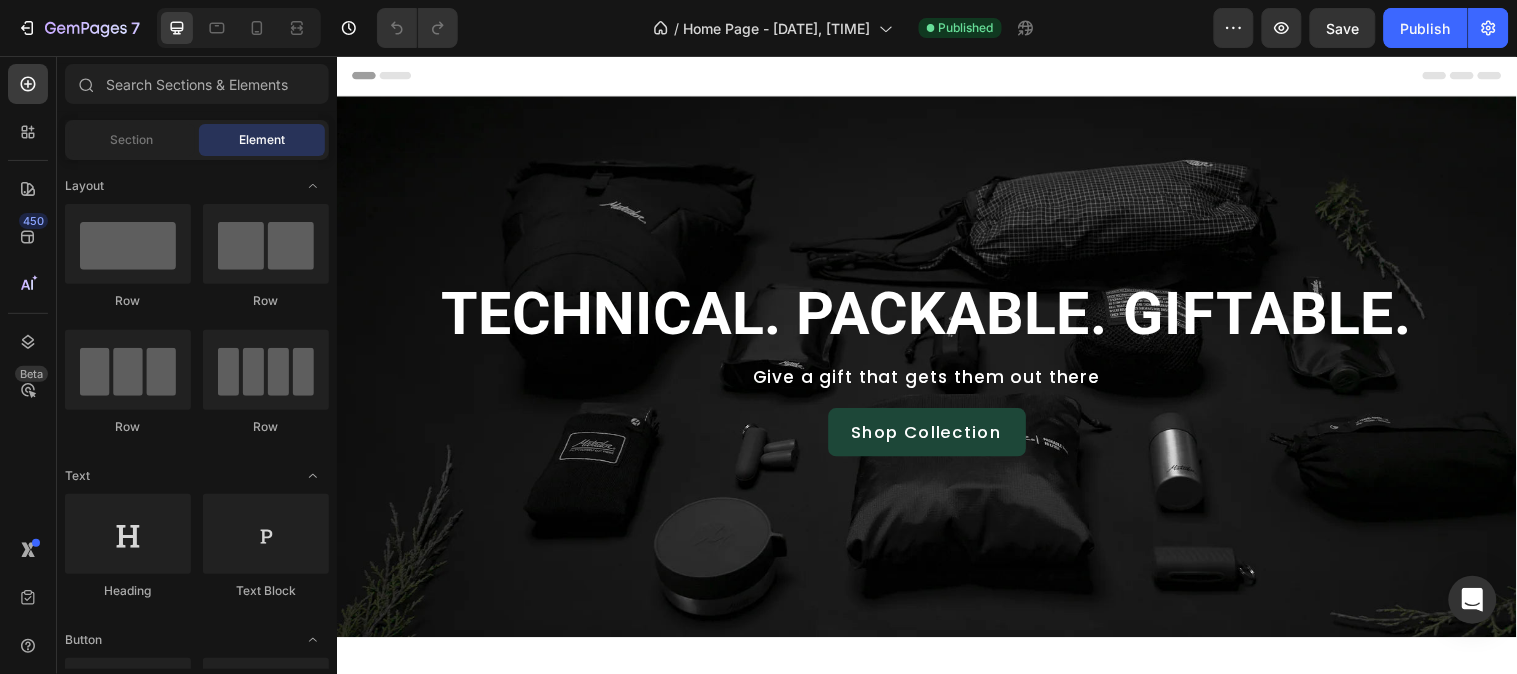 click on "/  Home Page - [DATE], [TIME] Published" 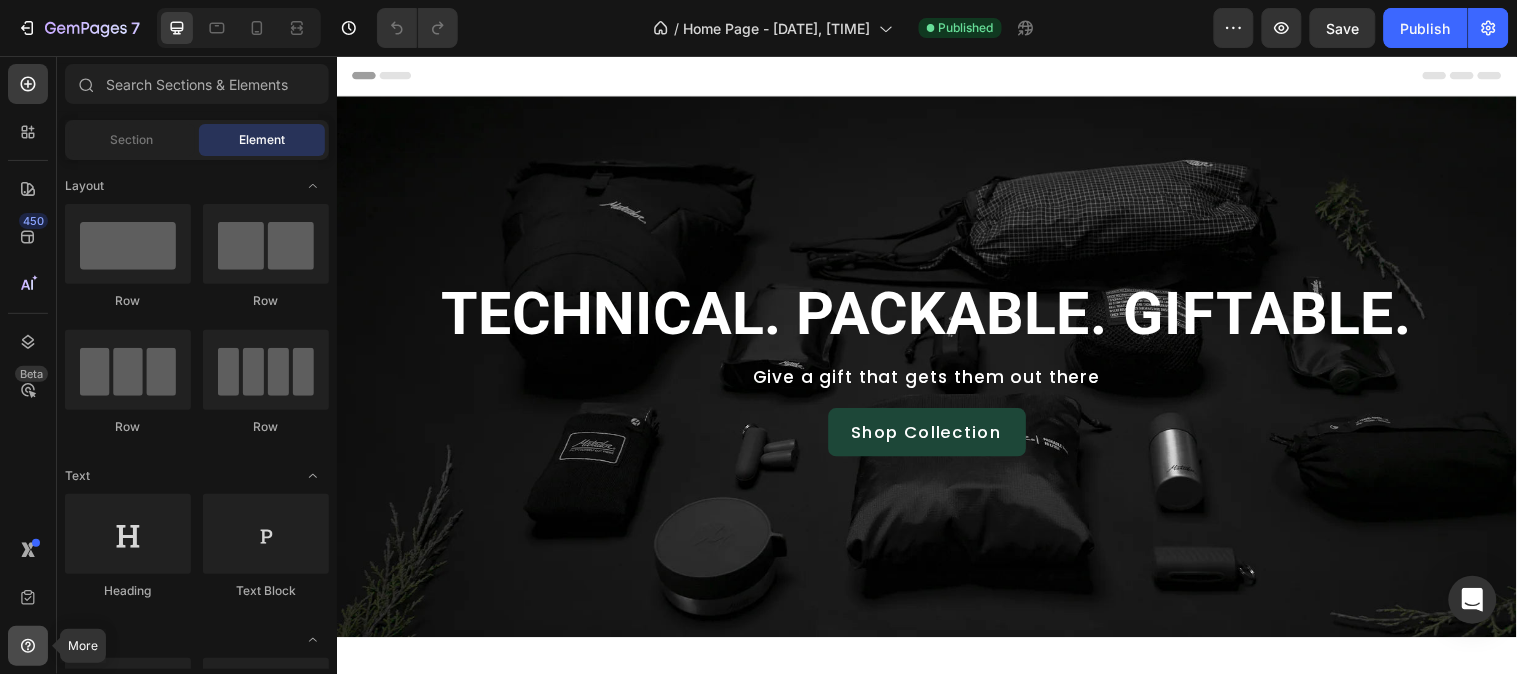click 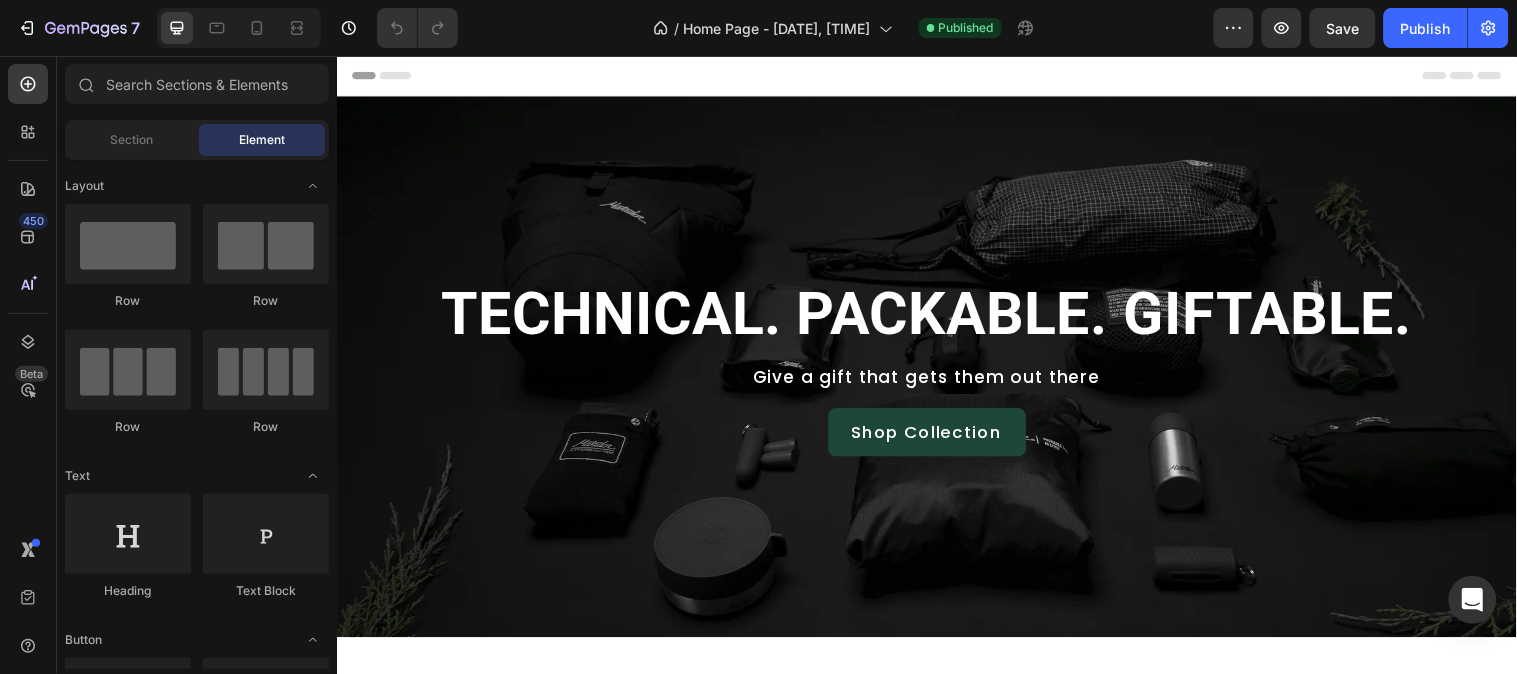 click on "450 Beta" at bounding box center [28, 297] 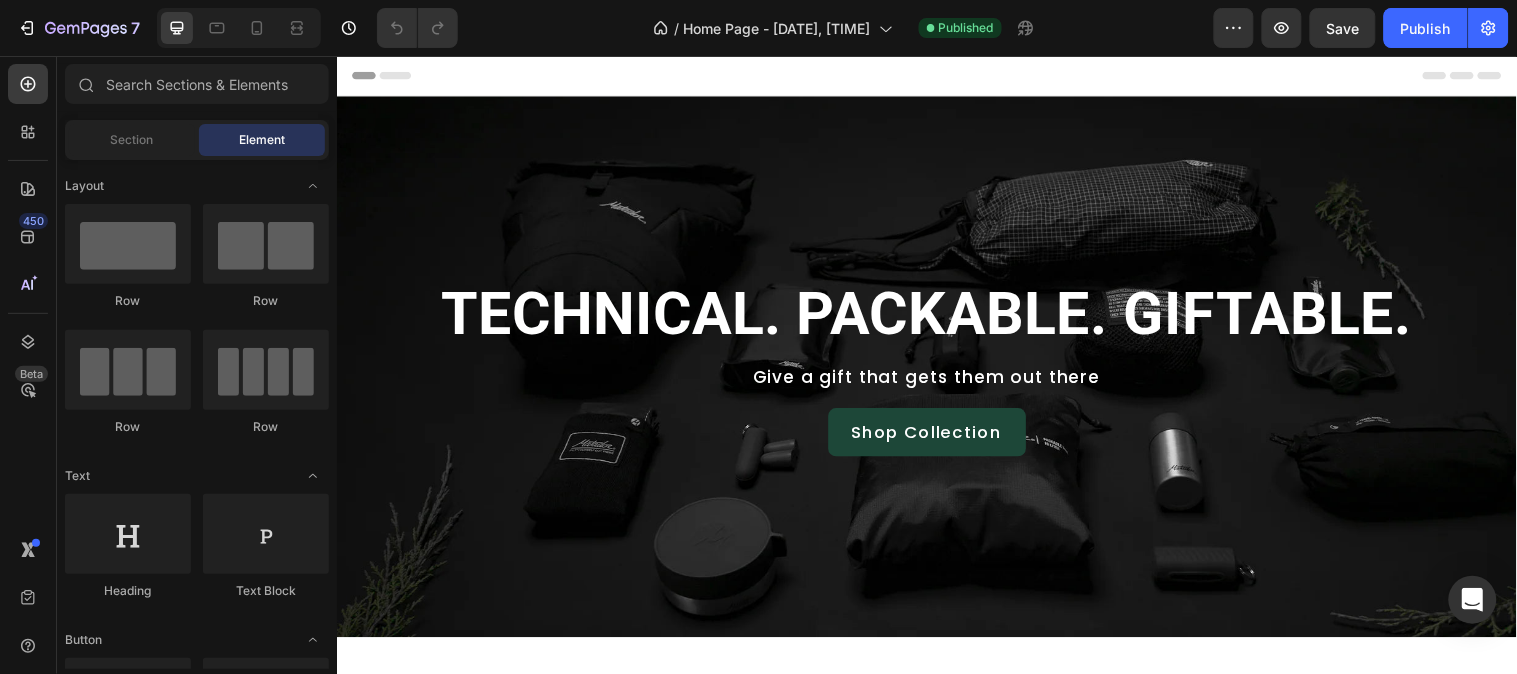 click on "Header" at bounding box center (382, 75) 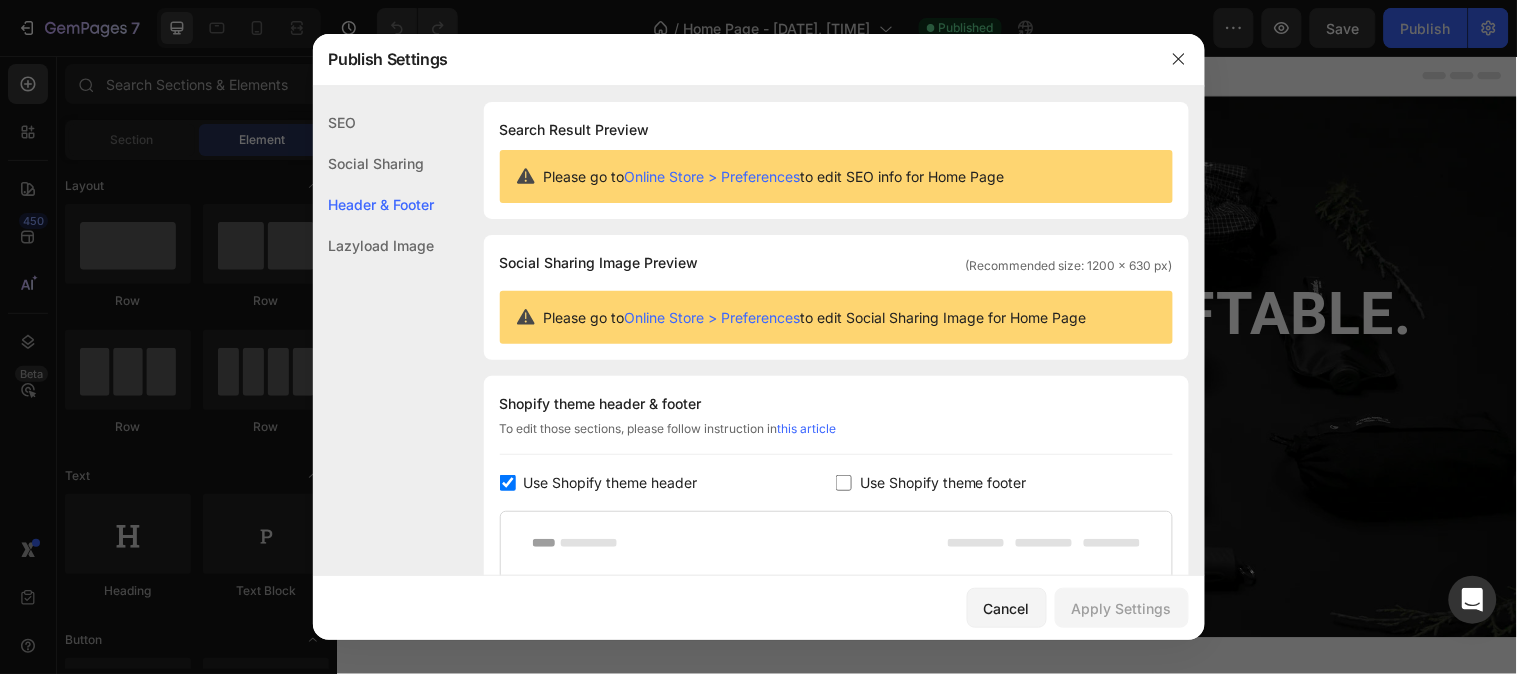 scroll, scrollTop: 270, scrollLeft: 0, axis: vertical 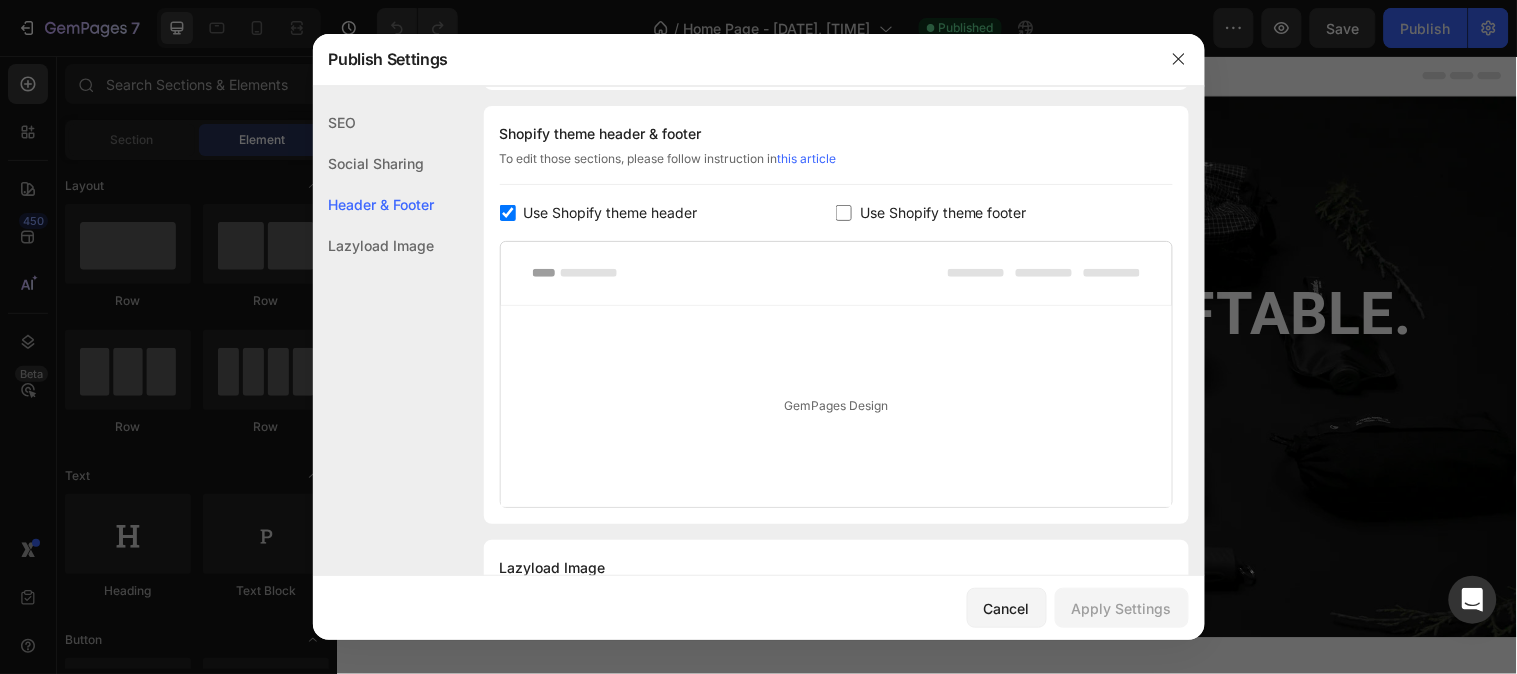 click on "Publish Settings" at bounding box center (733, 59) 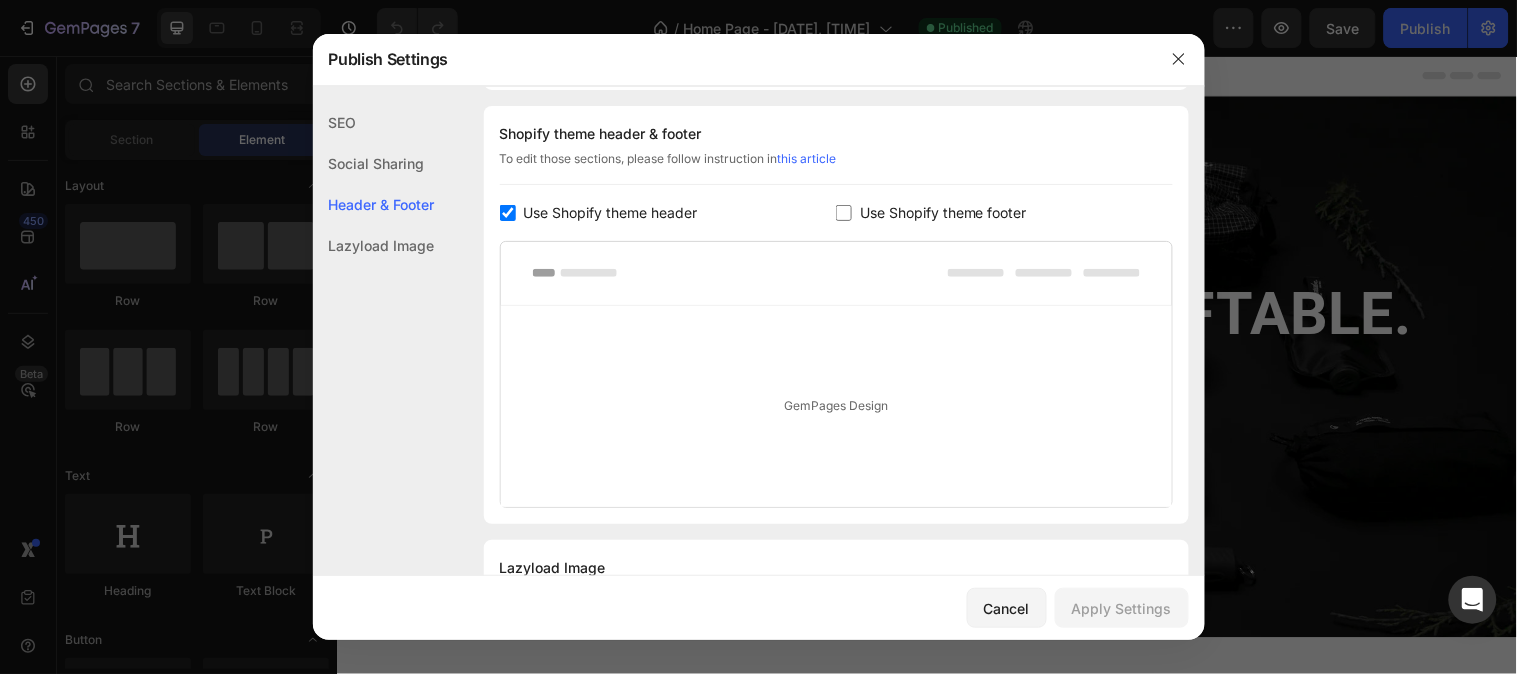 click on "Lazyload Image" 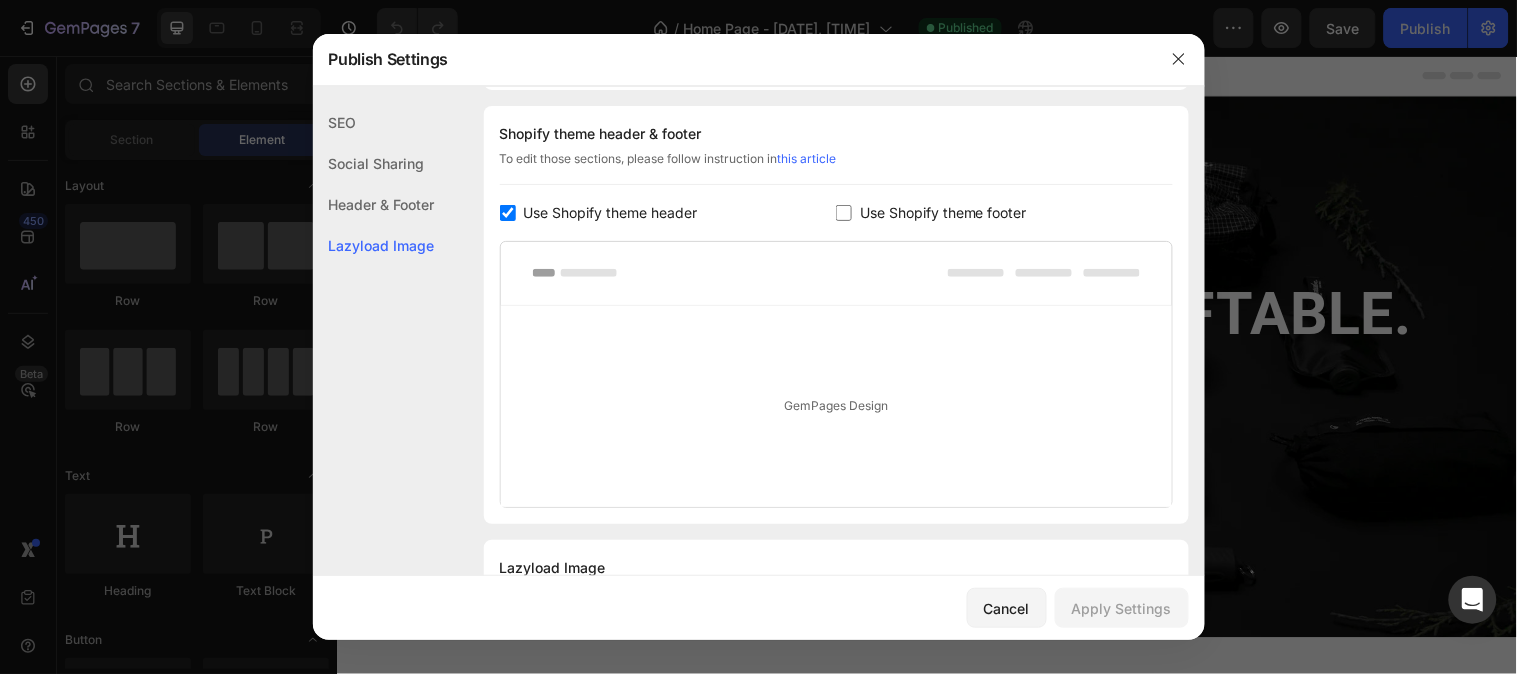 scroll, scrollTop: 364, scrollLeft: 0, axis: vertical 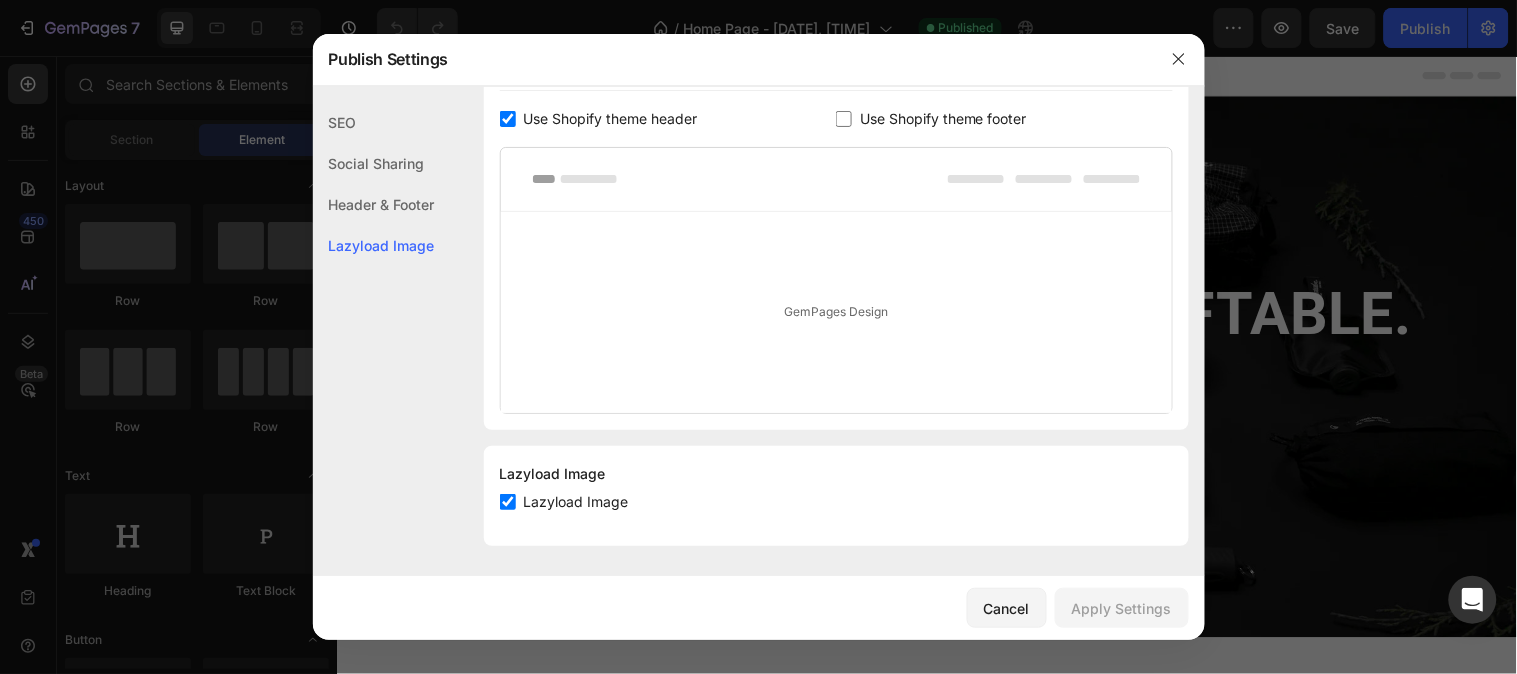 click on "SEO" 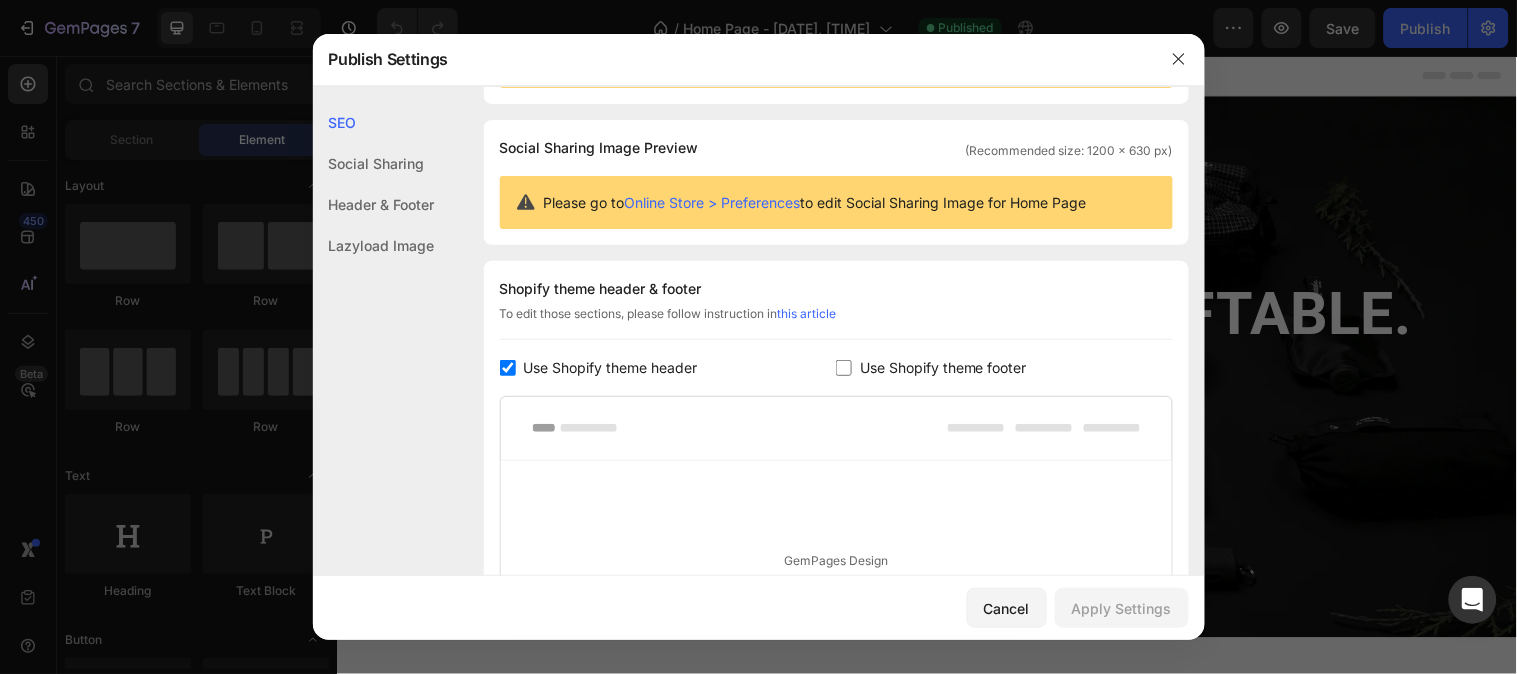 scroll, scrollTop: 0, scrollLeft: 0, axis: both 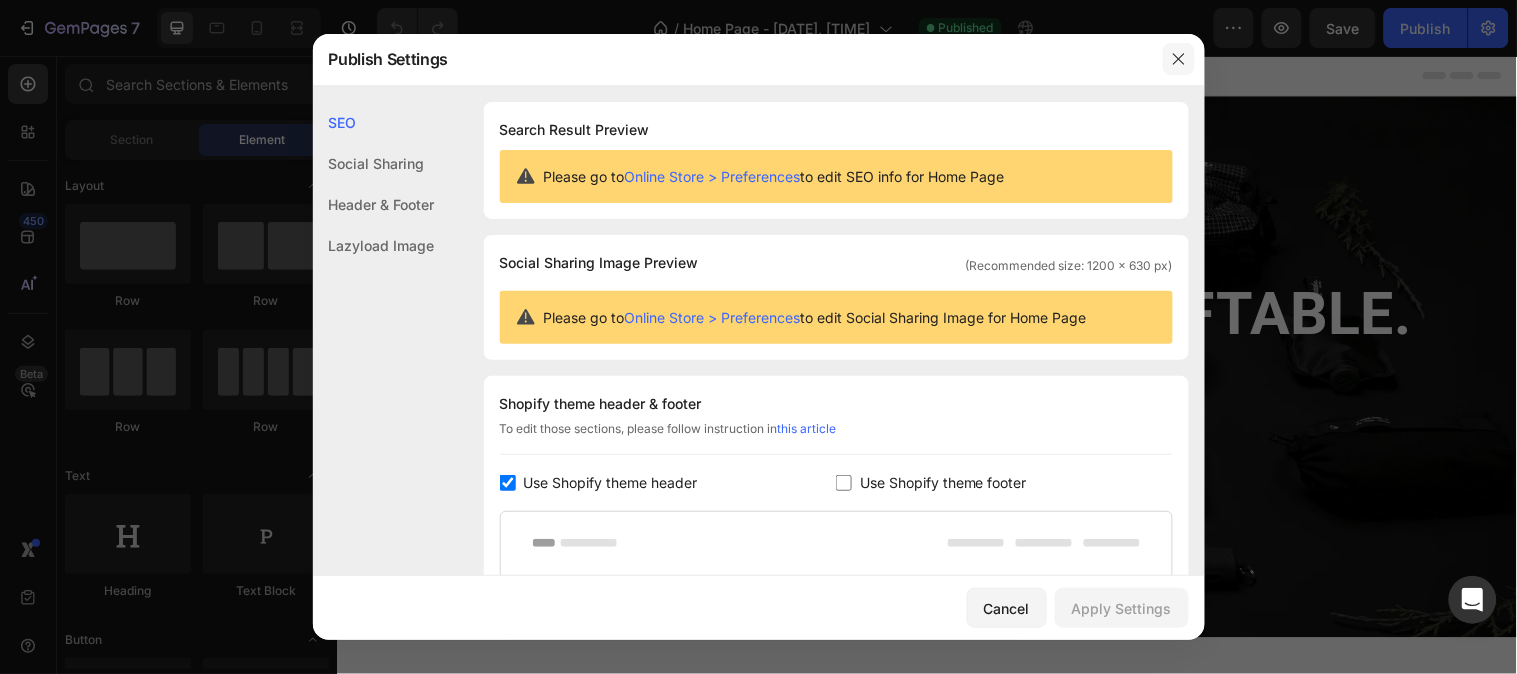 click at bounding box center (1179, 59) 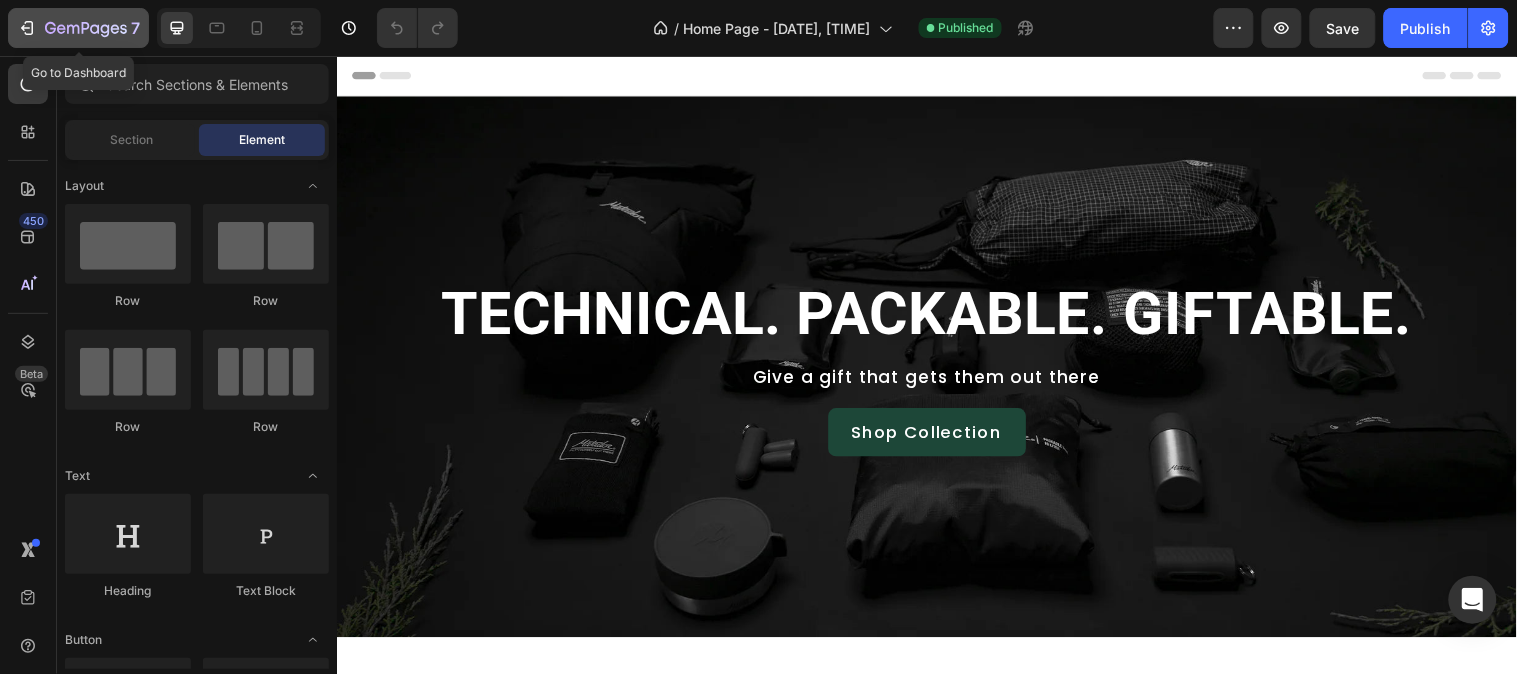 click 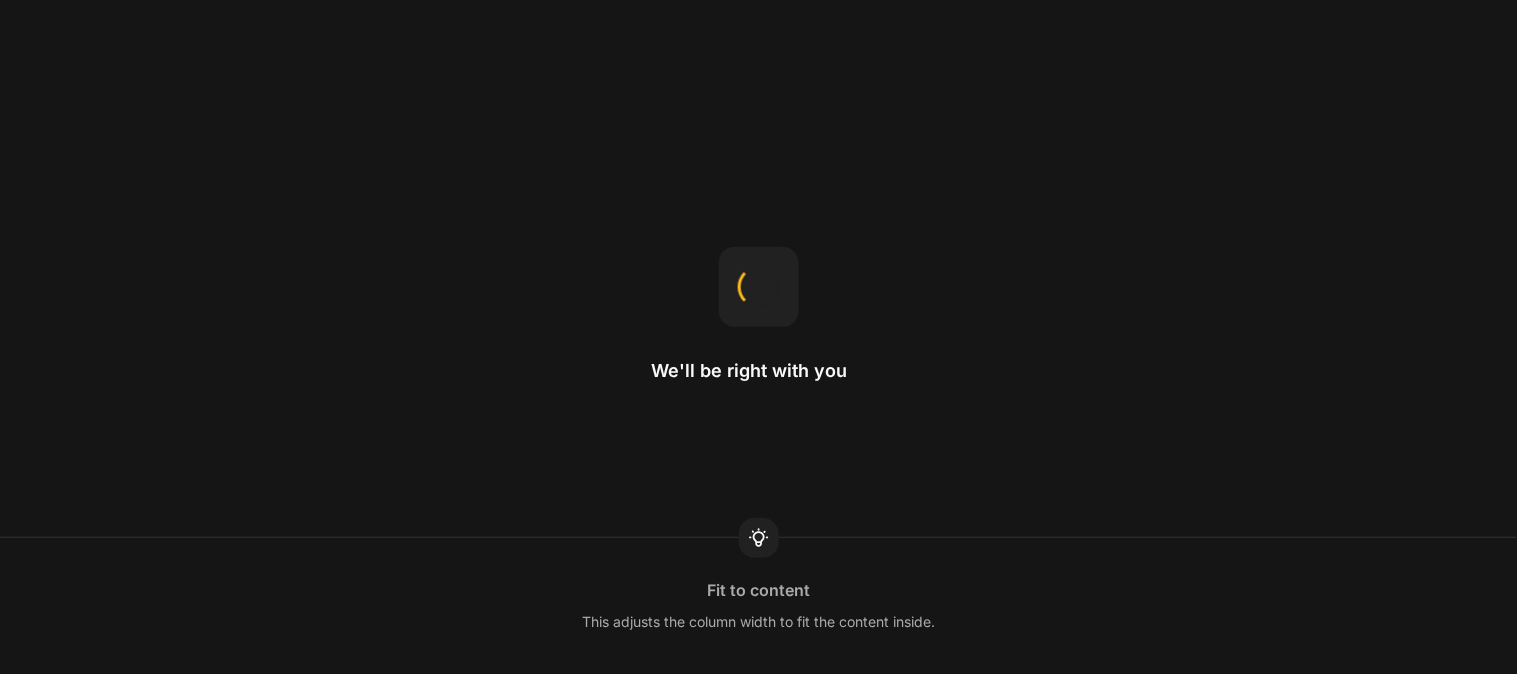 scroll, scrollTop: 0, scrollLeft: 0, axis: both 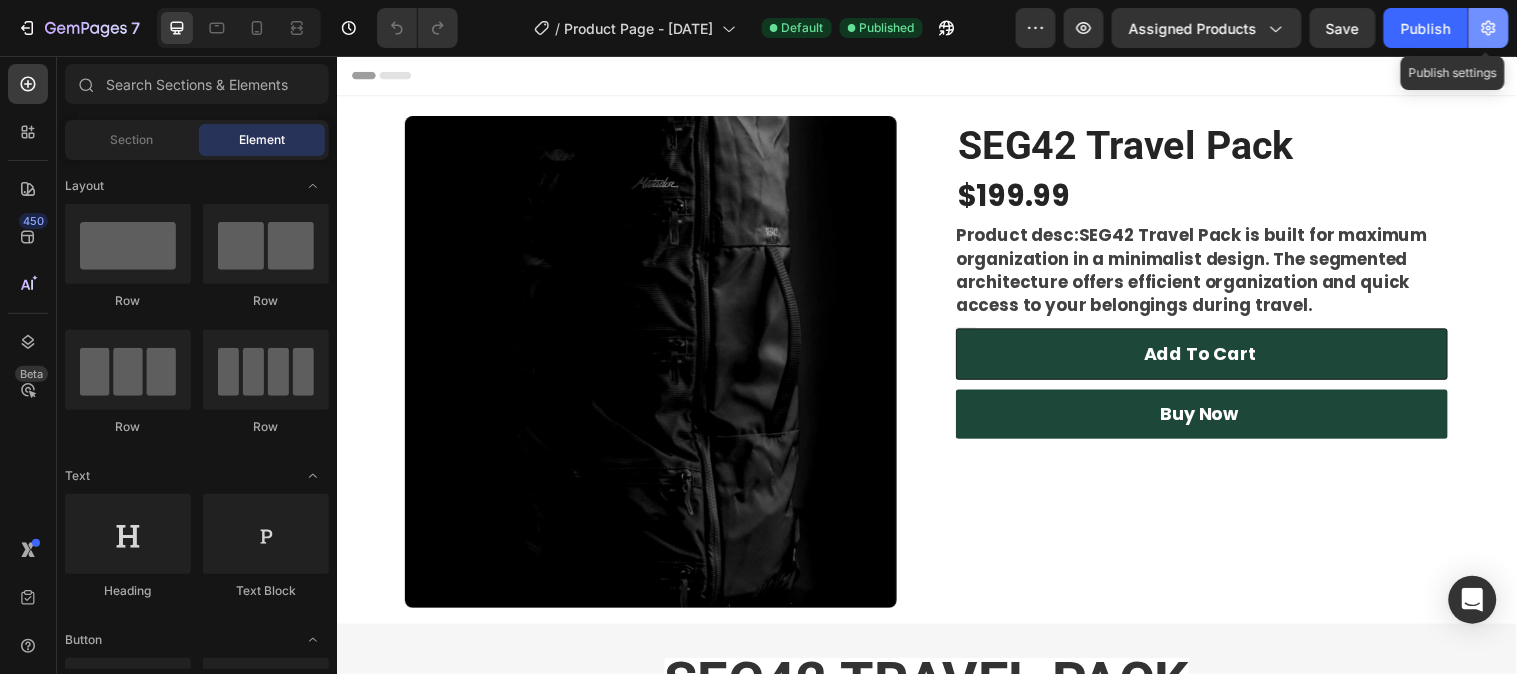 click 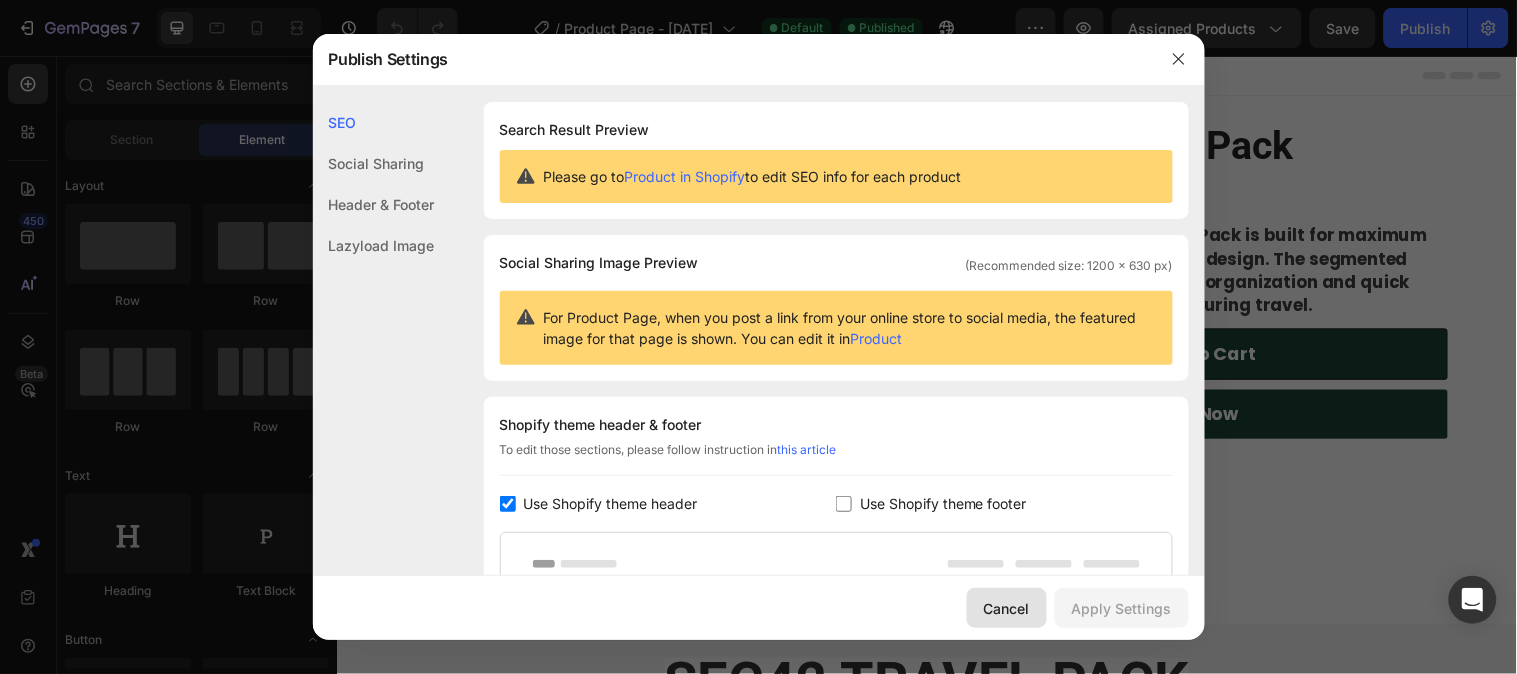 drag, startPoint x: 1001, startPoint y: 603, endPoint x: 199, endPoint y: 41, distance: 979.30994 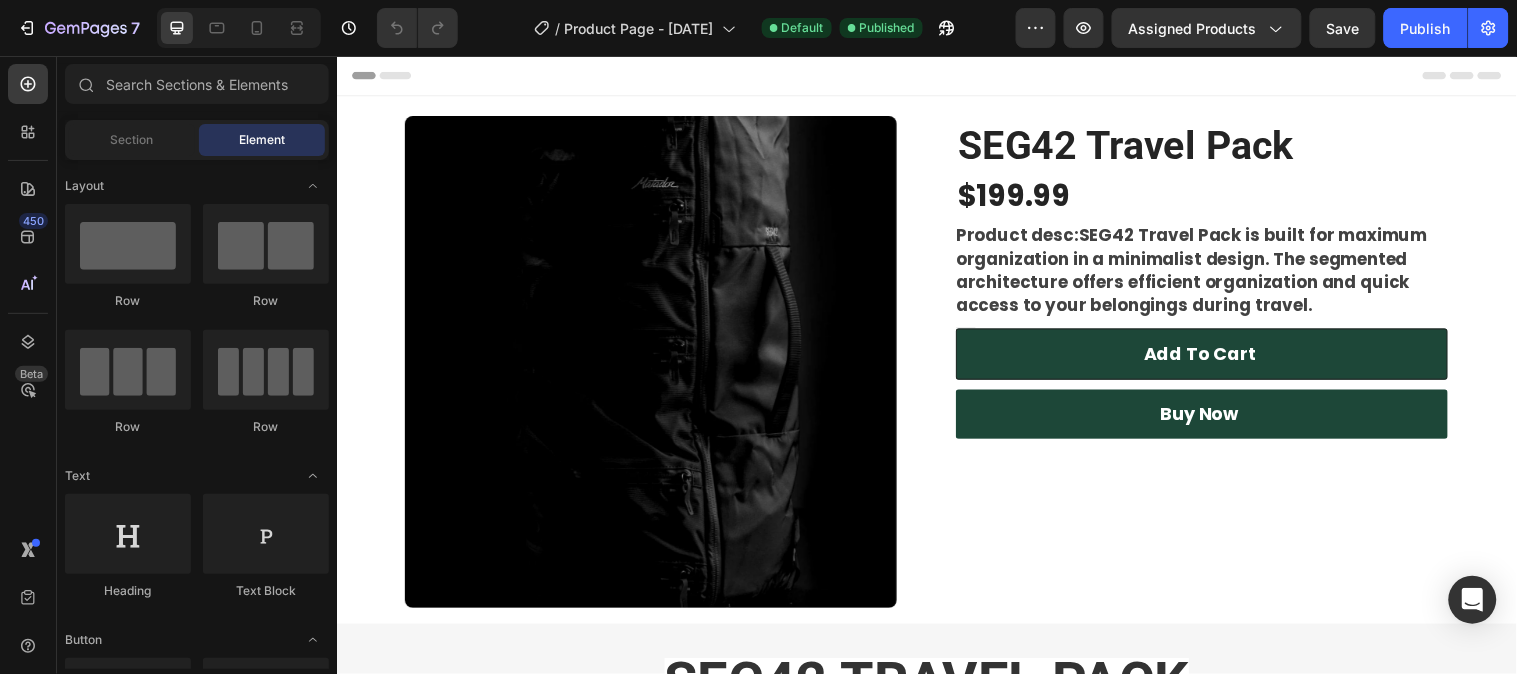 click on "Header" at bounding box center (936, 75) 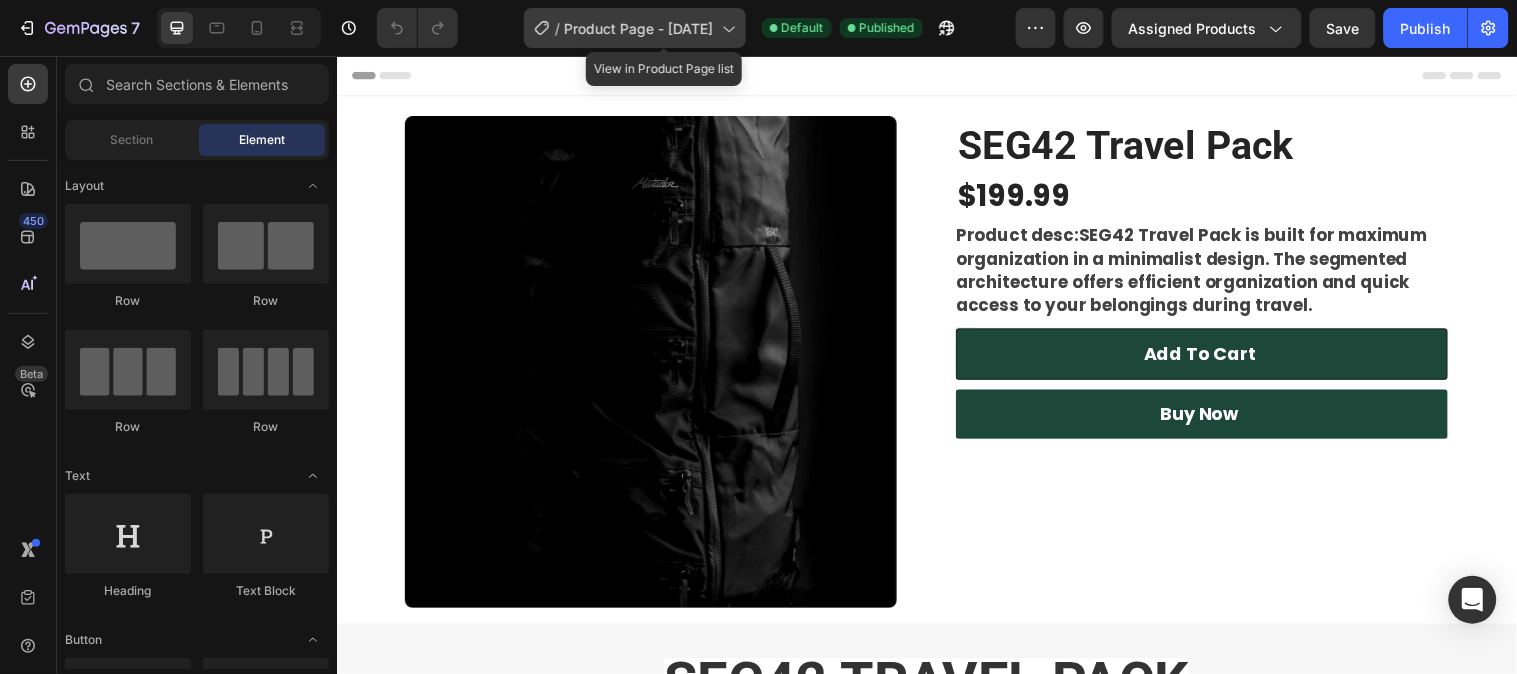 click on "Product Page - Aug 1, 22:35:39" at bounding box center [639, 28] 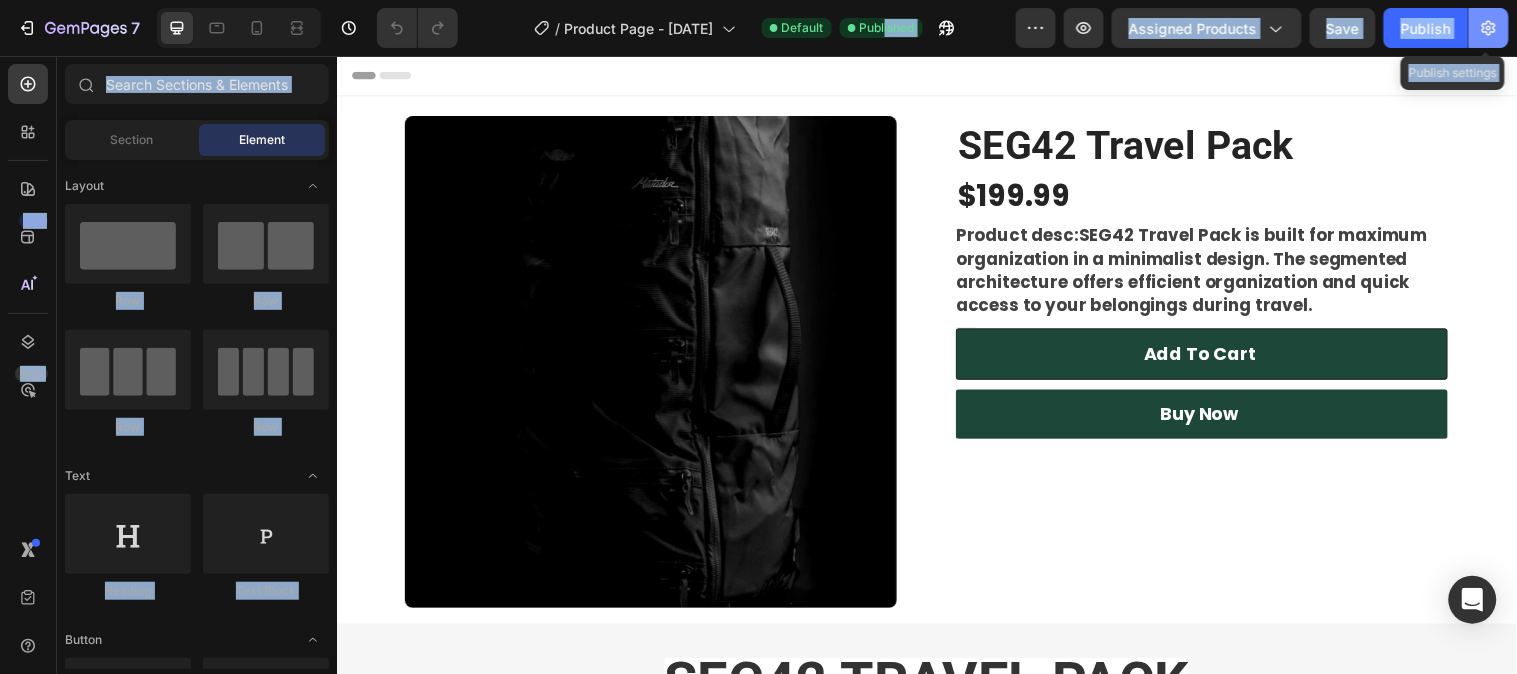 click 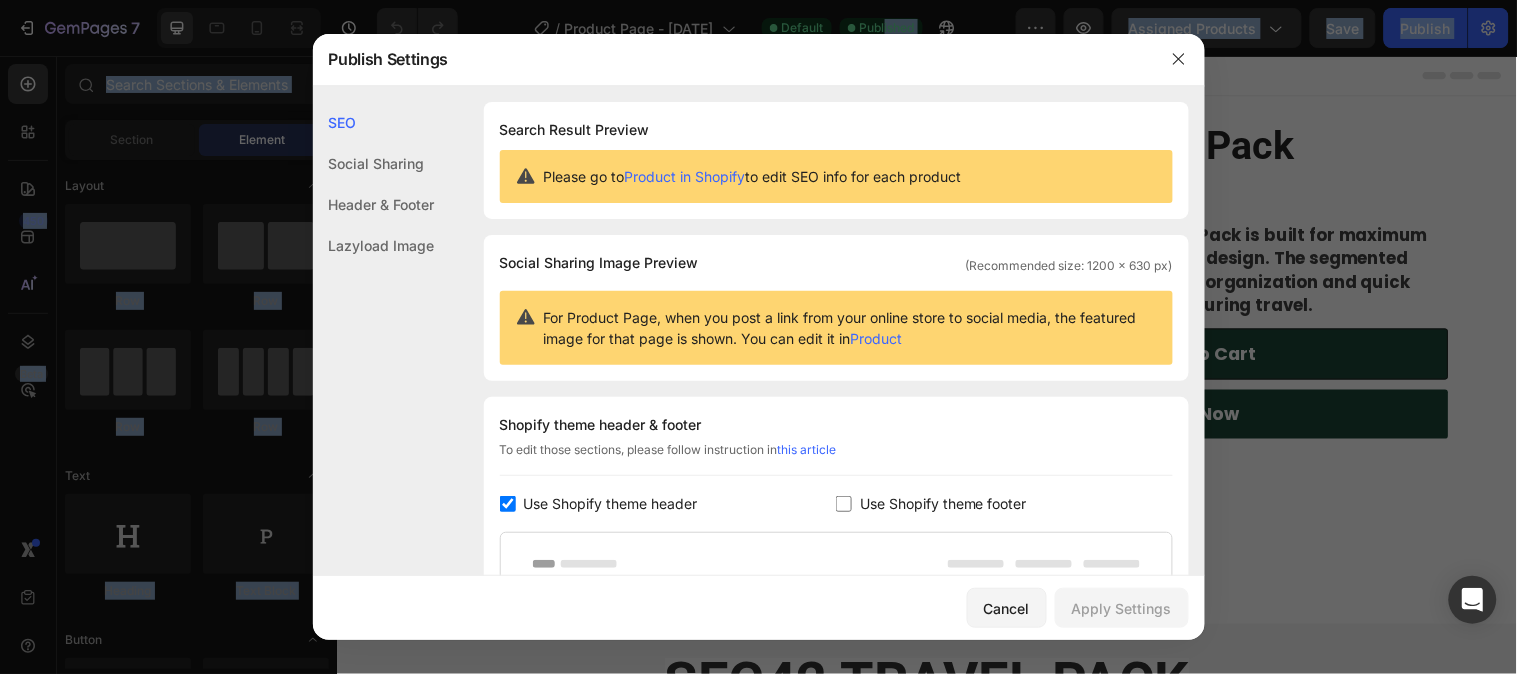 click on "Product" at bounding box center (877, 338) 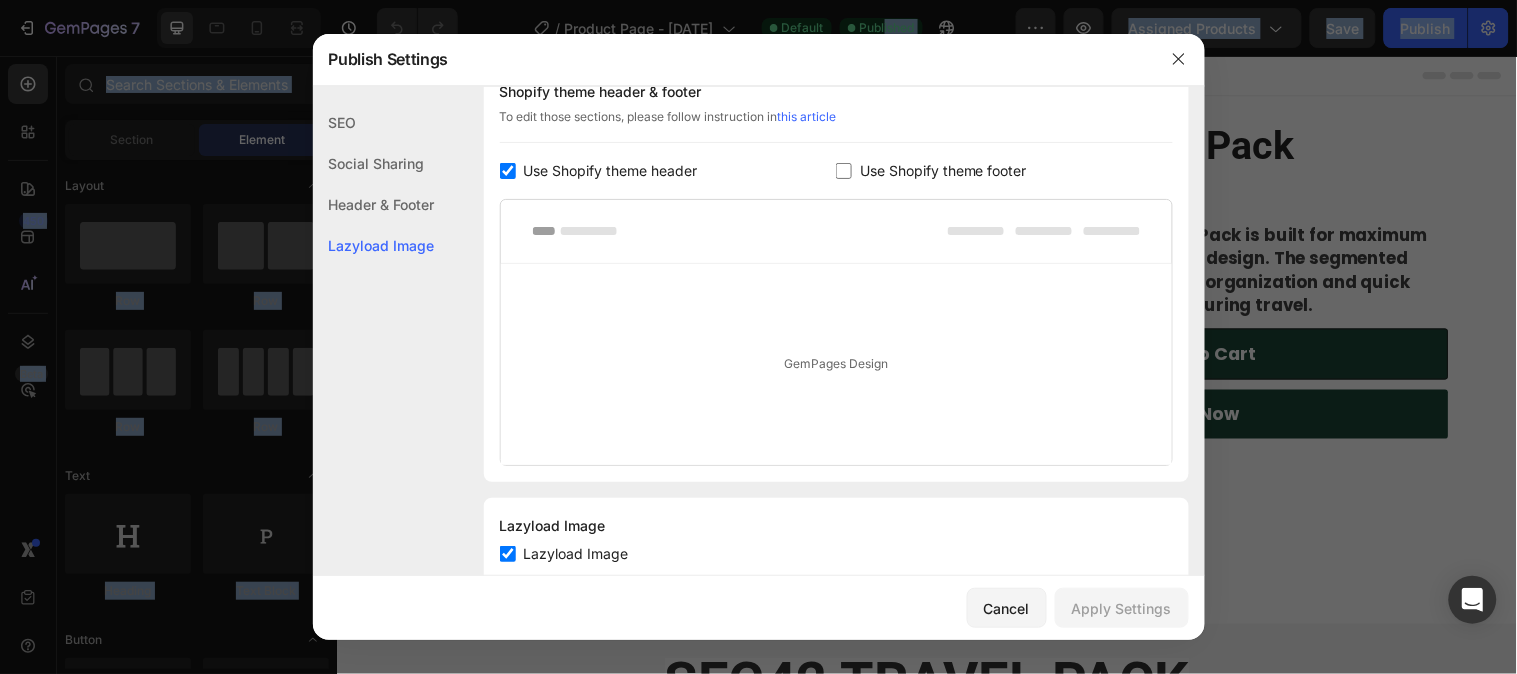 scroll, scrollTop: 385, scrollLeft: 0, axis: vertical 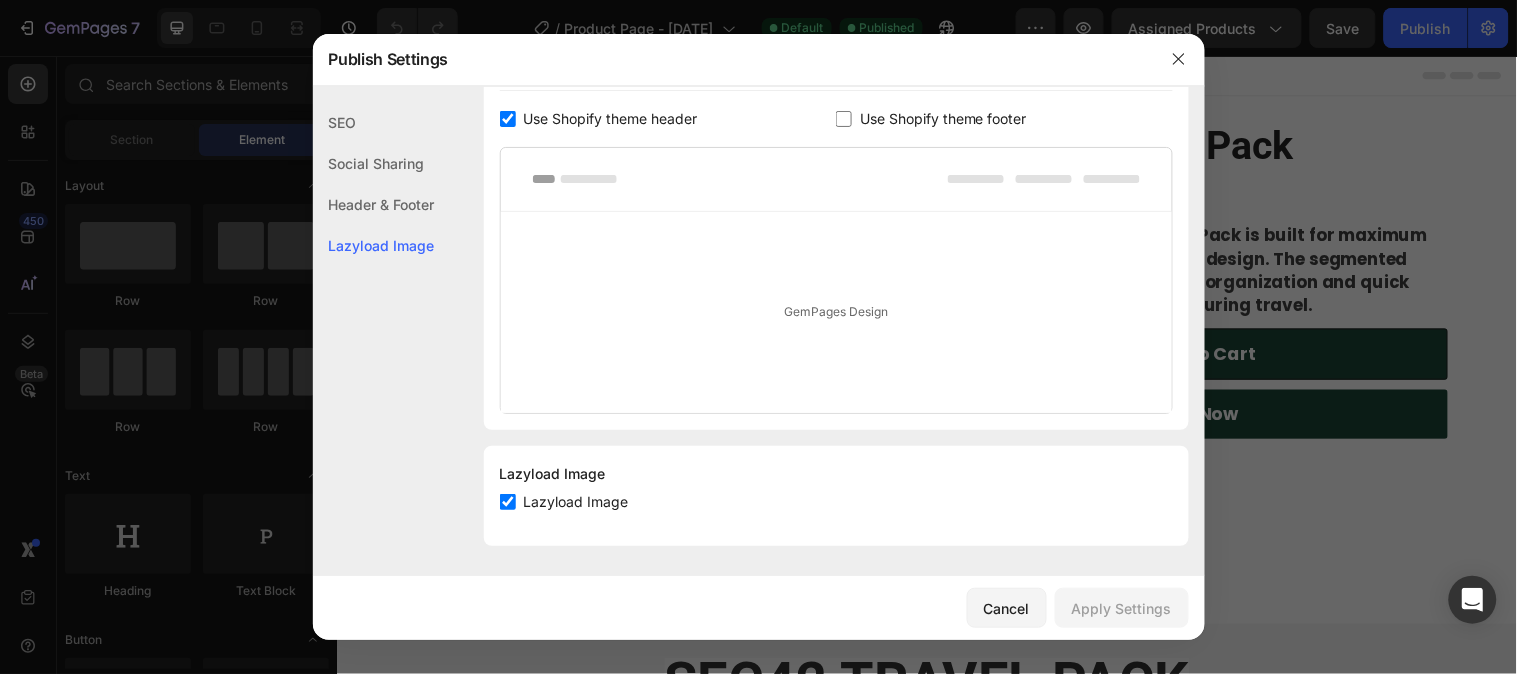 click on "Social Sharing" 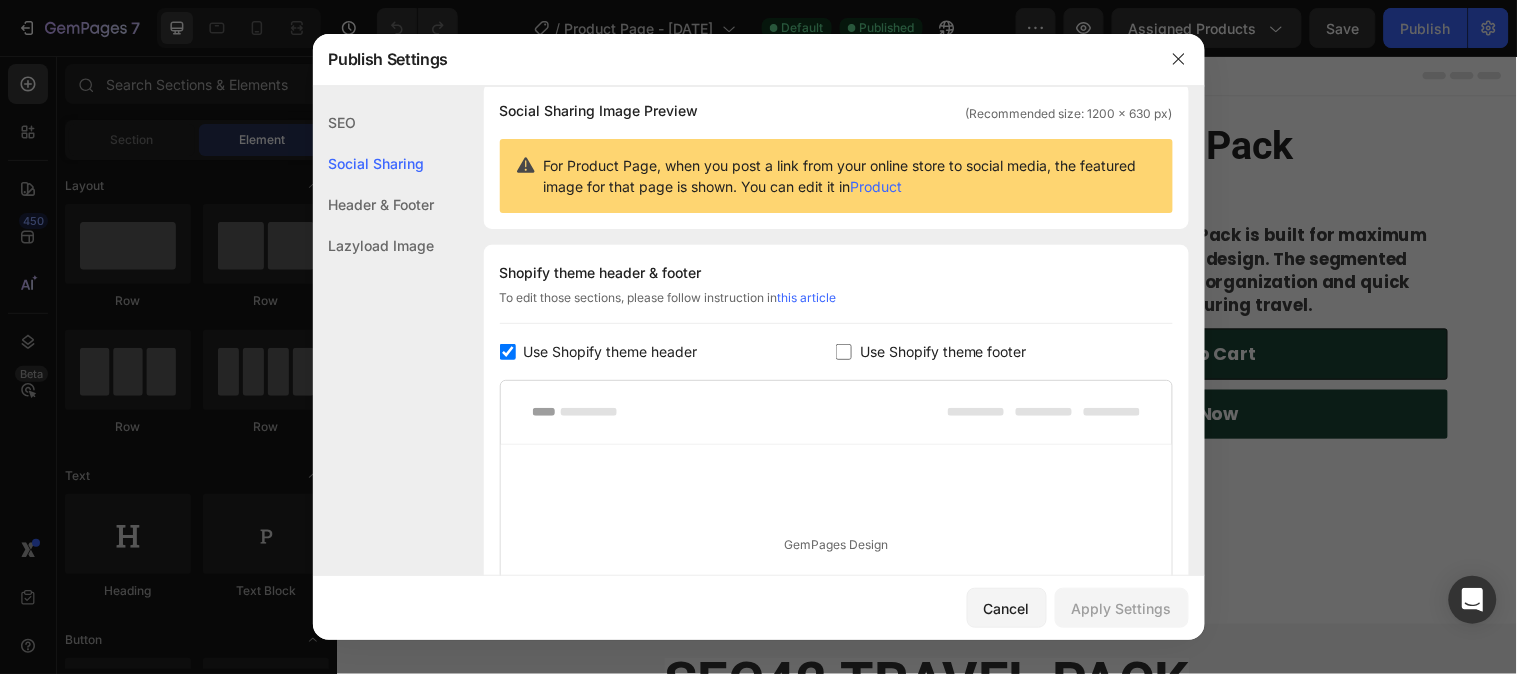 scroll, scrollTop: 128, scrollLeft: 0, axis: vertical 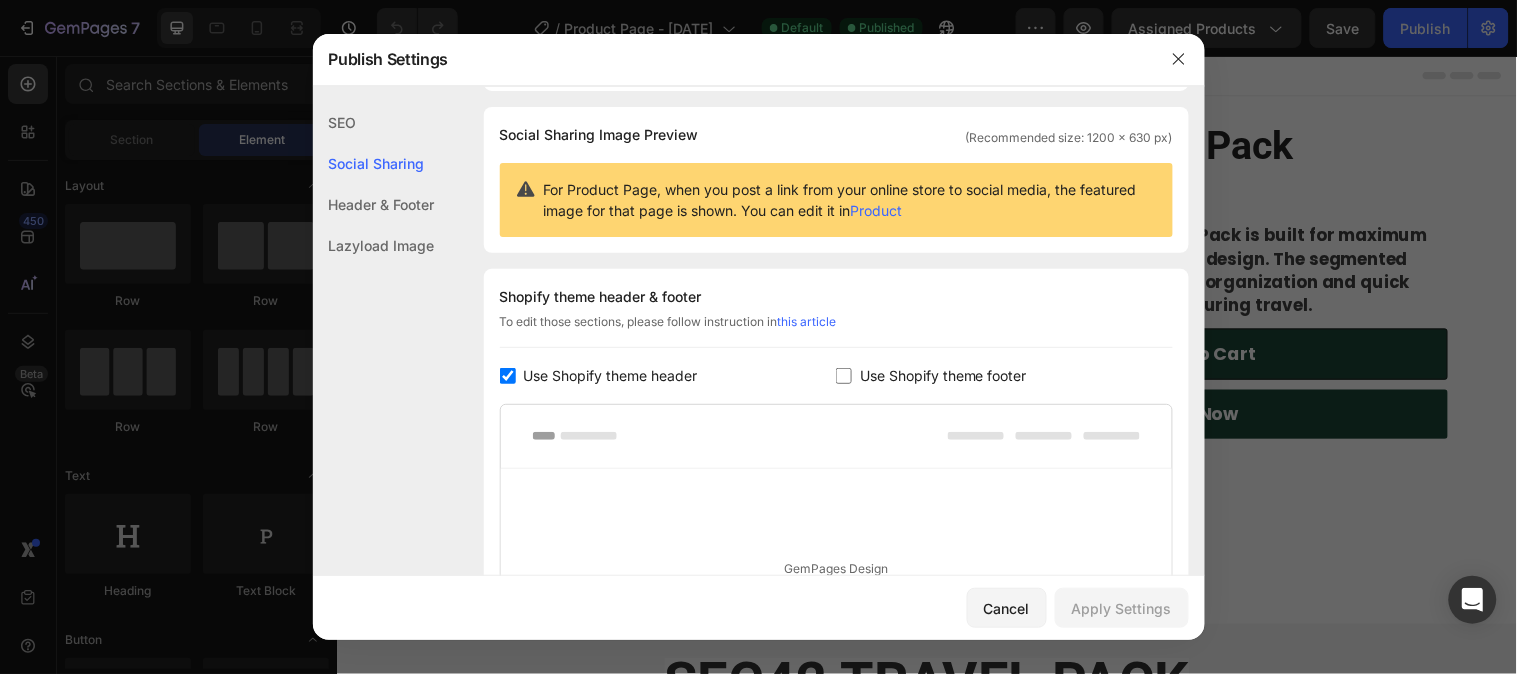 click on "Header & Footer" 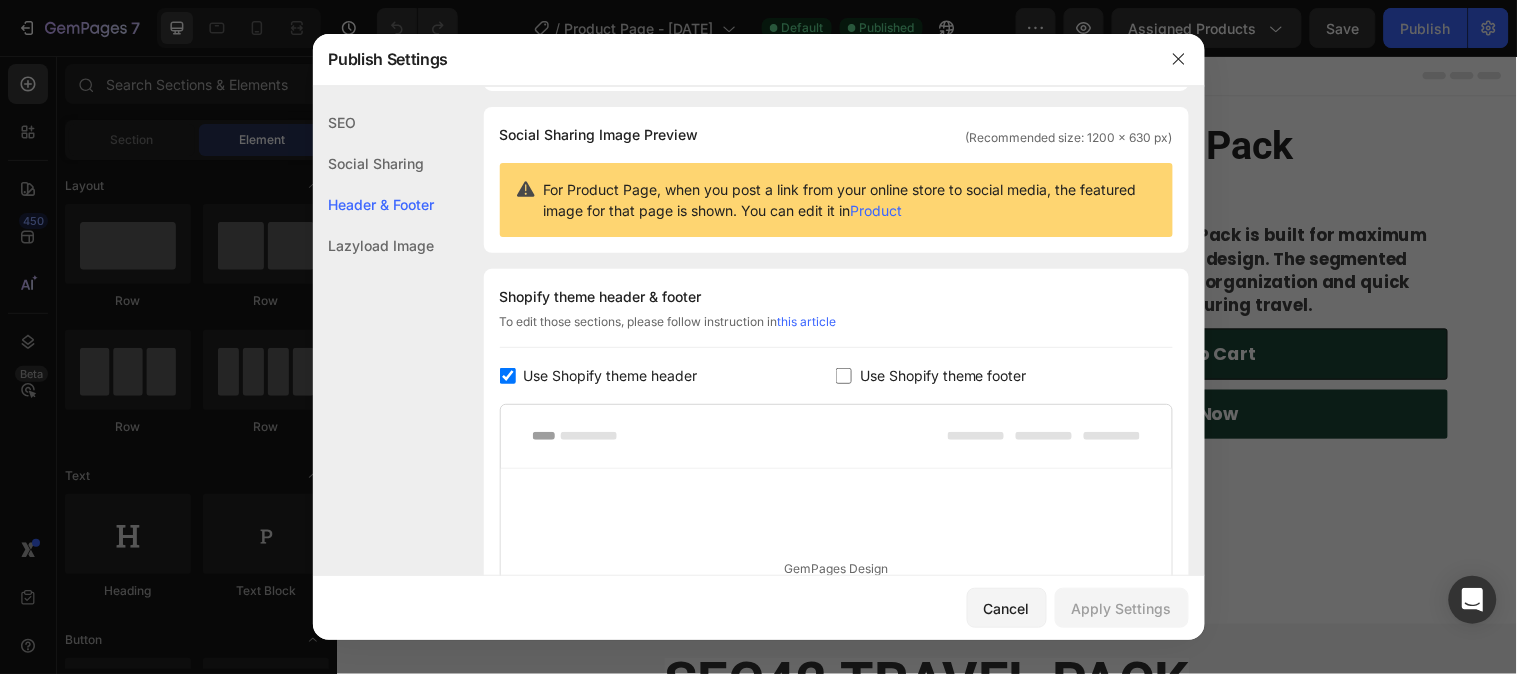 scroll, scrollTop: 291, scrollLeft: 0, axis: vertical 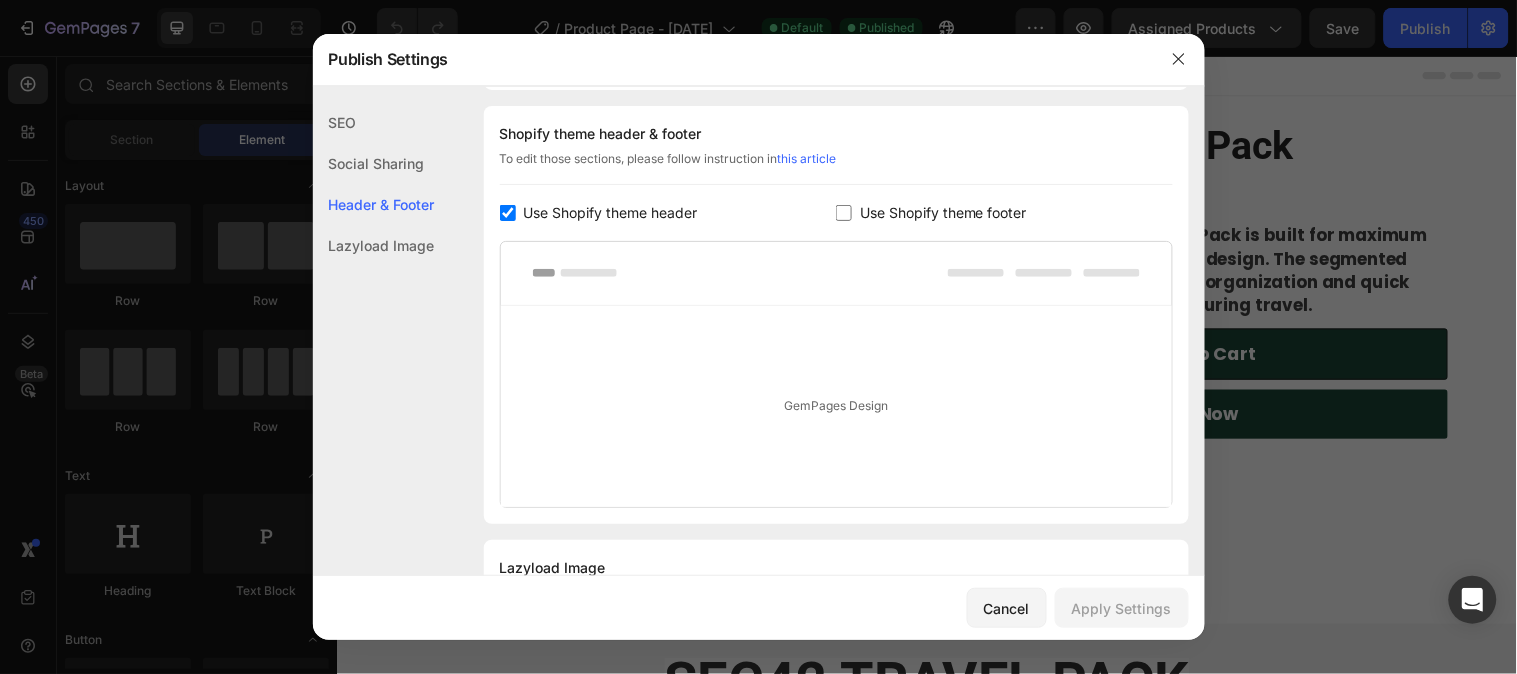 click on "SEO" 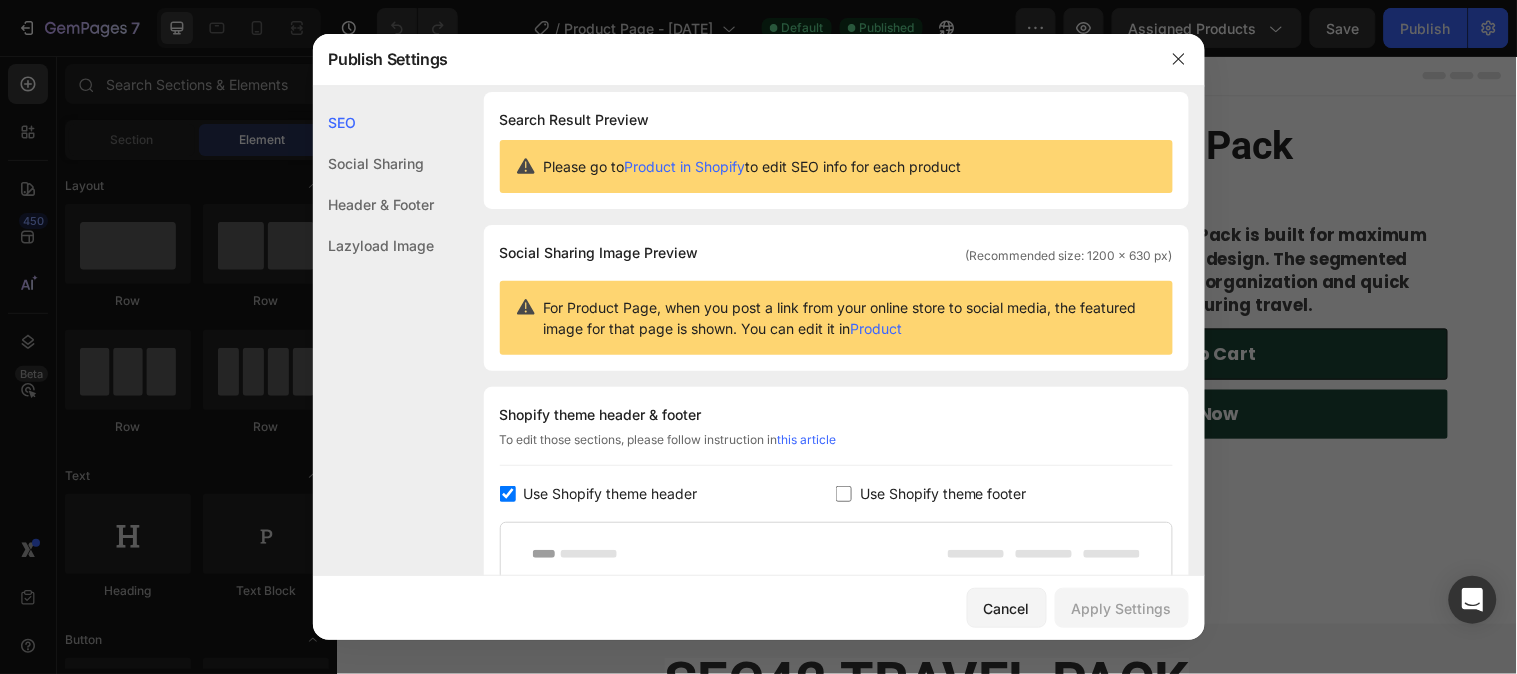 scroll, scrollTop: 0, scrollLeft: 0, axis: both 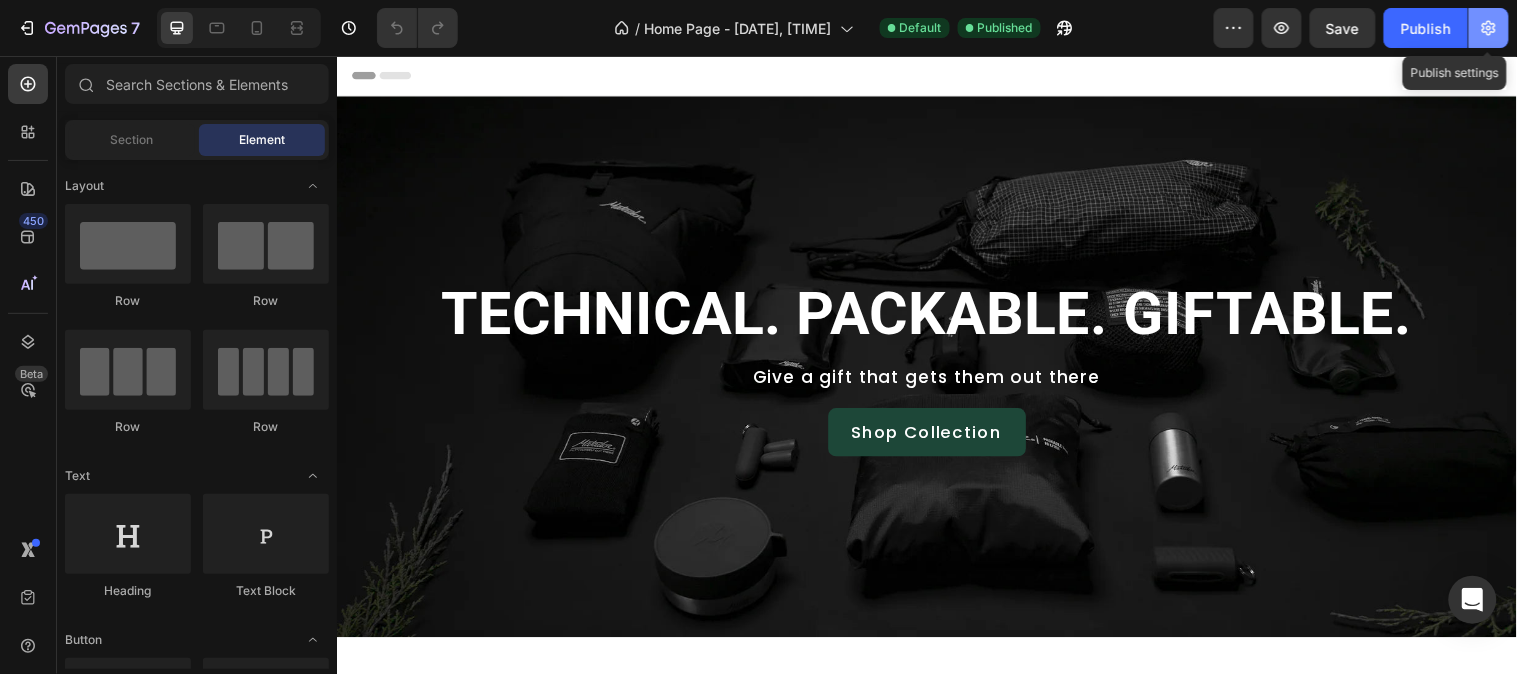 click 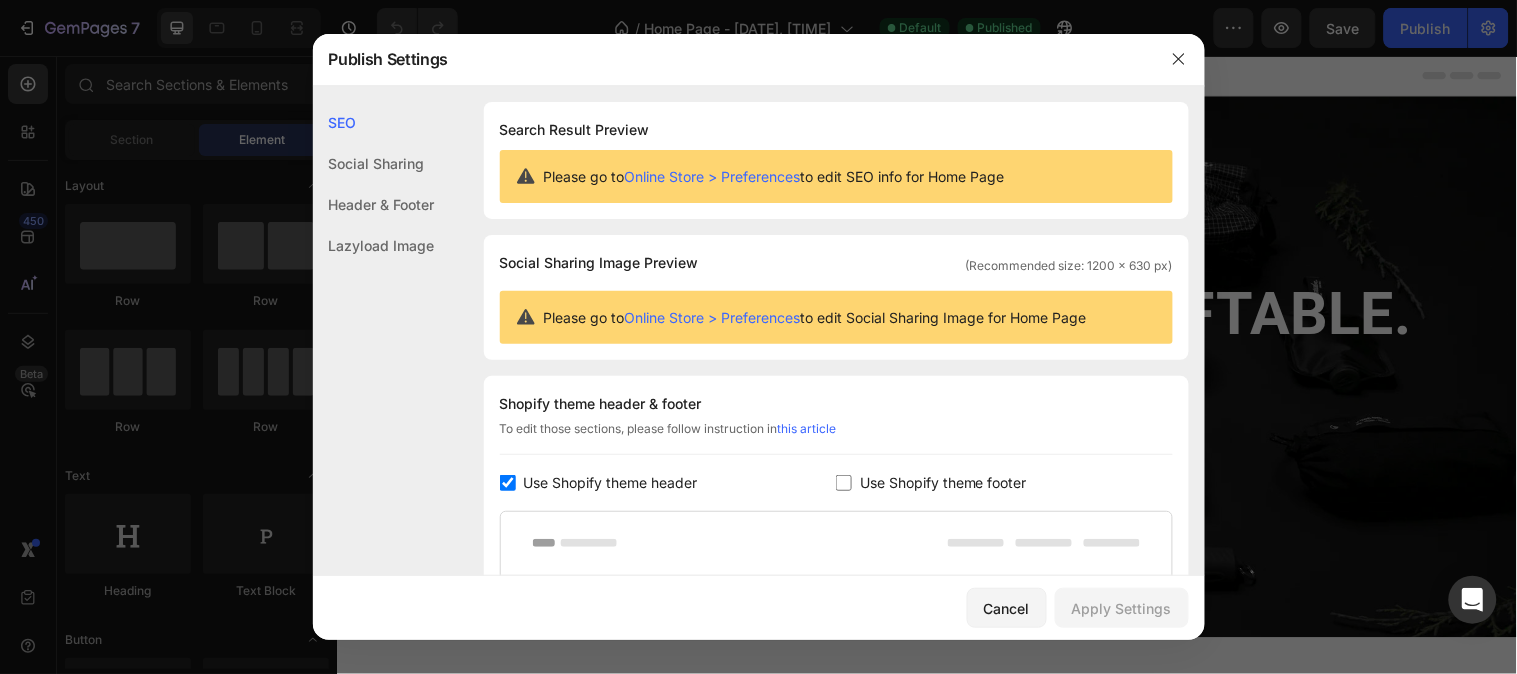 click on "Online Store > Preferences" at bounding box center [713, 176] 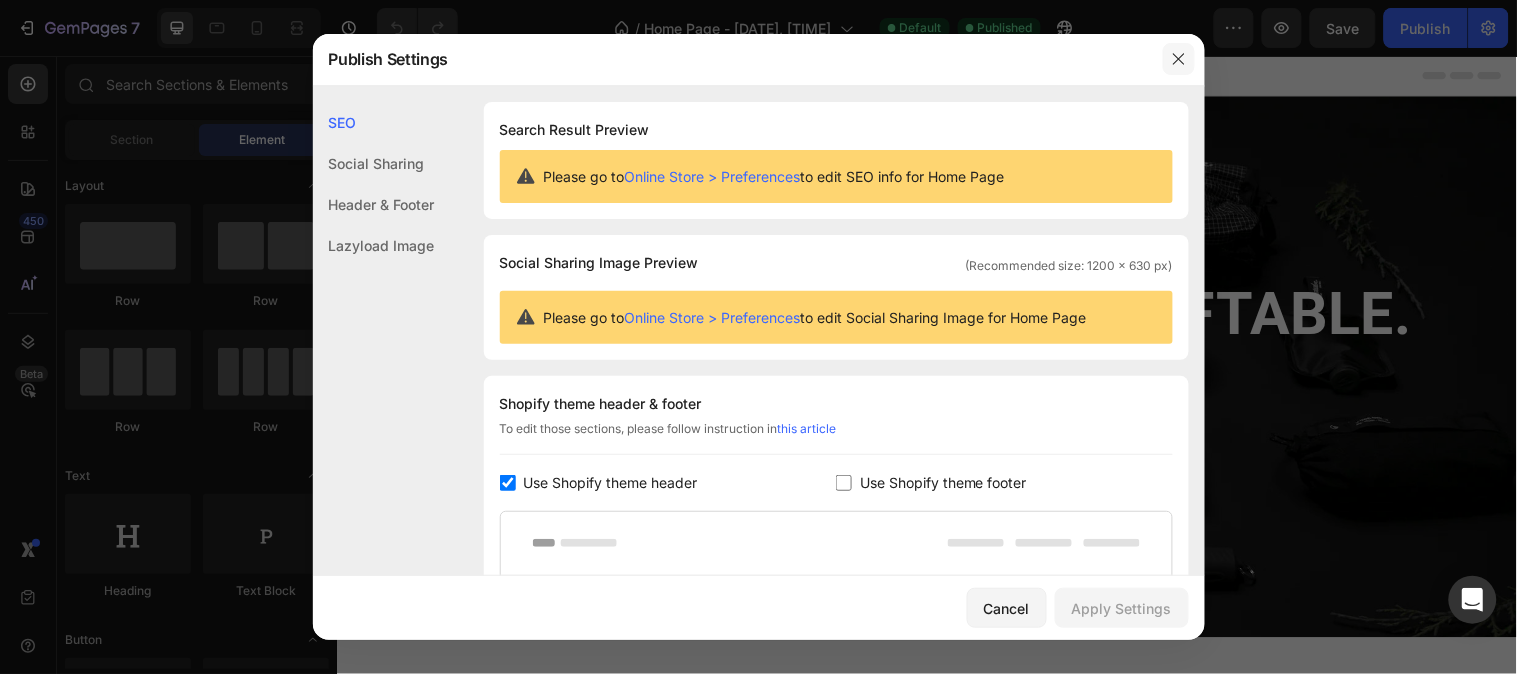 click at bounding box center [1179, 59] 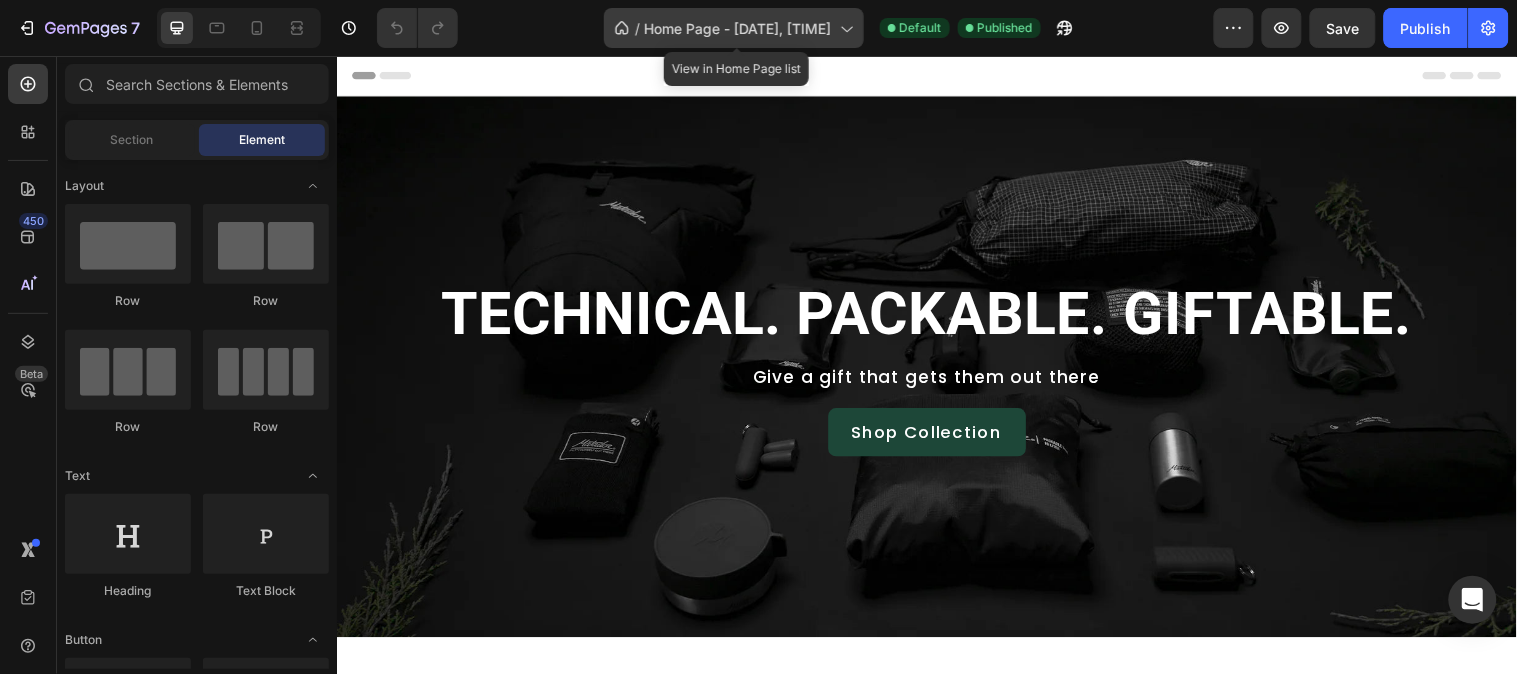 click 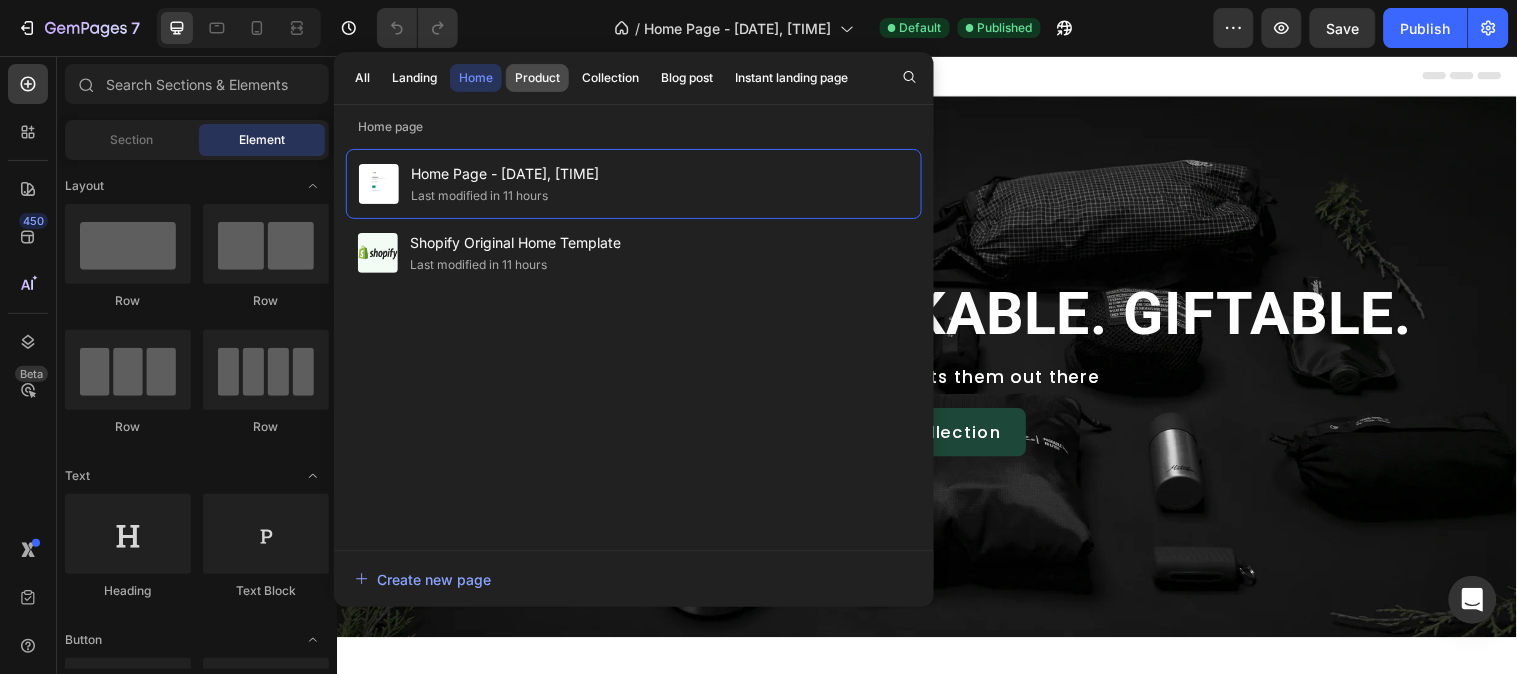 click on "Product" at bounding box center (537, 78) 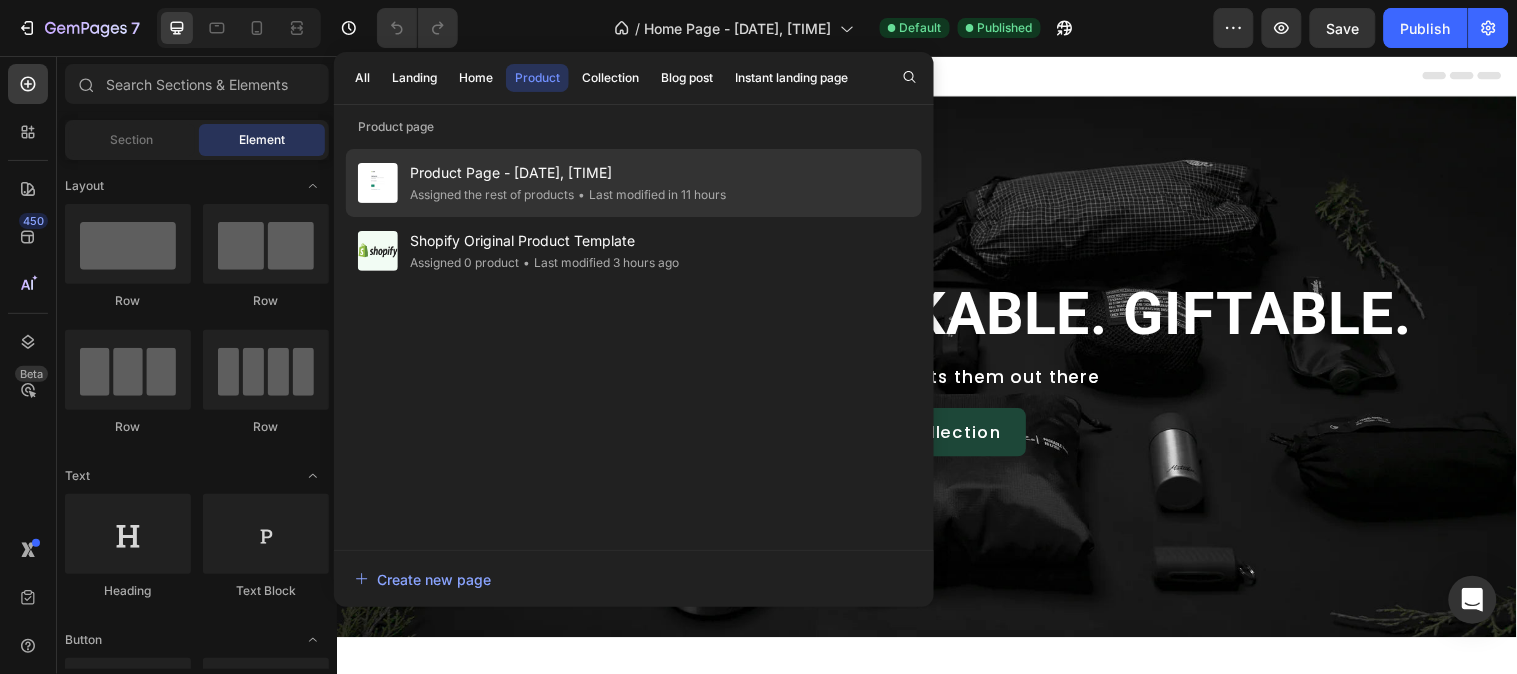 click on "Product Page - Aug 1, 22:35:39 Assigned the rest of products • Last modified in 11 hours" 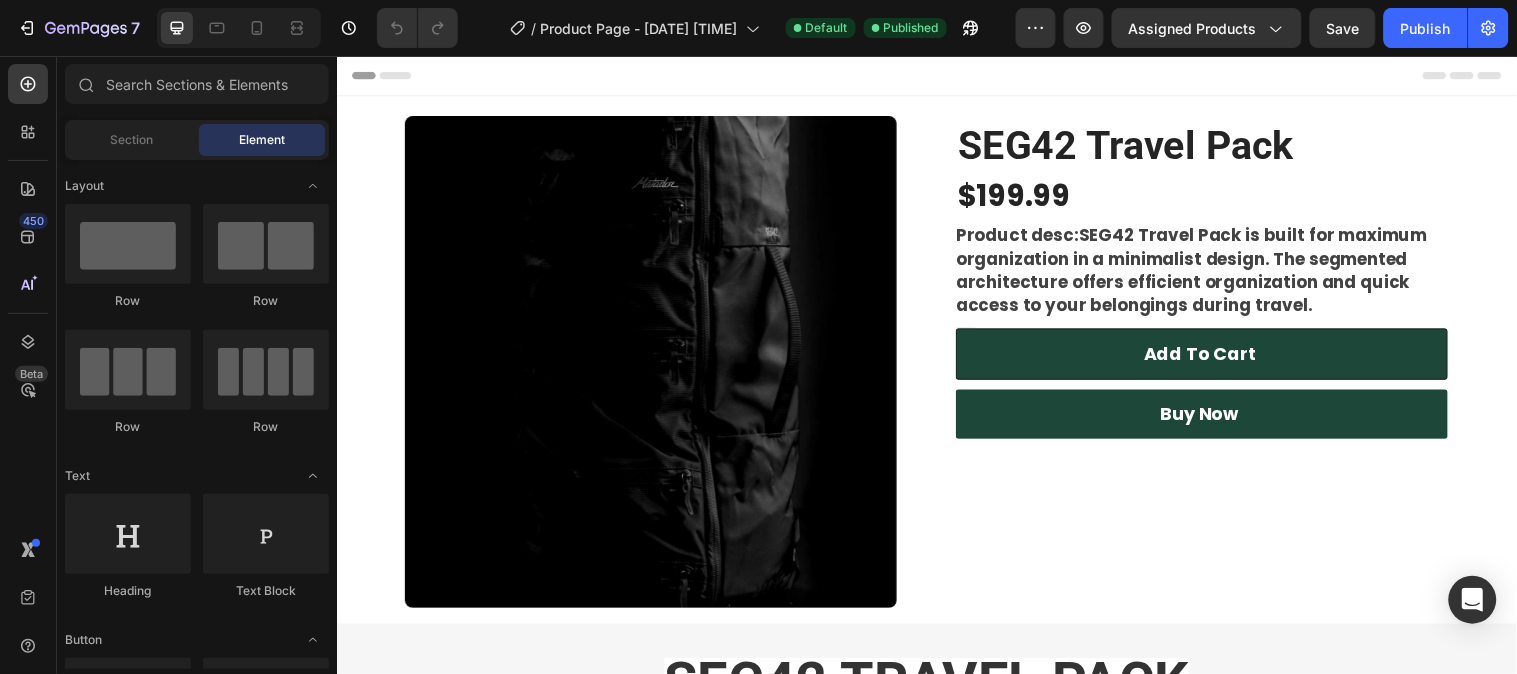 scroll, scrollTop: 0, scrollLeft: 0, axis: both 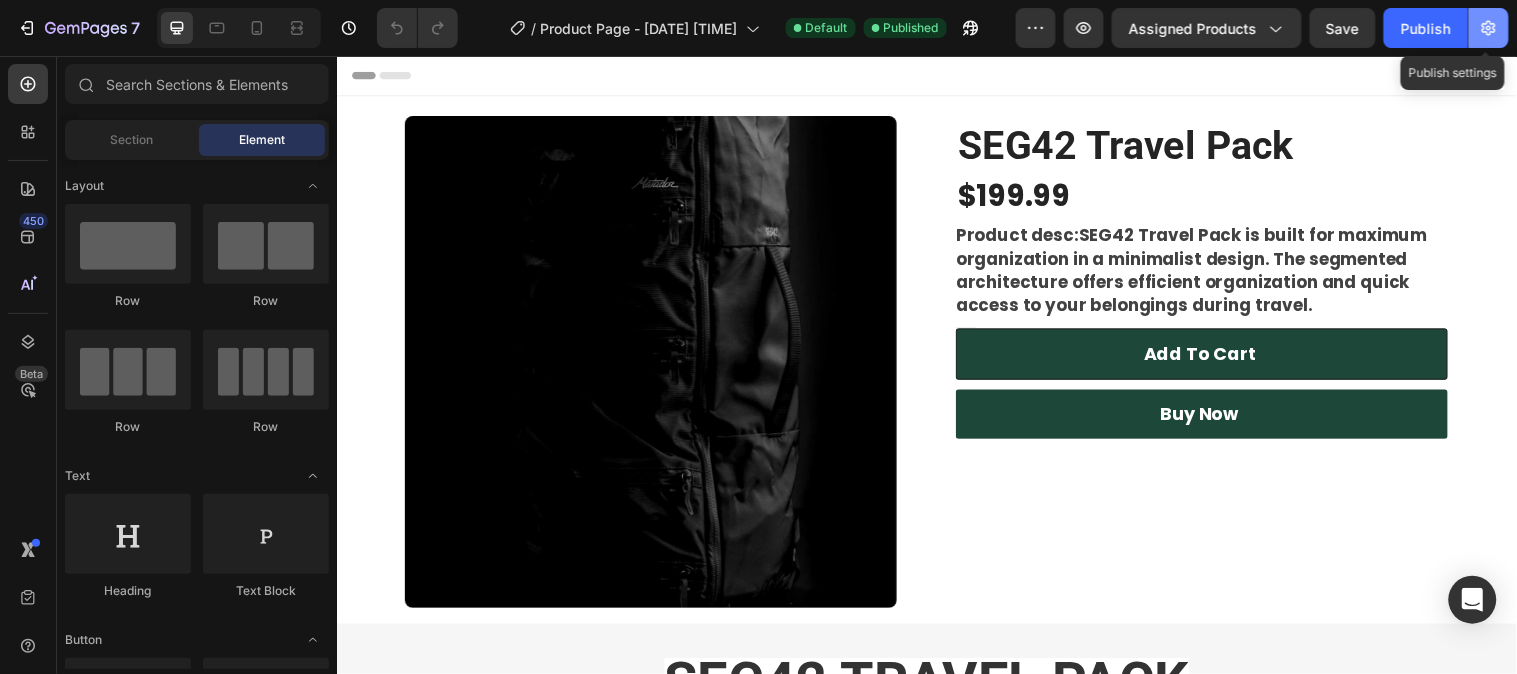 click 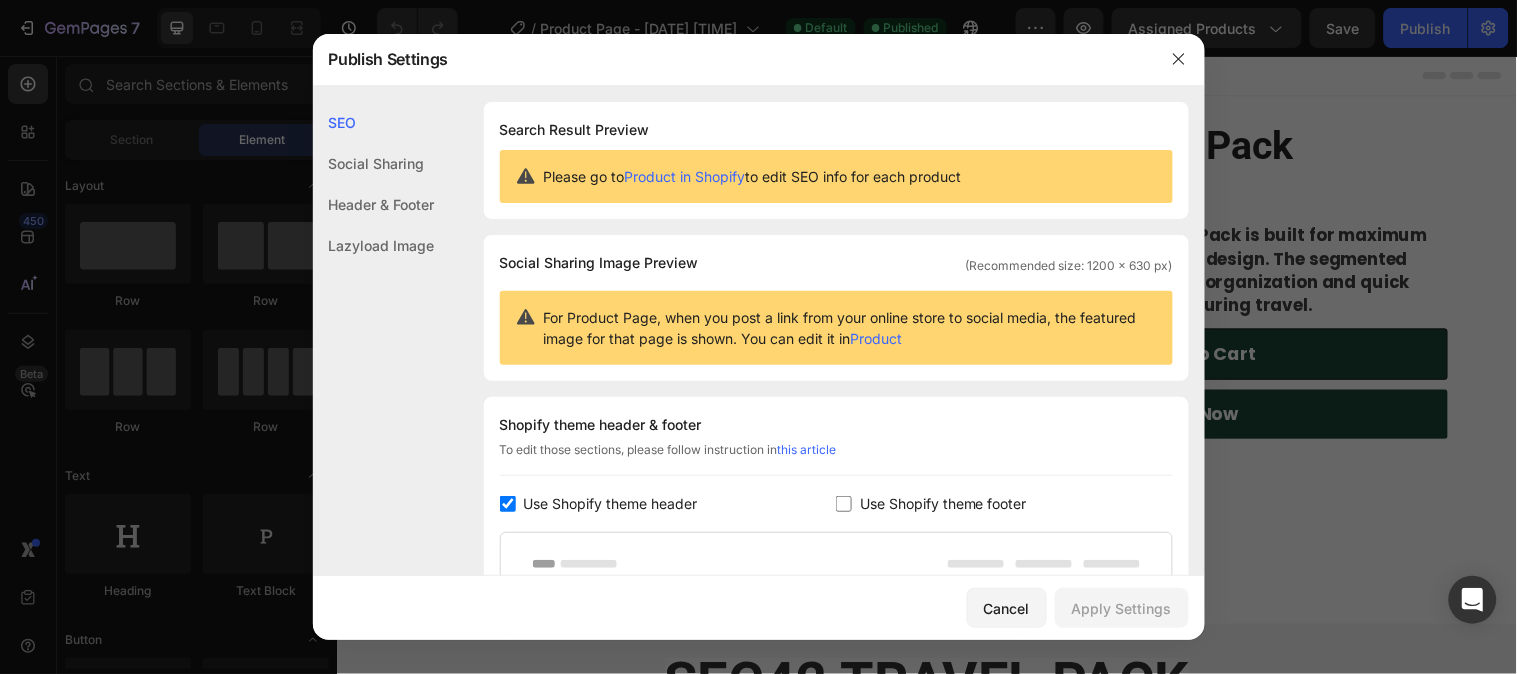 click on "Product in Shopify" at bounding box center (685, 176) 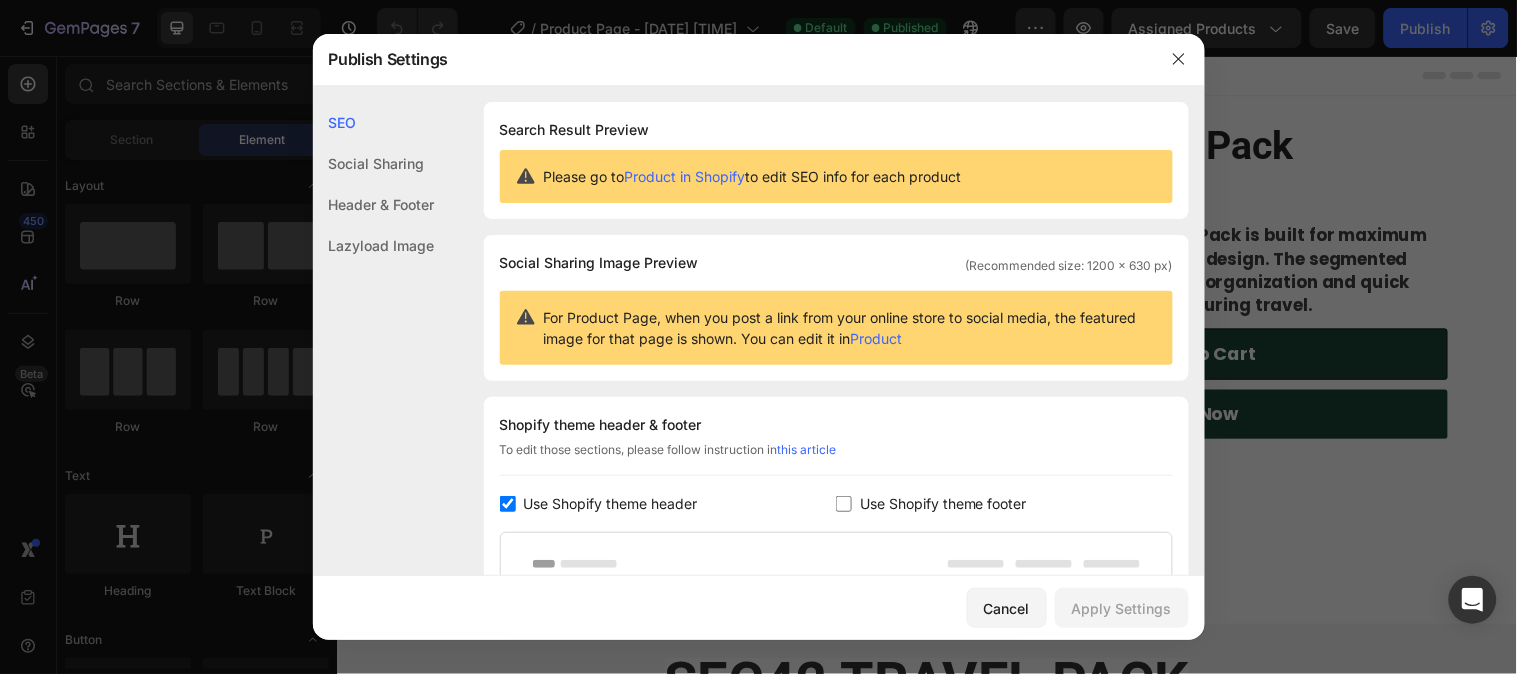 click on "Product" at bounding box center [877, 338] 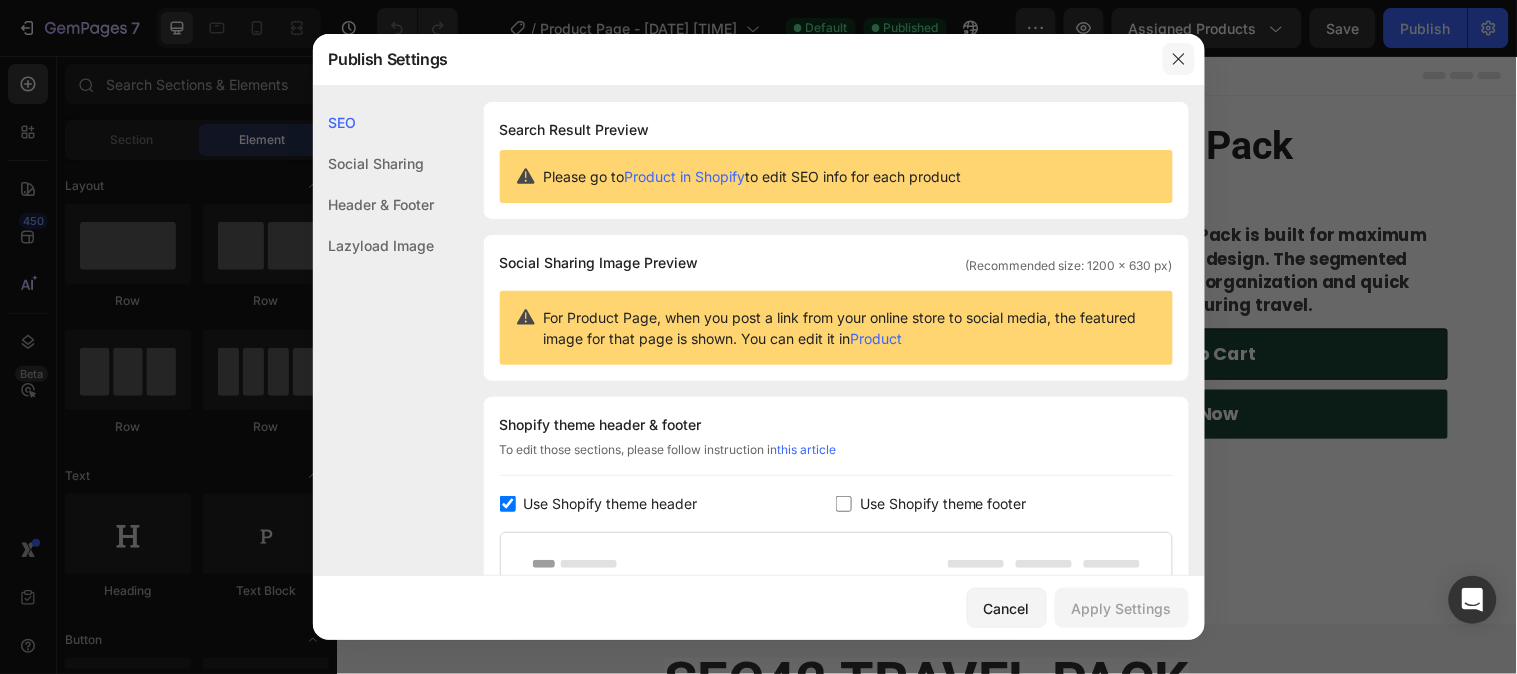 click 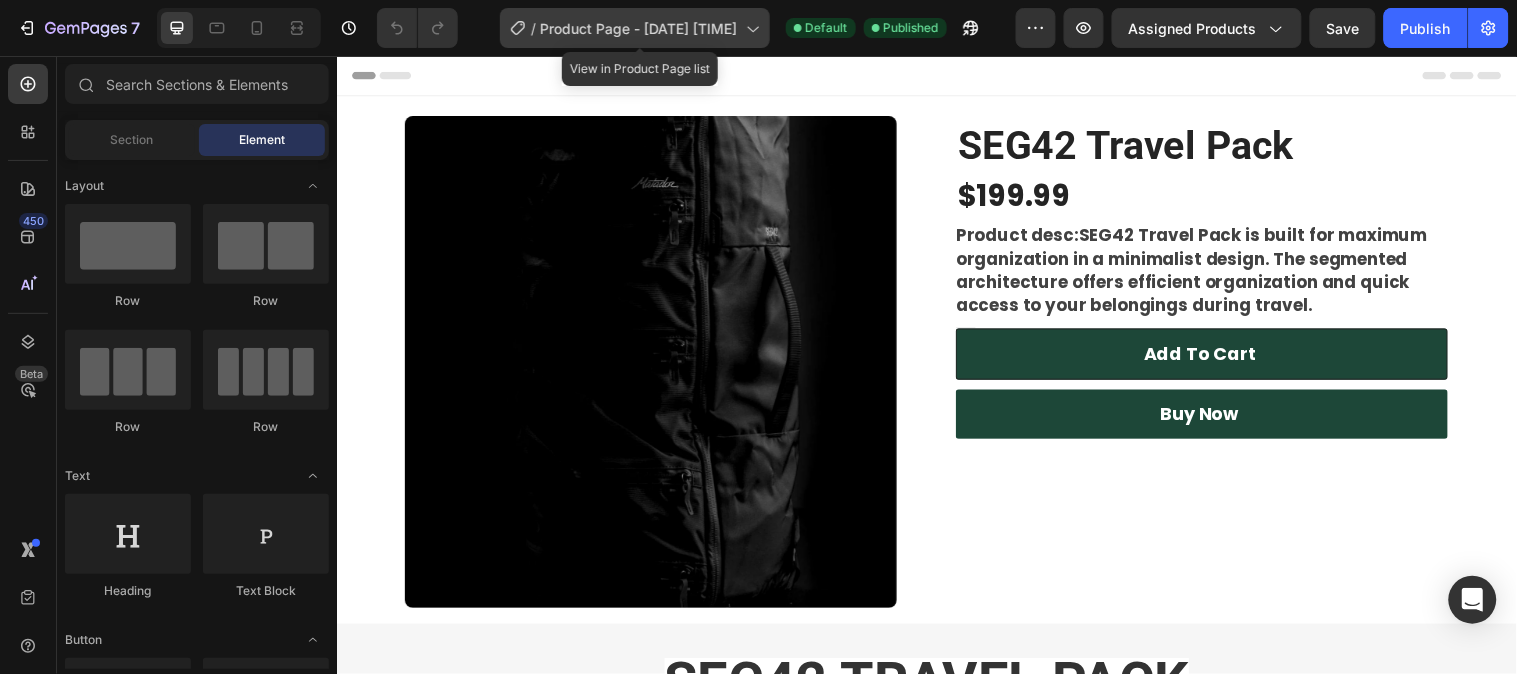 click 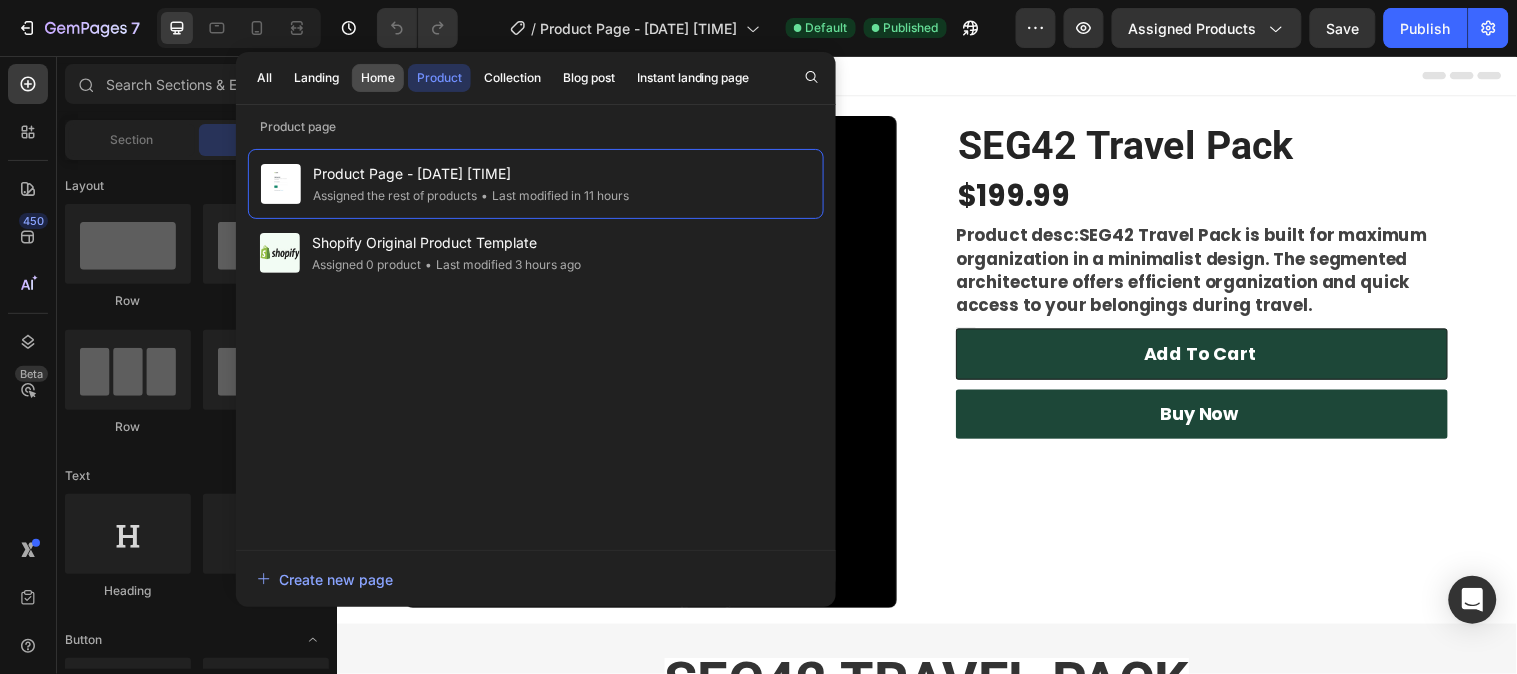 click on "Home" at bounding box center [378, 78] 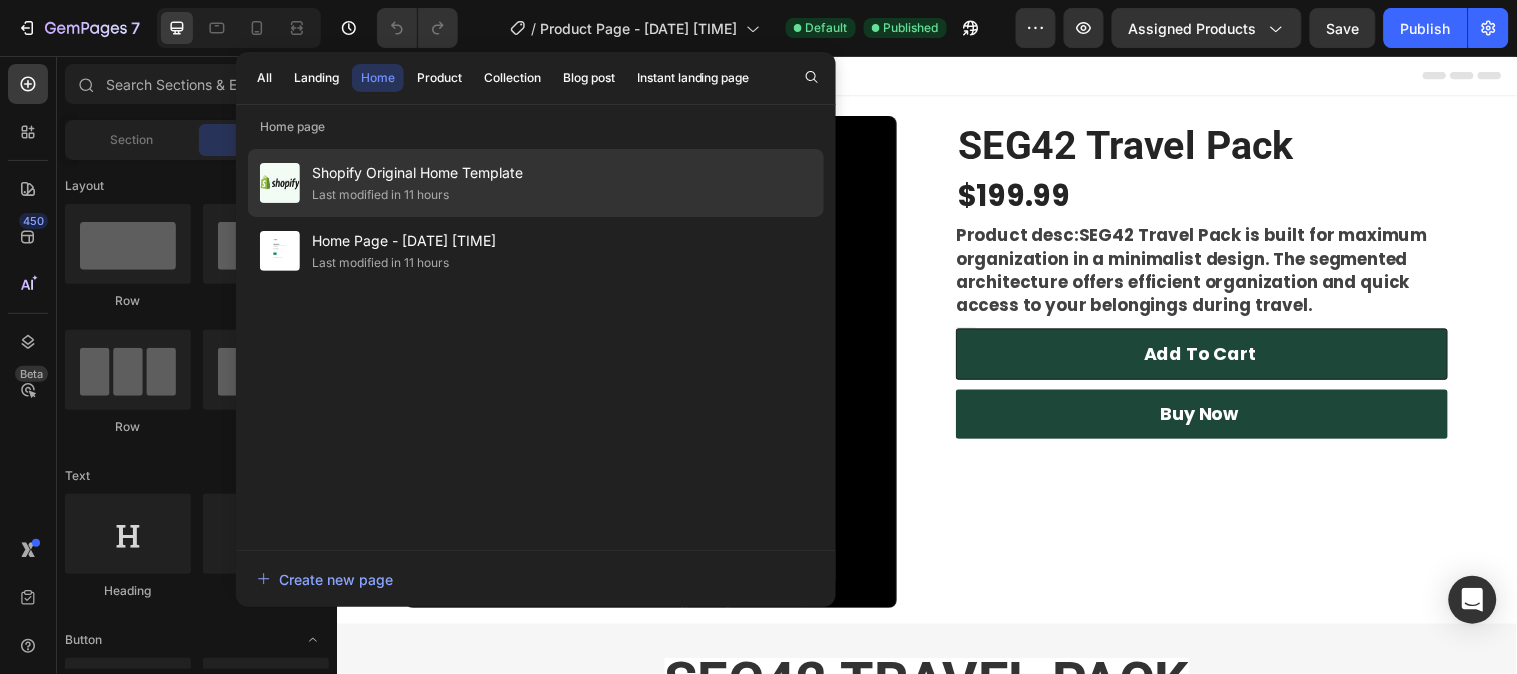 click on "Shopify Original Home Template Last modified in 11 hours" 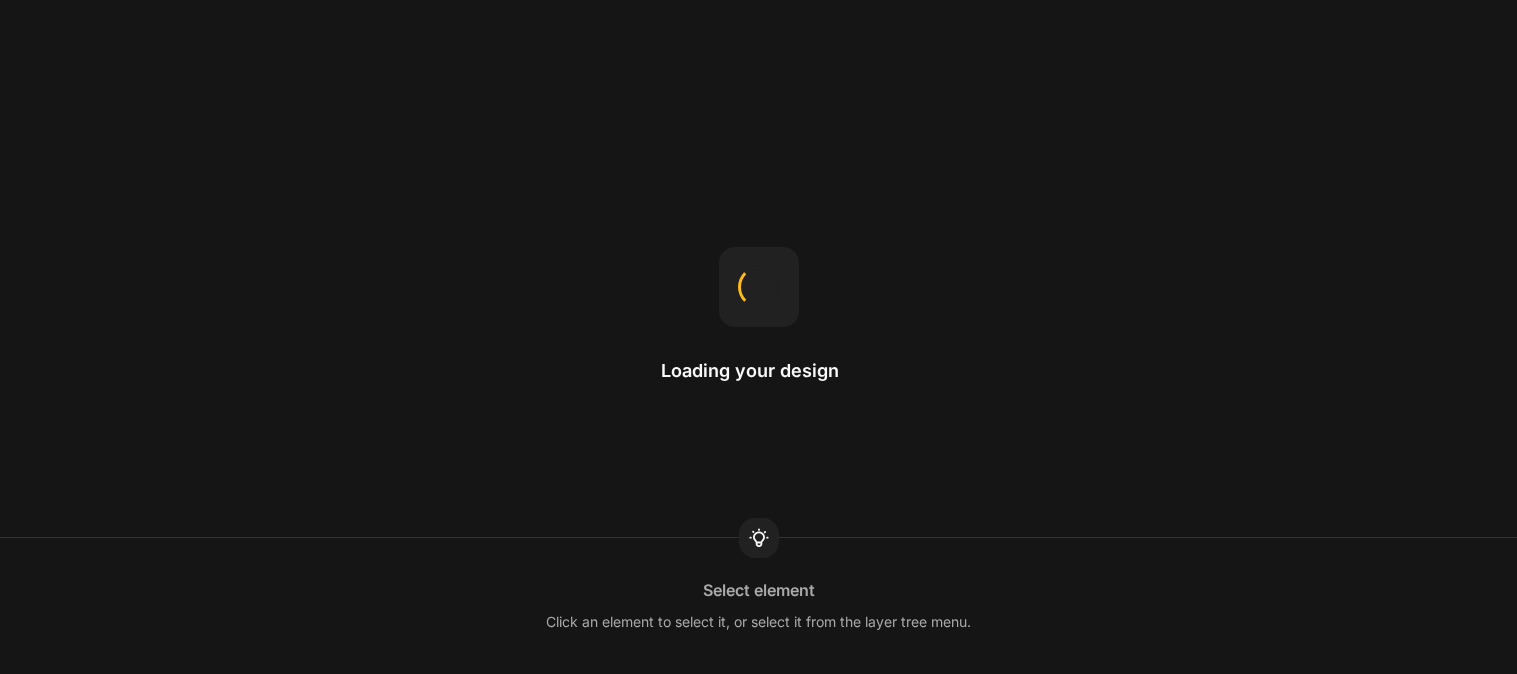 scroll, scrollTop: 0, scrollLeft: 0, axis: both 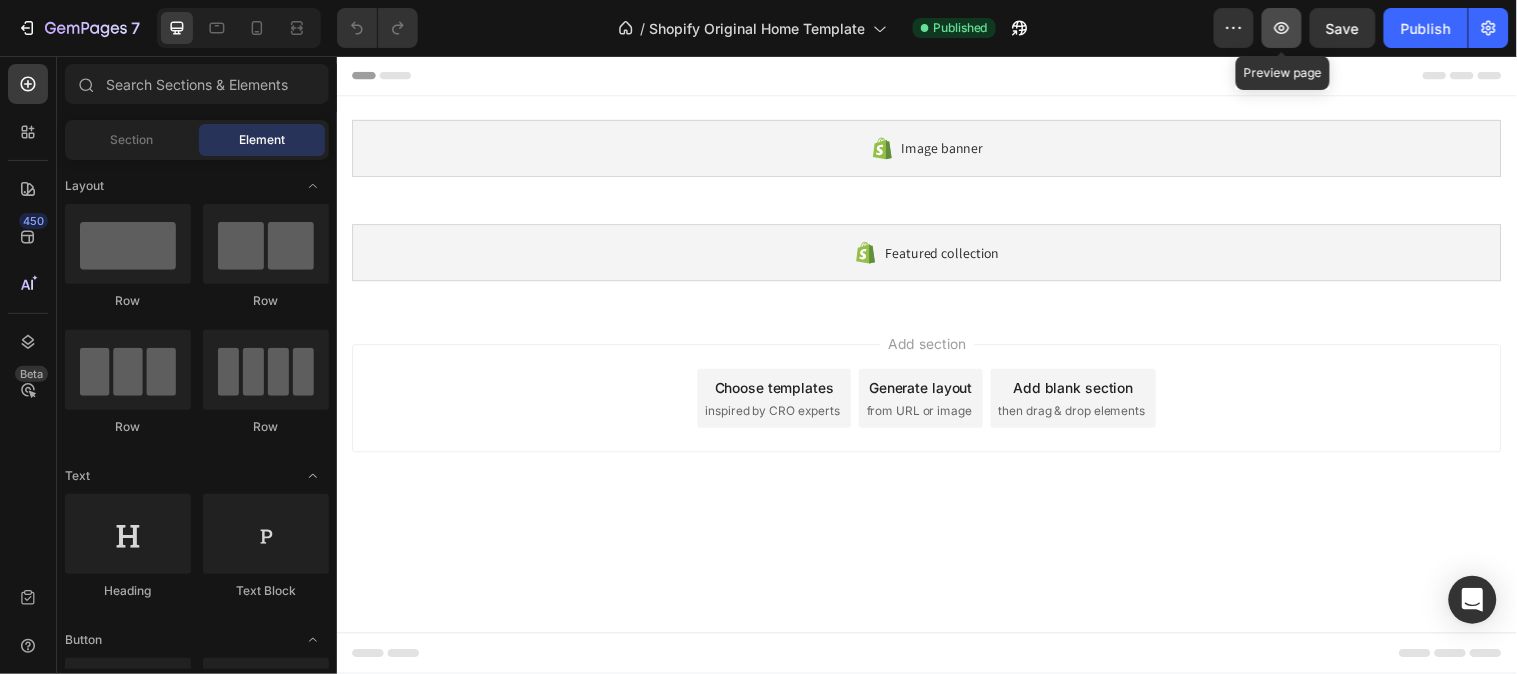 click 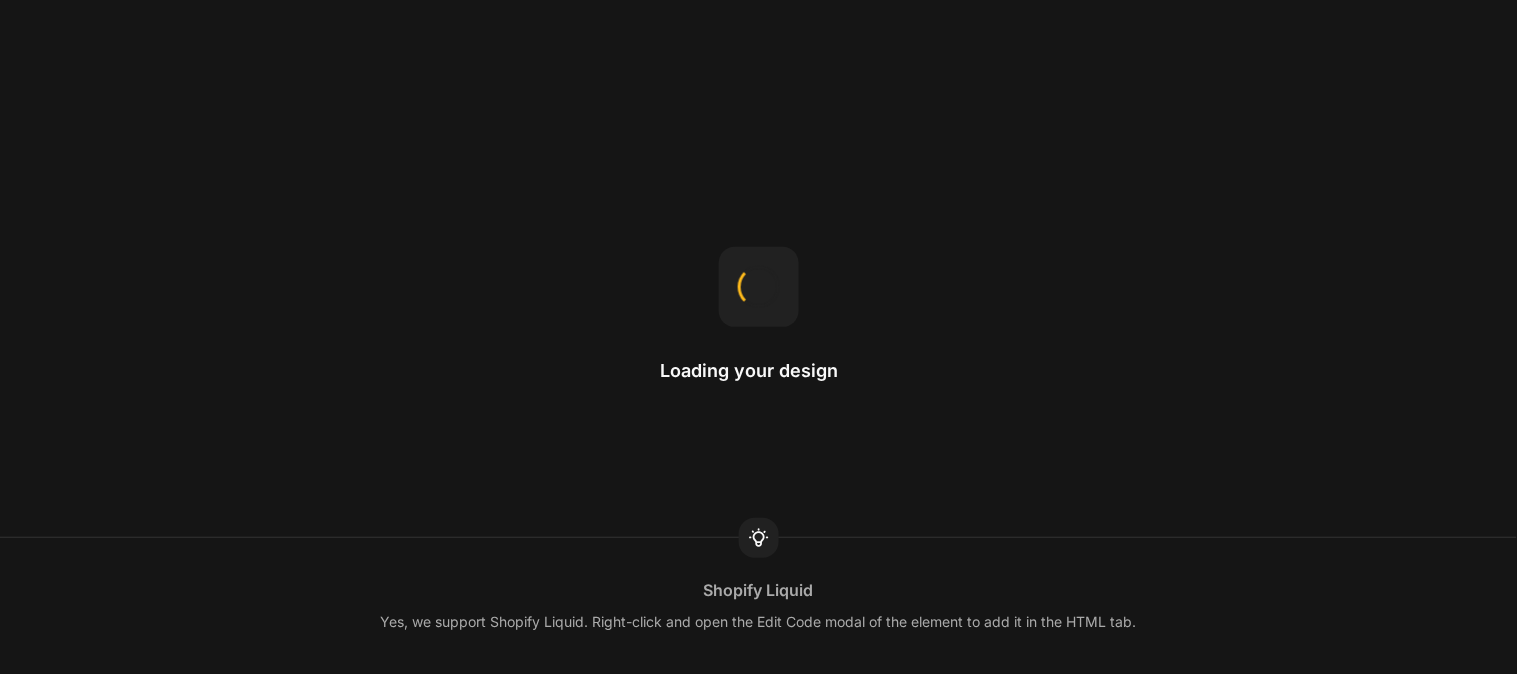 scroll, scrollTop: 0, scrollLeft: 0, axis: both 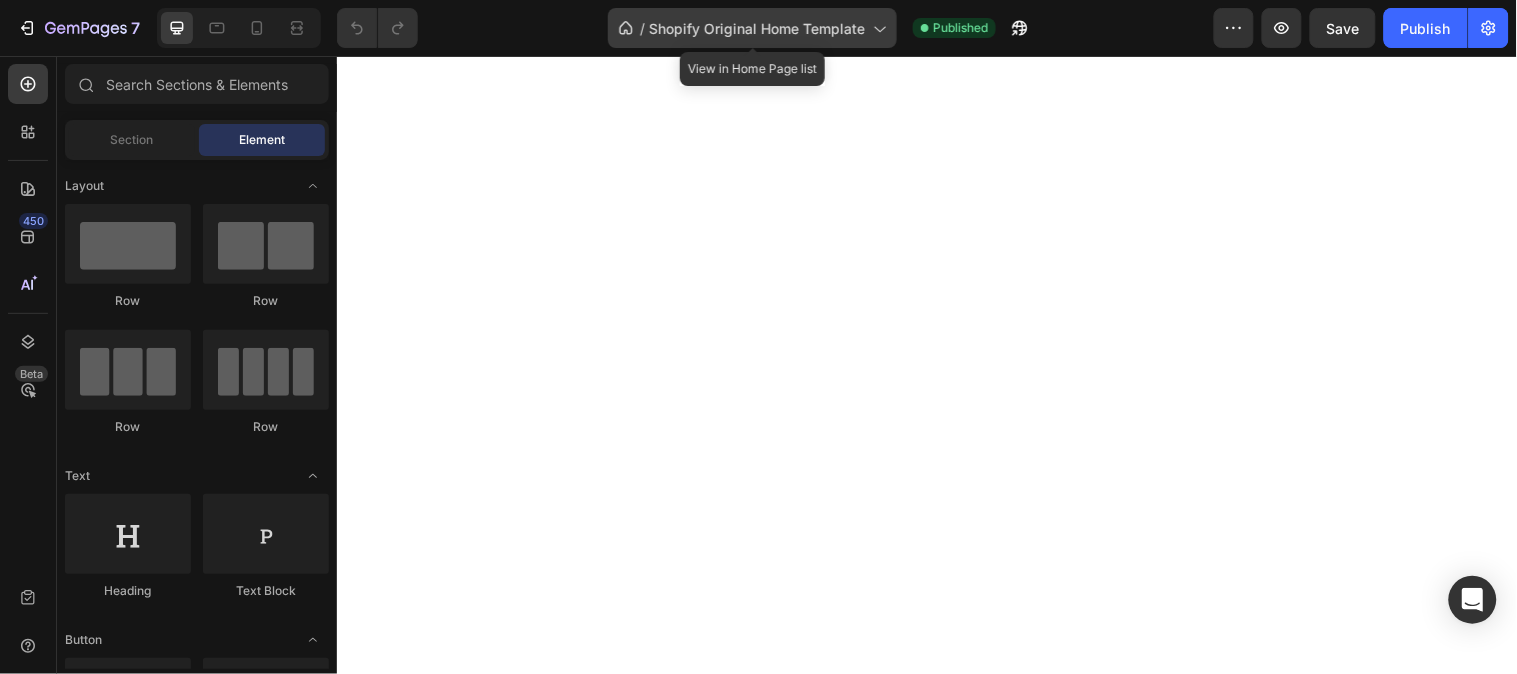 click on "/  Shopify Original Home Template" 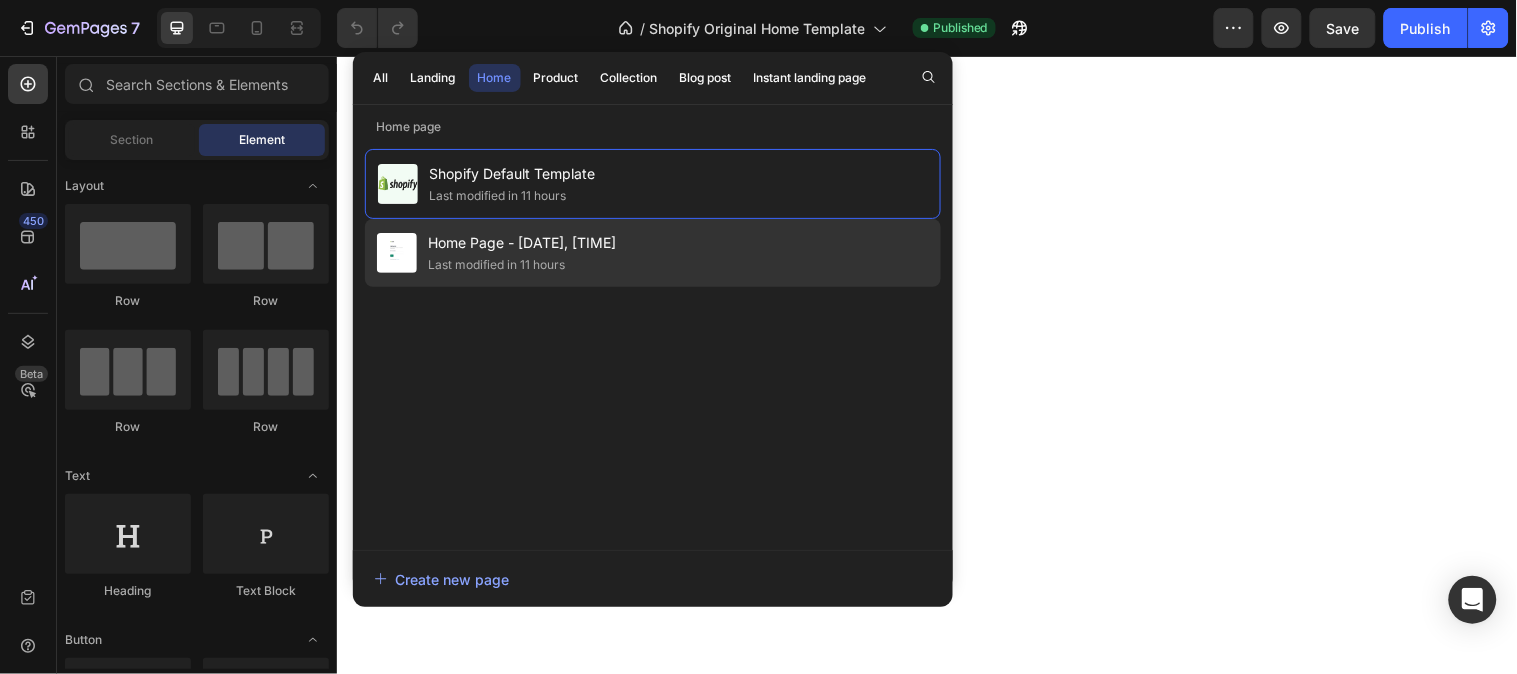 click on "Home Page - [DATE], [TIME] Last modified in [DURATION]" 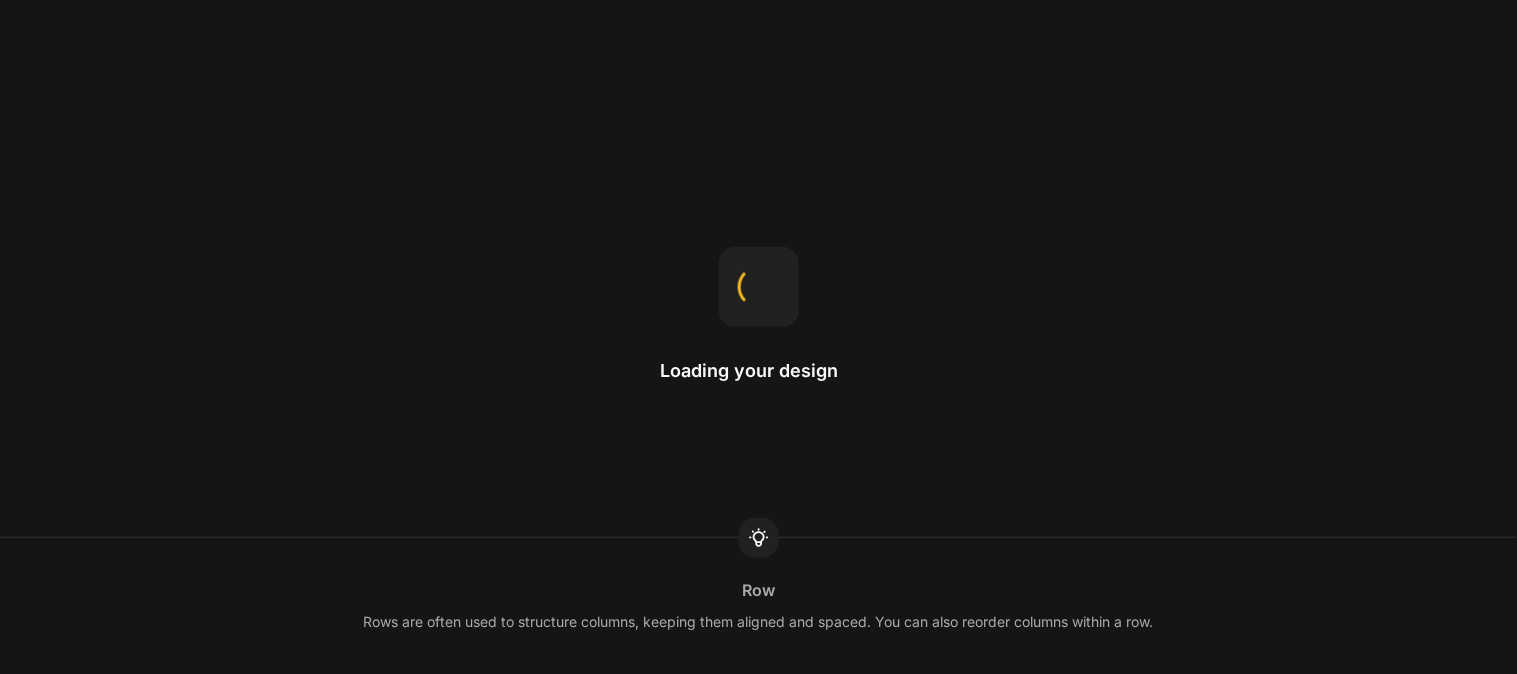 scroll, scrollTop: 0, scrollLeft: 0, axis: both 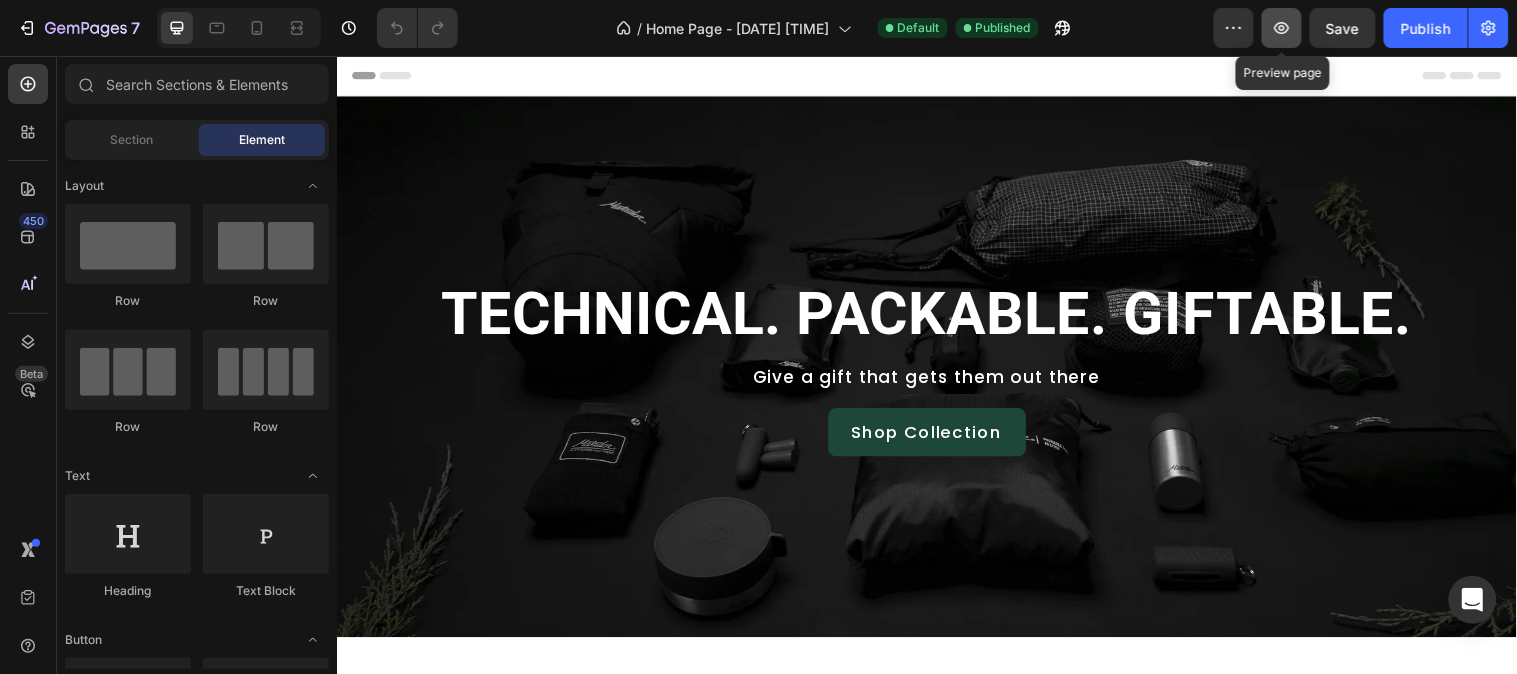 click 